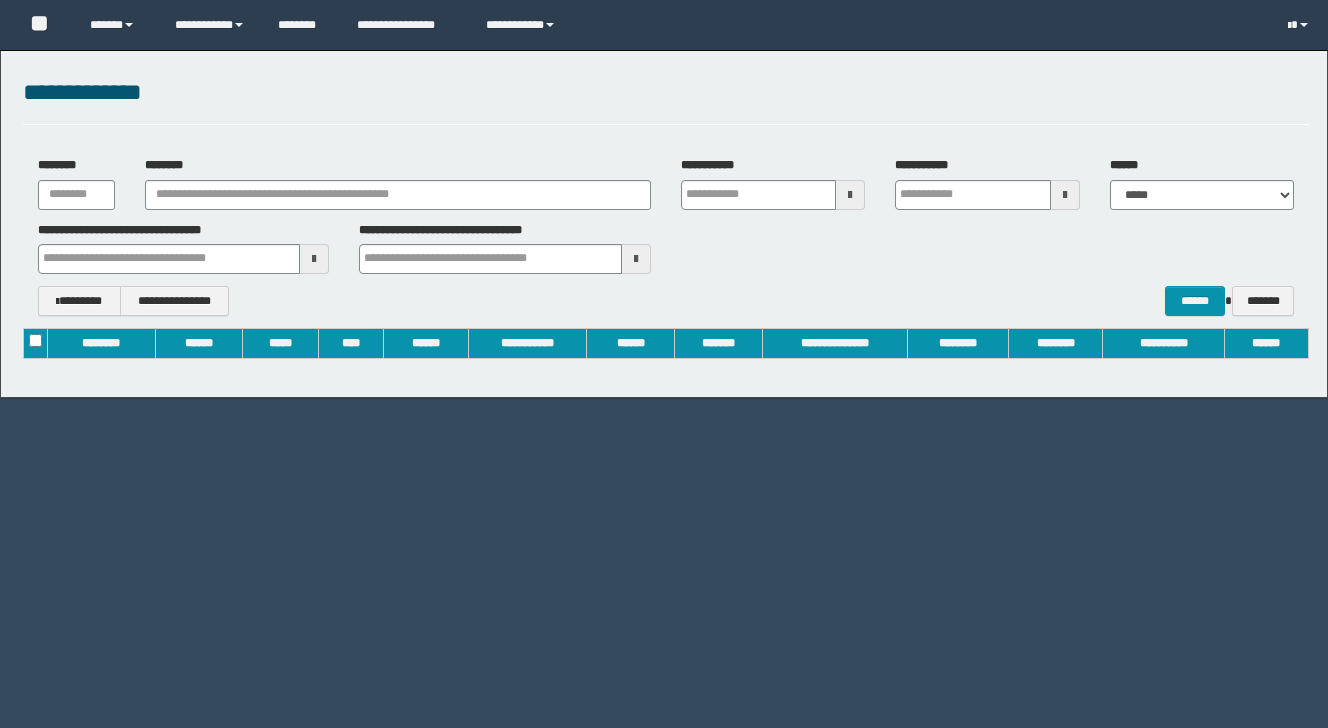 scroll, scrollTop: 0, scrollLeft: 0, axis: both 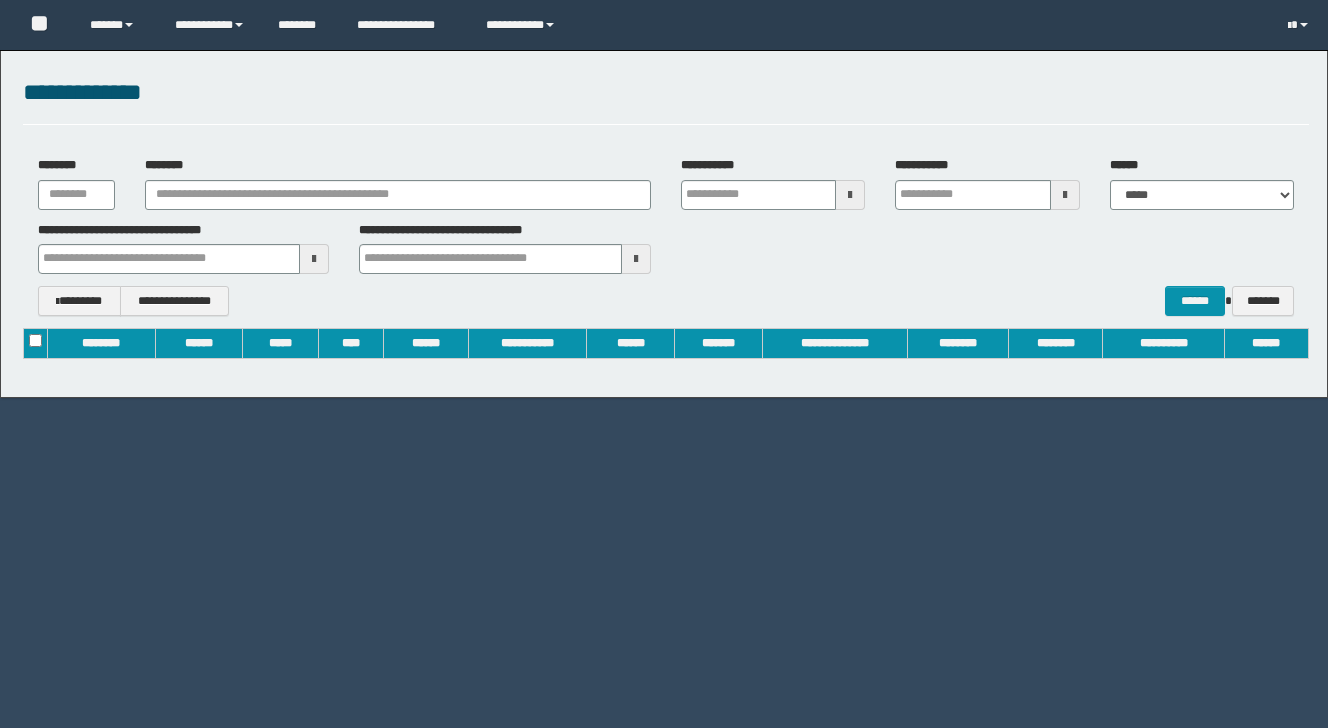 type on "**********" 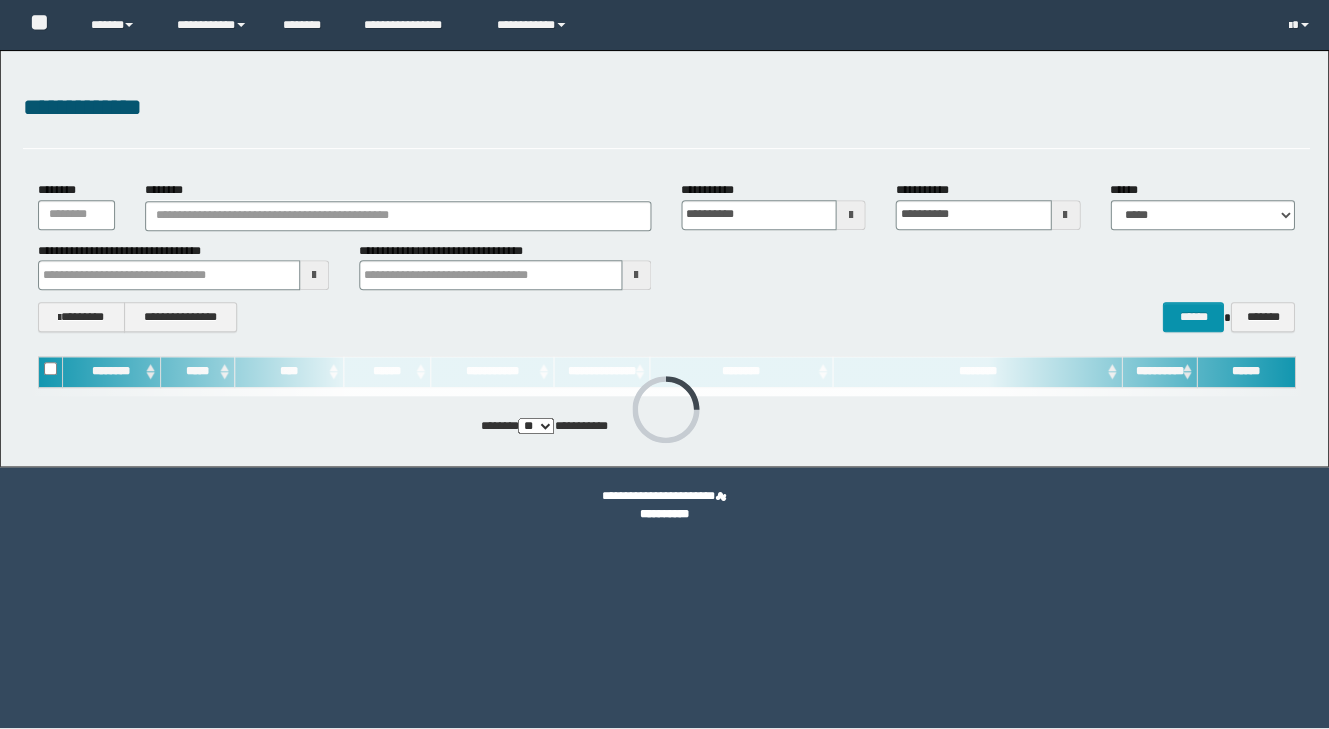 scroll, scrollTop: 0, scrollLeft: 0, axis: both 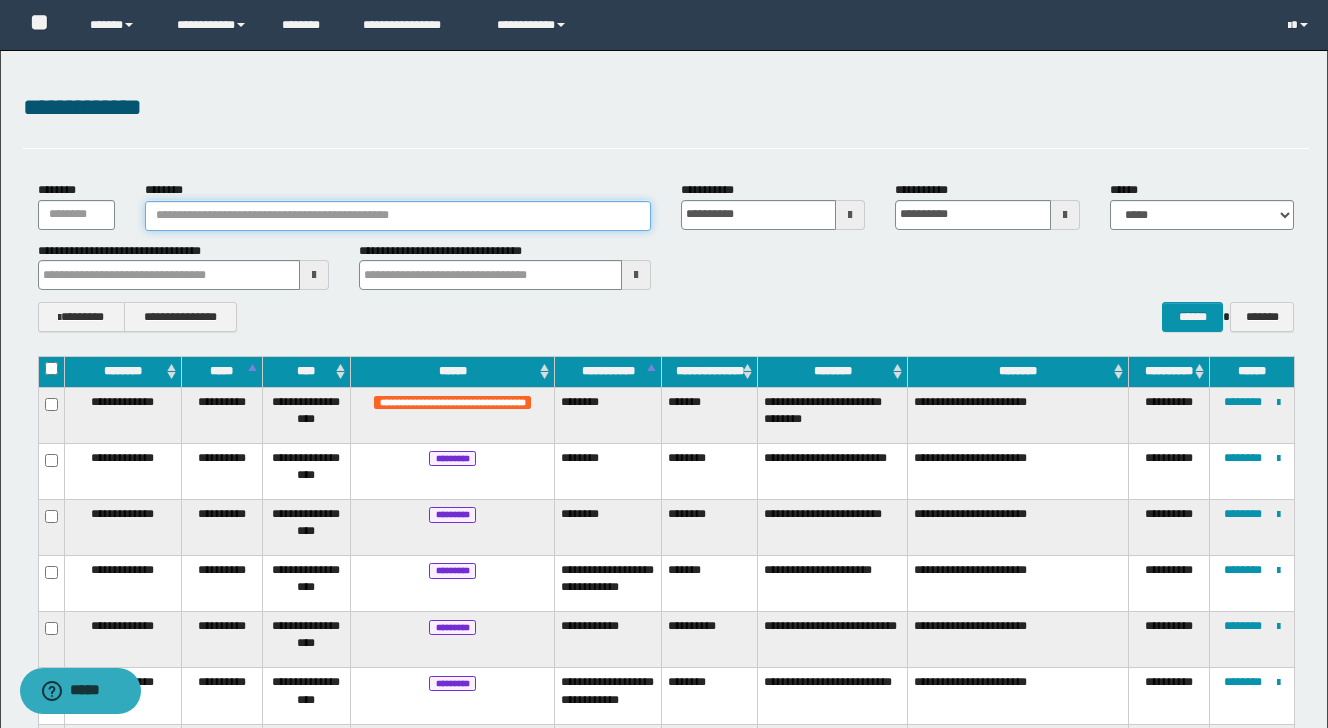 type 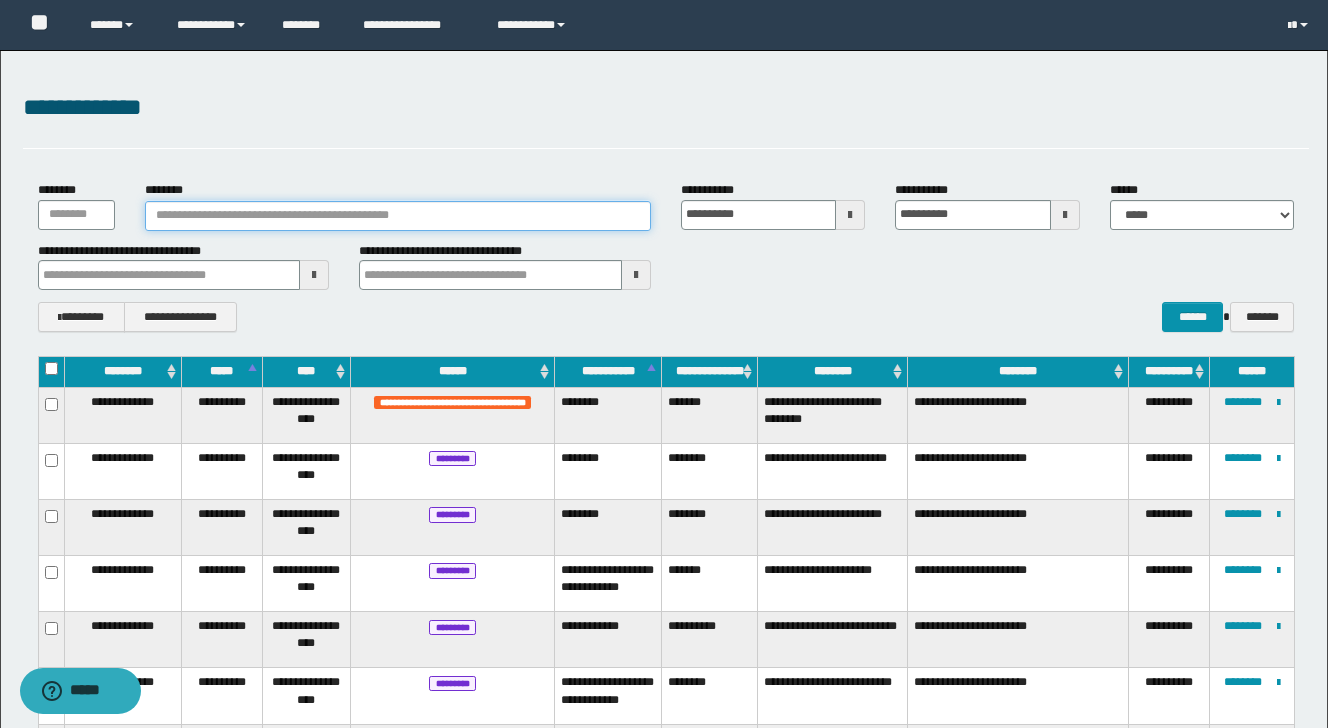 paste on "**********" 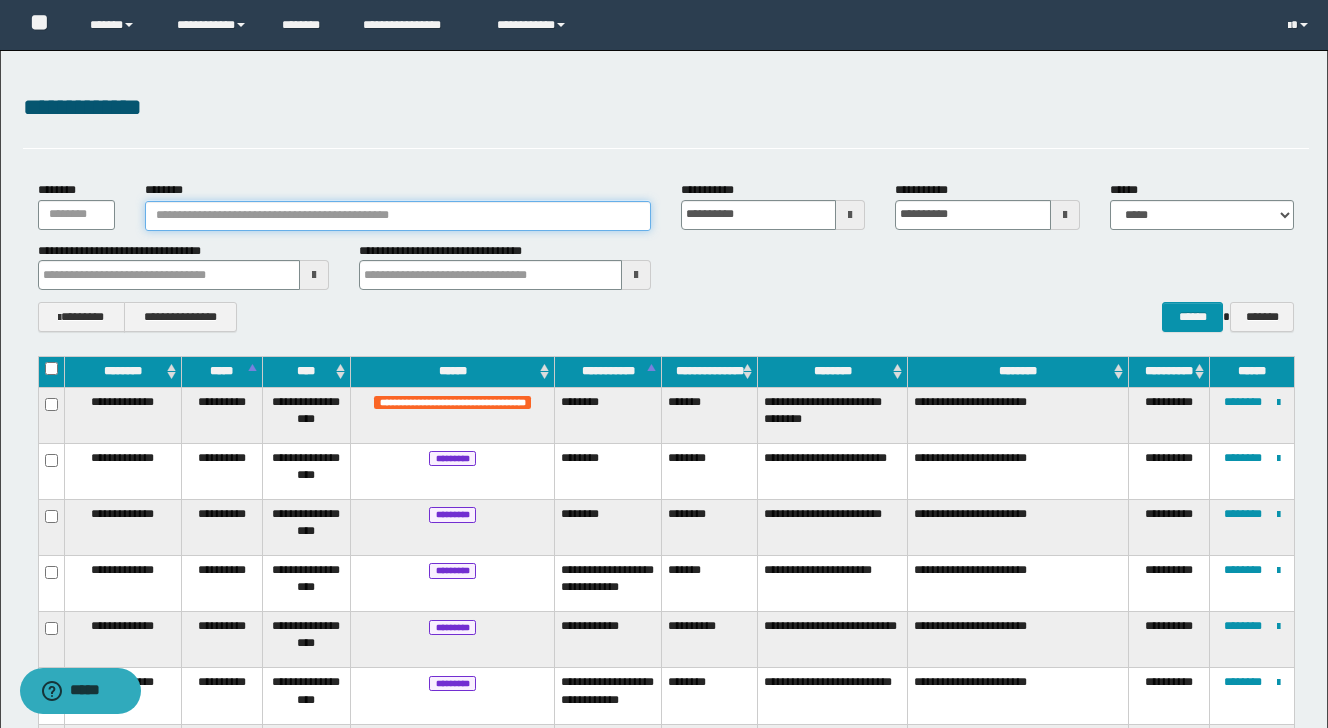 type on "**********" 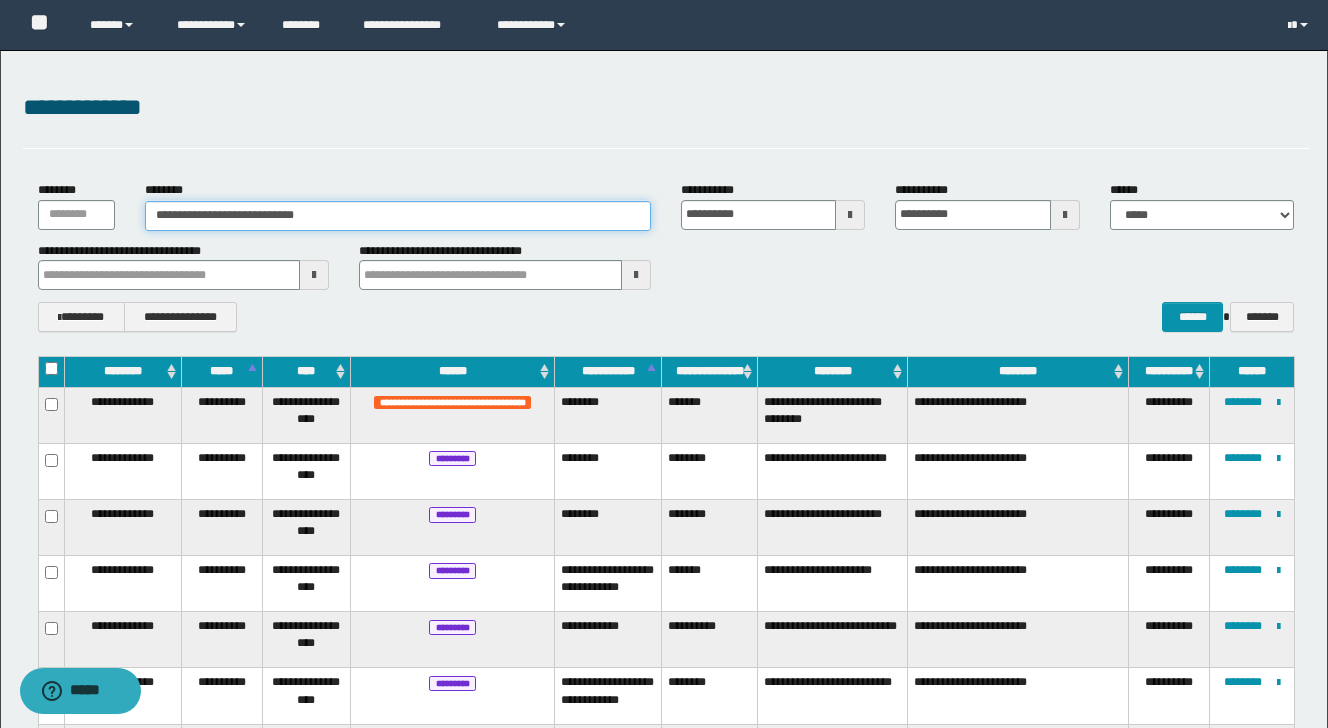 type on "**********" 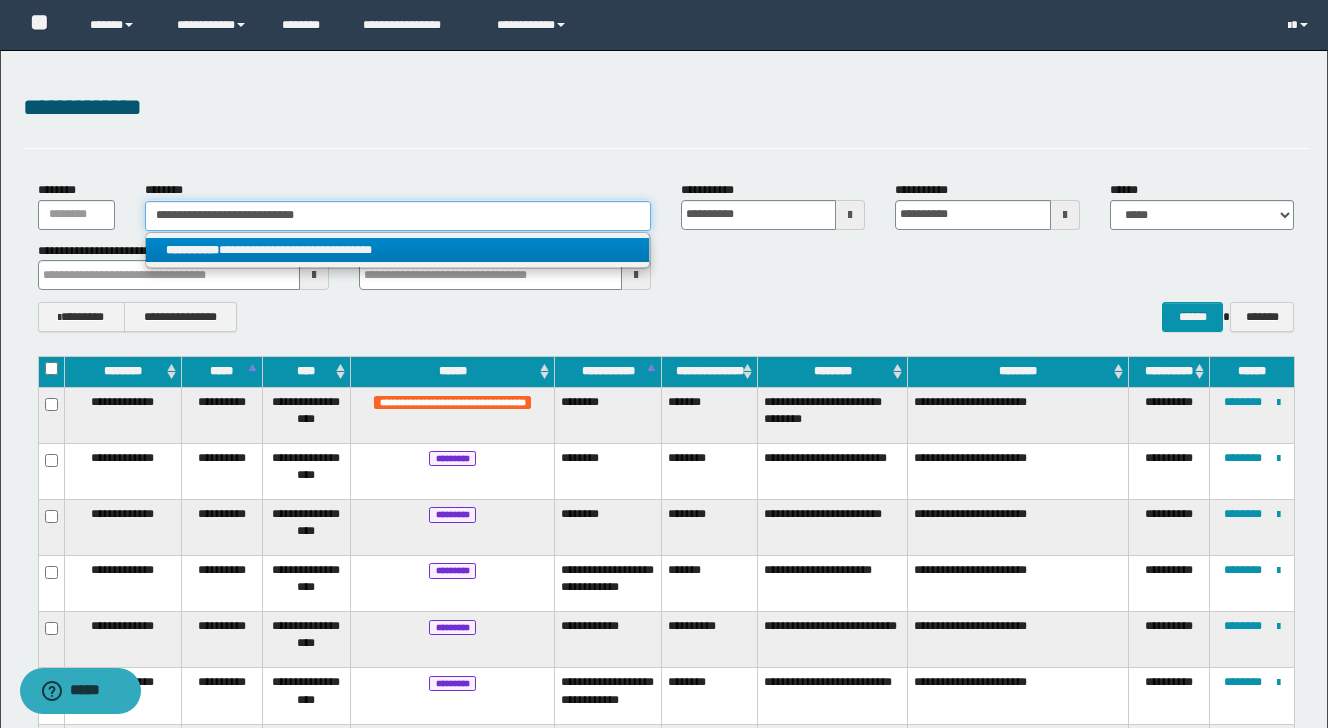 type on "**********" 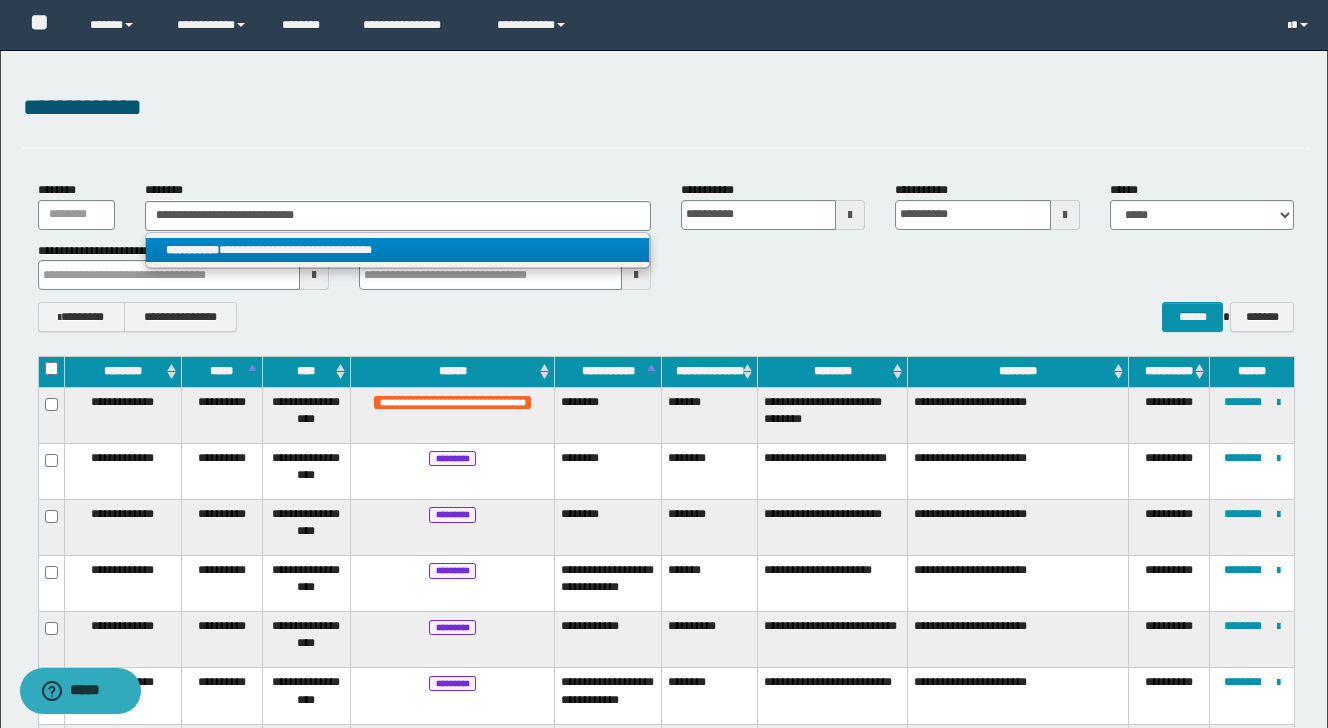 click on "**********" at bounding box center (397, 250) 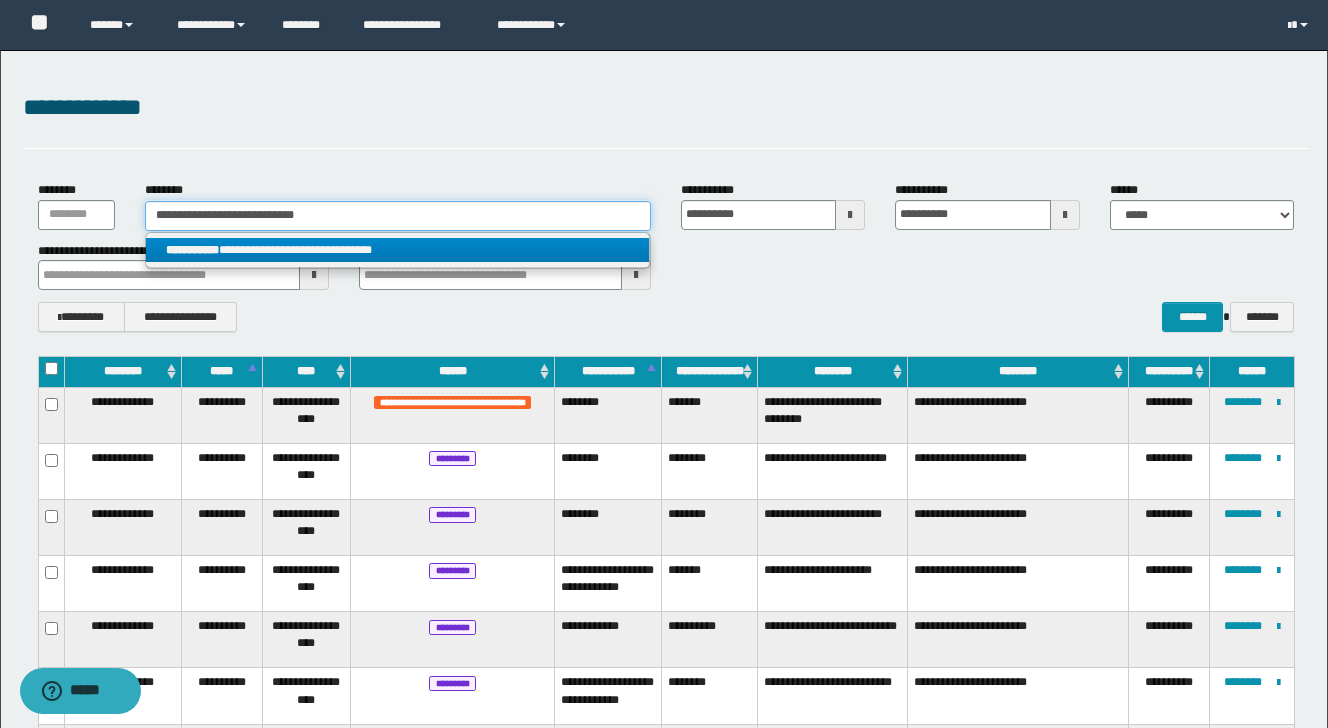 type 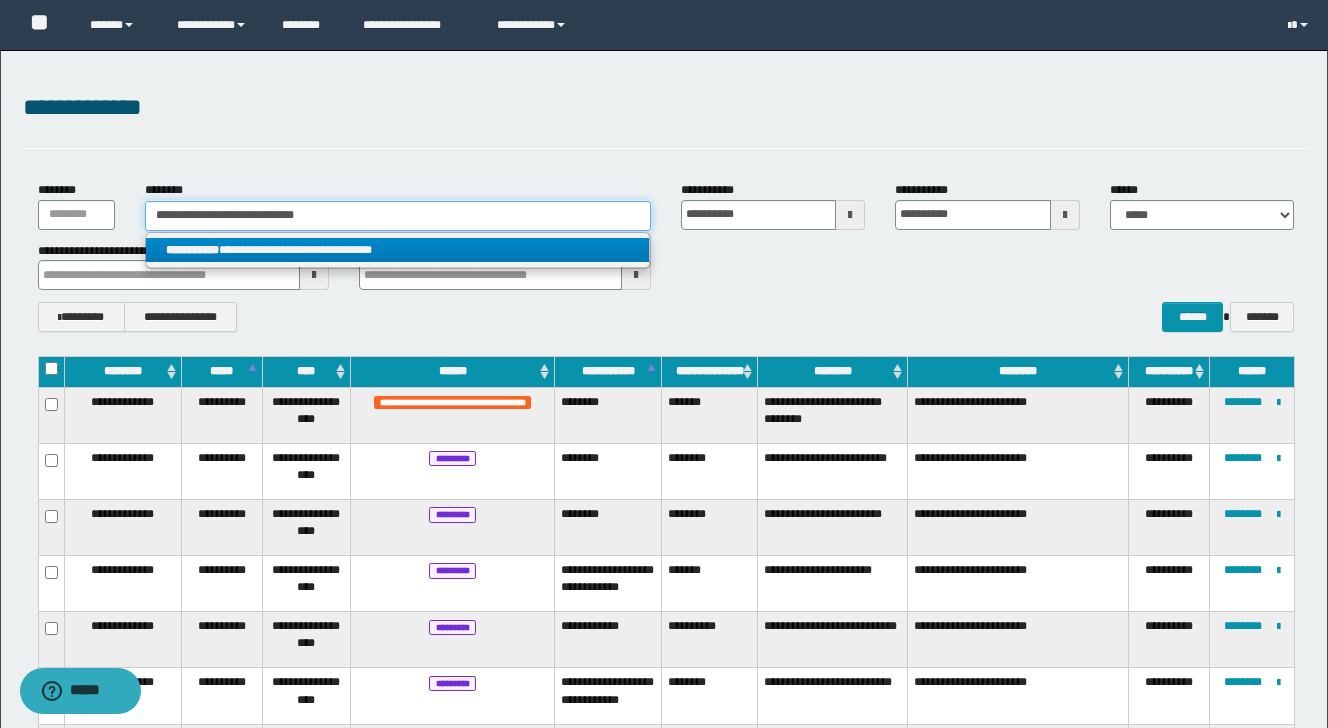 type 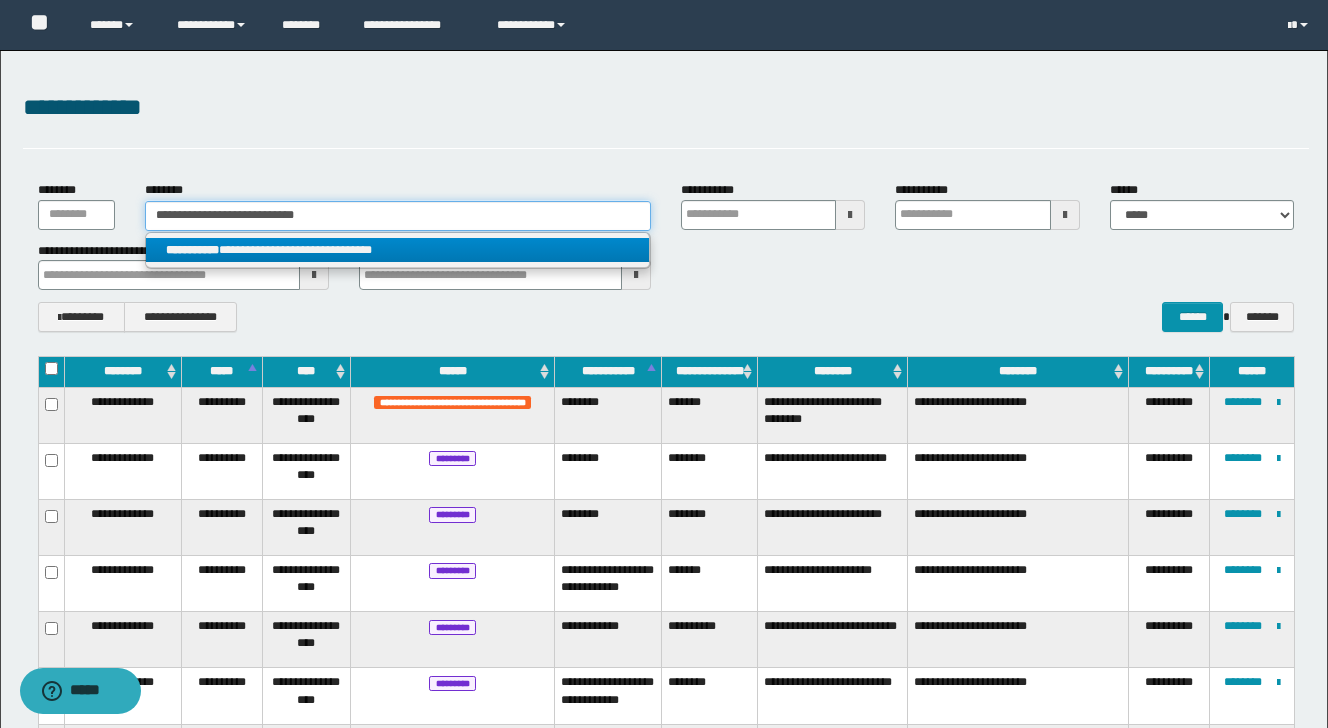 type 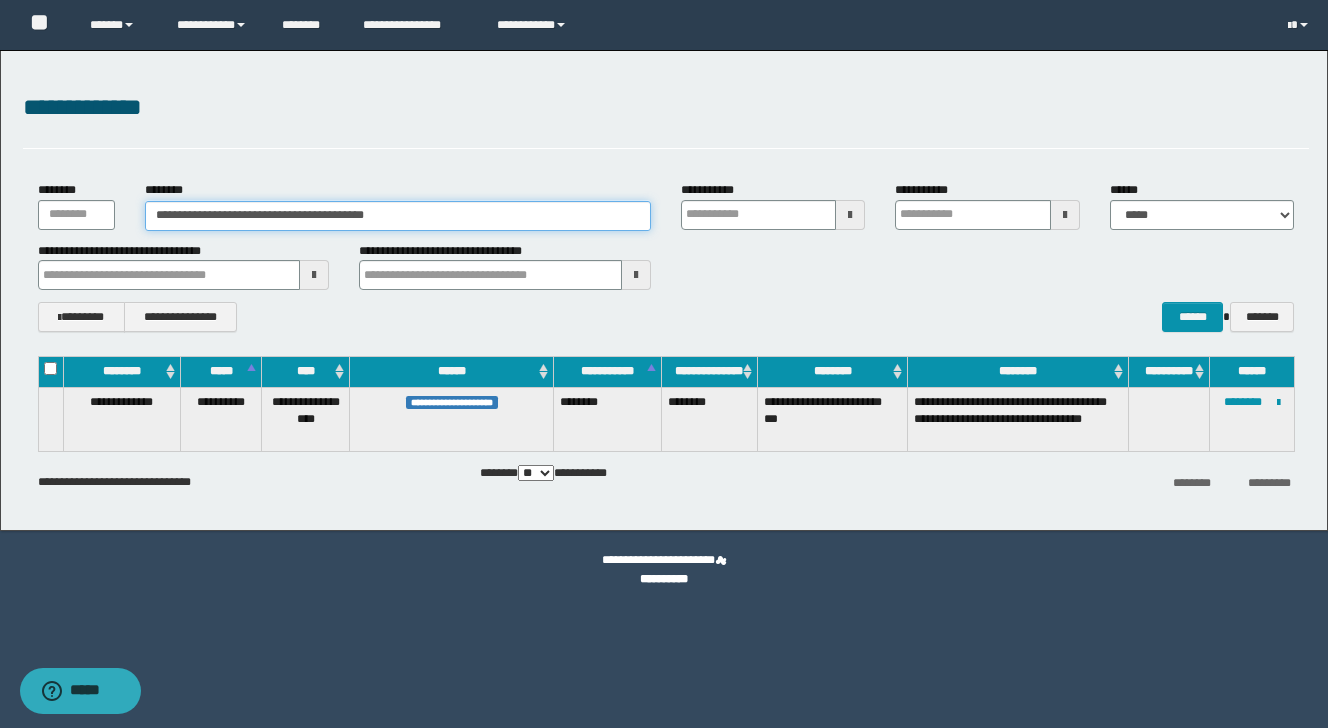 type 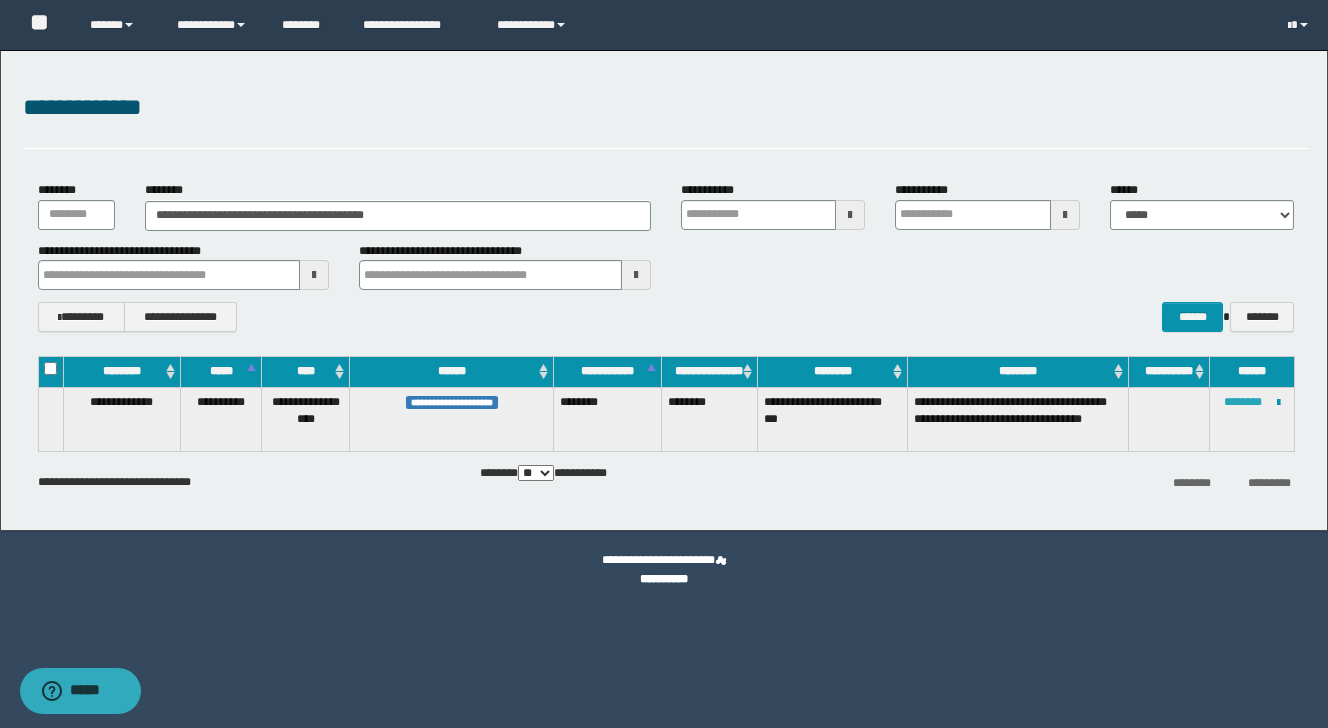 click on "********" at bounding box center (1243, 402) 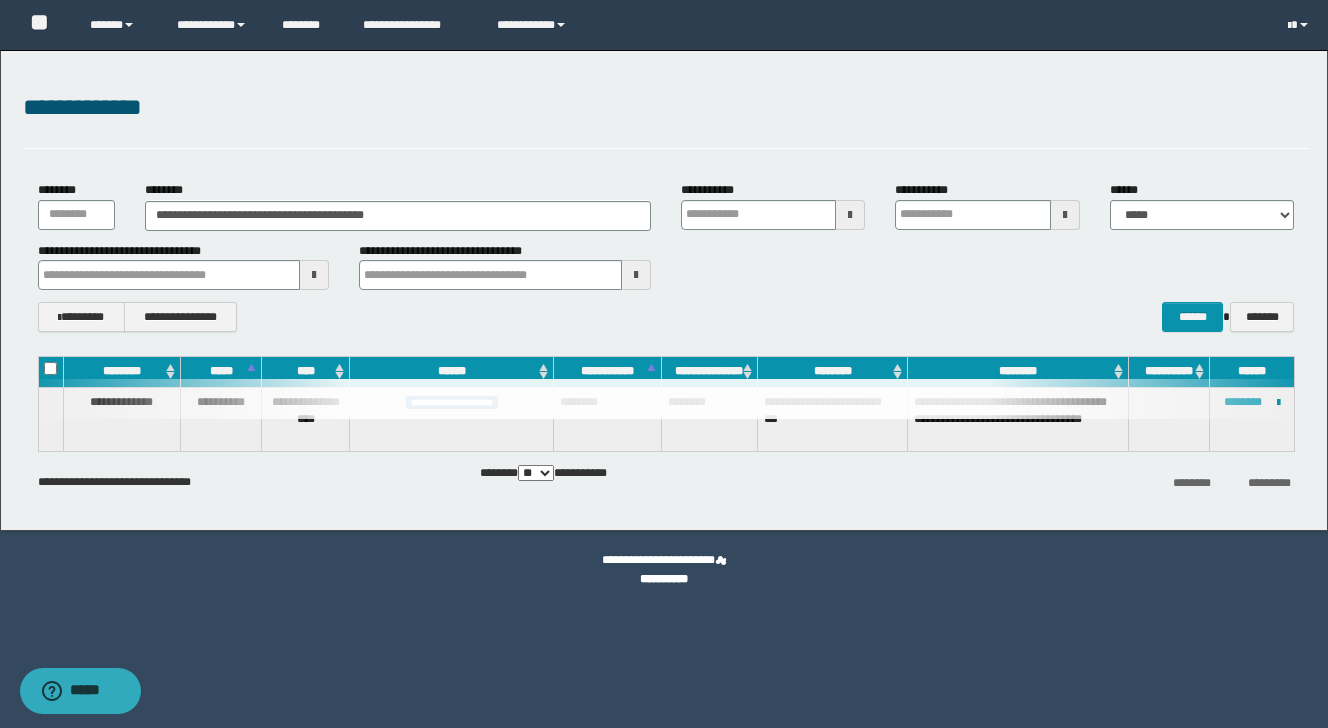 type 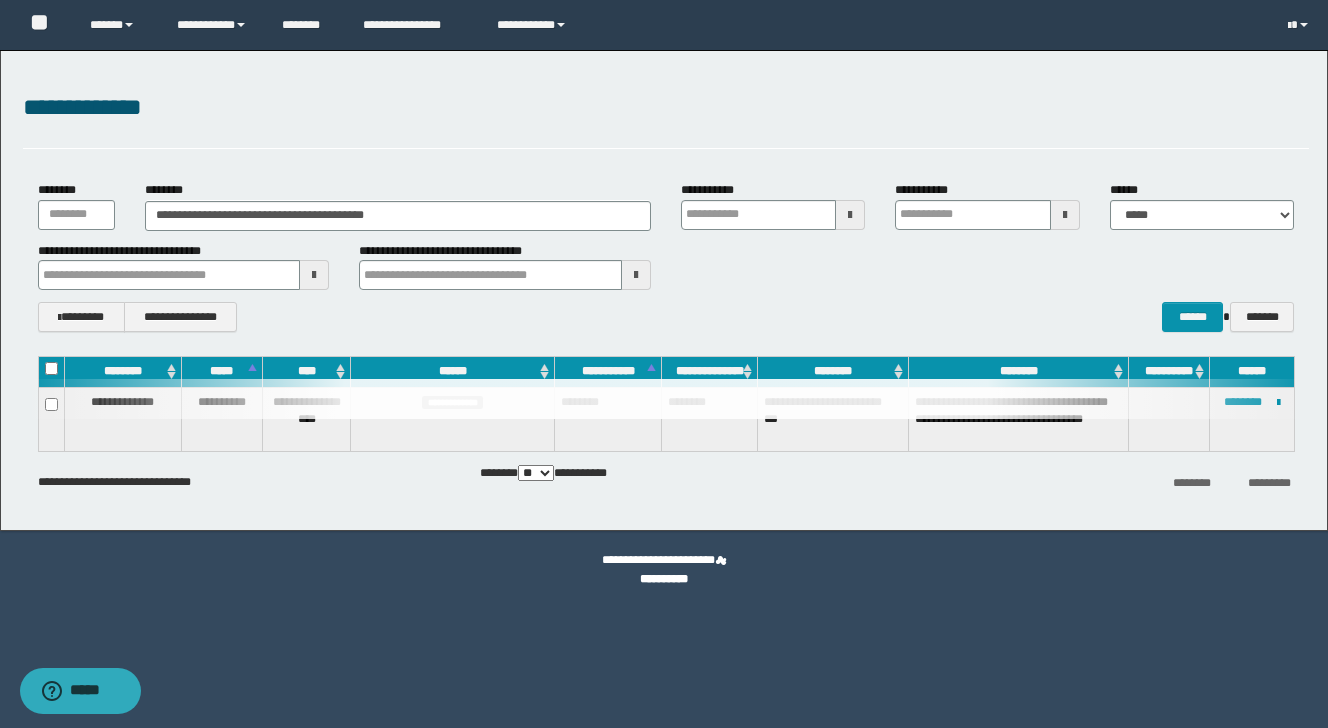 type 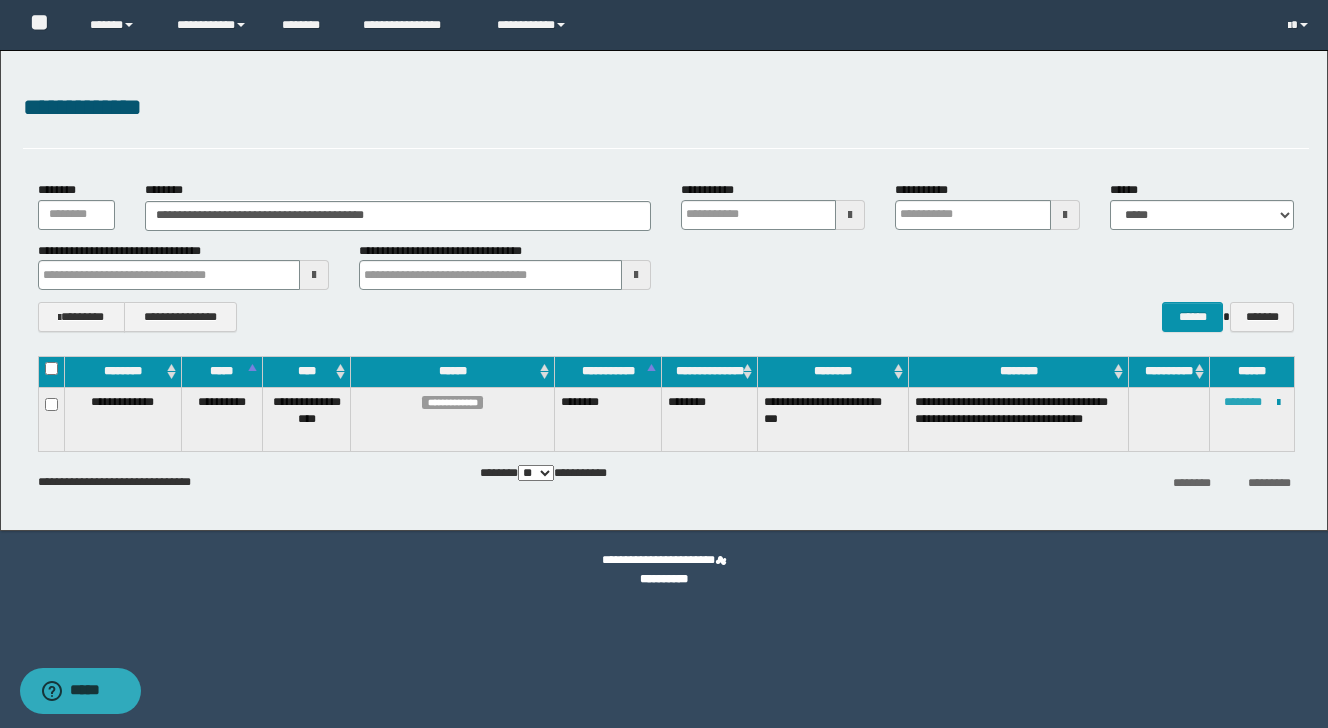 click on "********" at bounding box center (1243, 402) 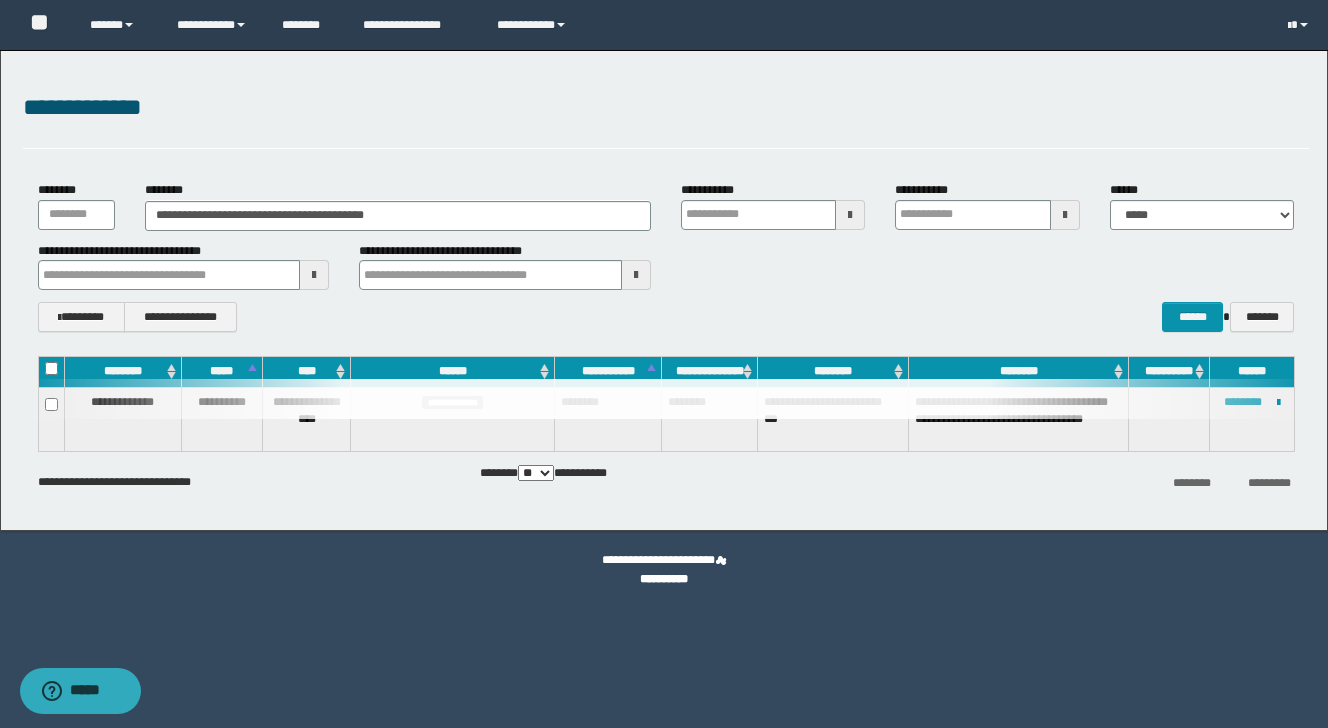 type 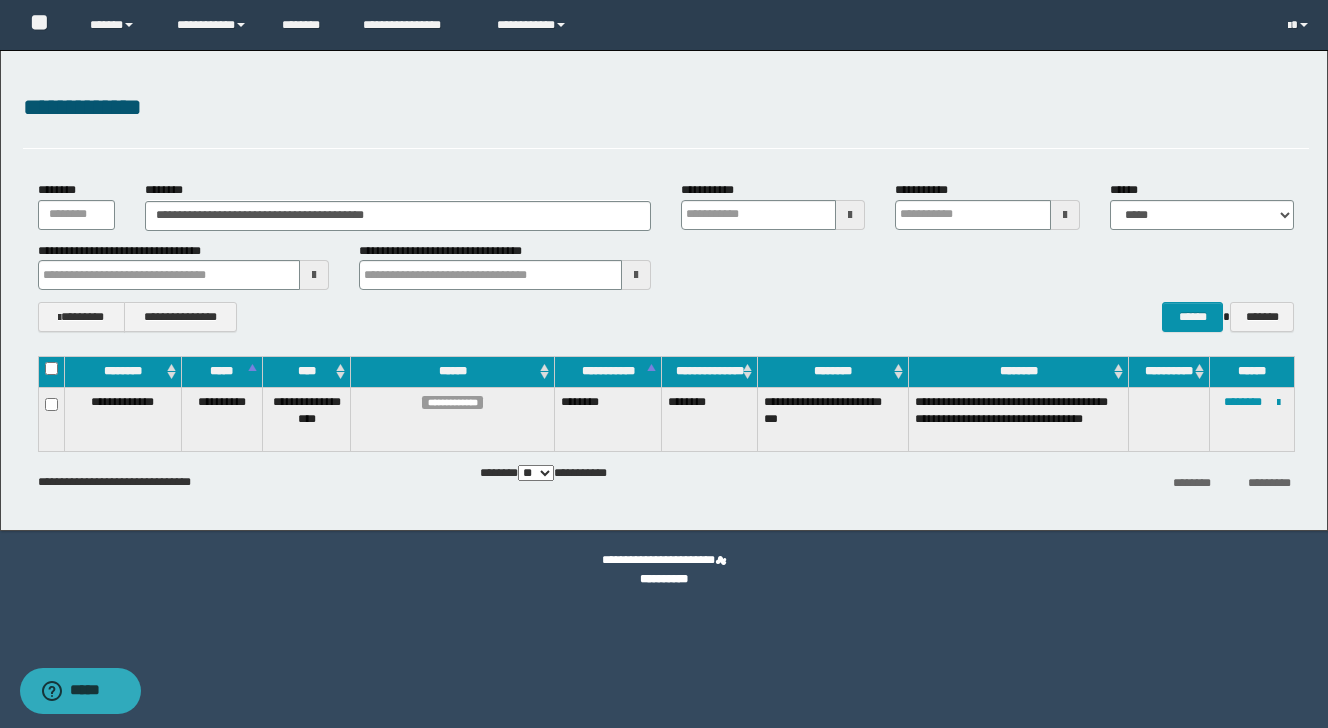 type 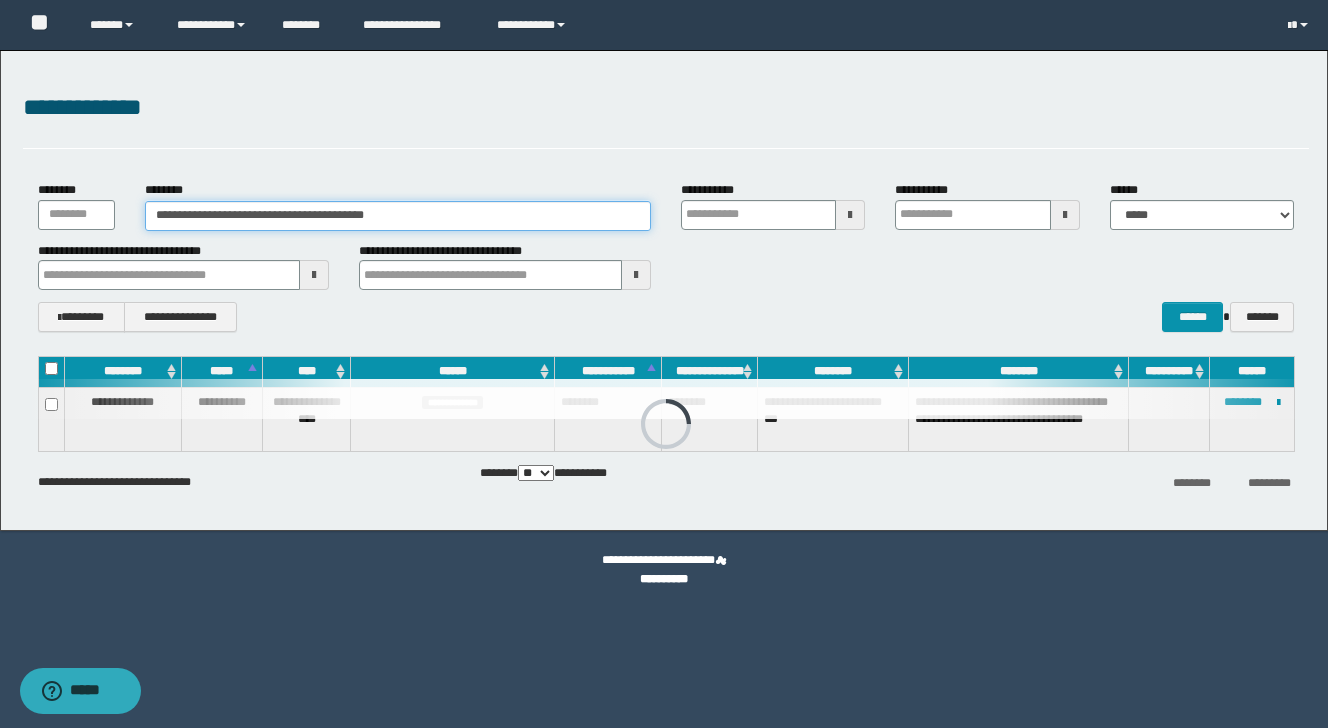 drag, startPoint x: 504, startPoint y: 219, endPoint x: 135, endPoint y: 156, distance: 374.33942 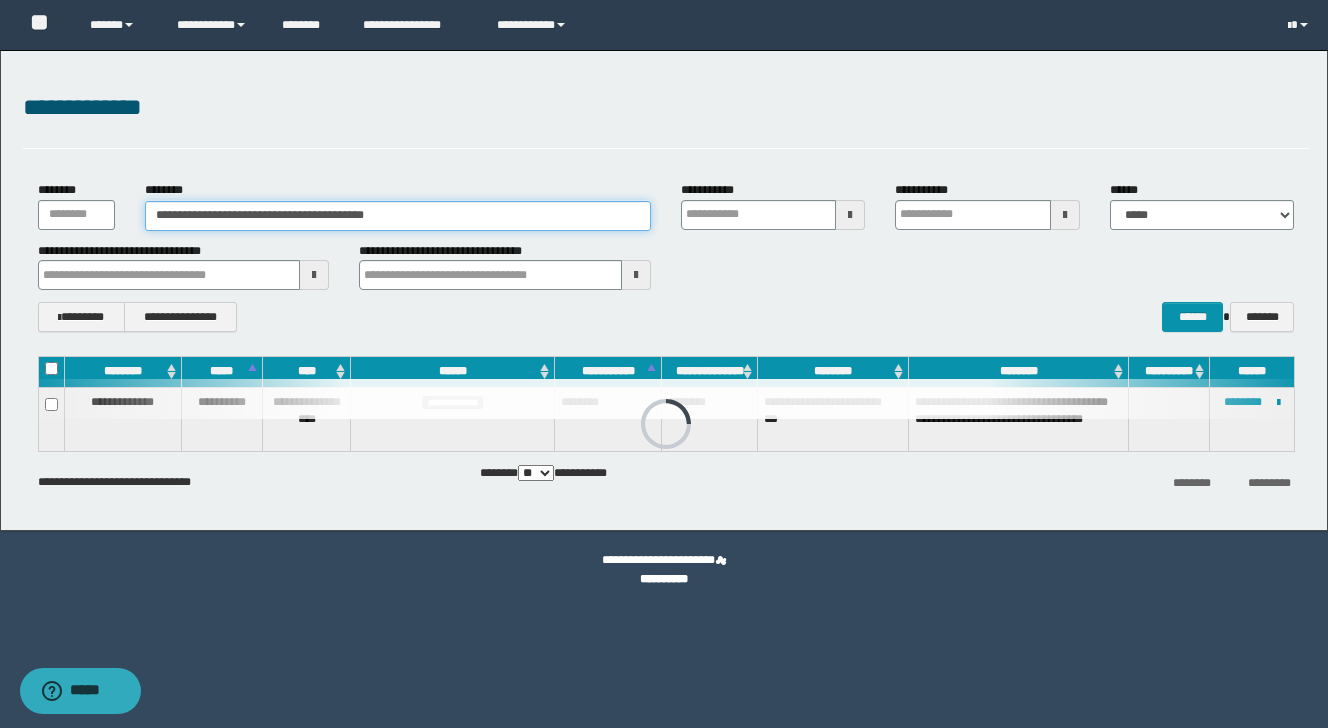 click on "**********" at bounding box center (664, 290) 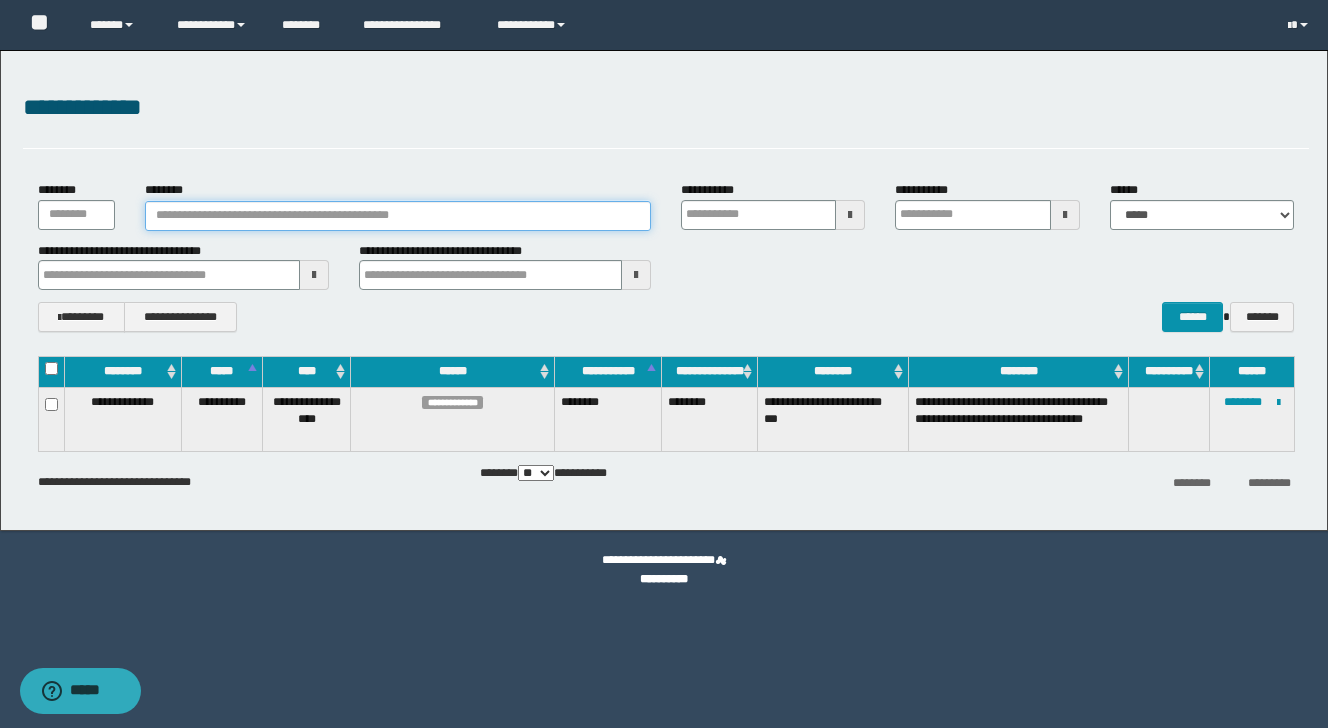 paste on "**********" 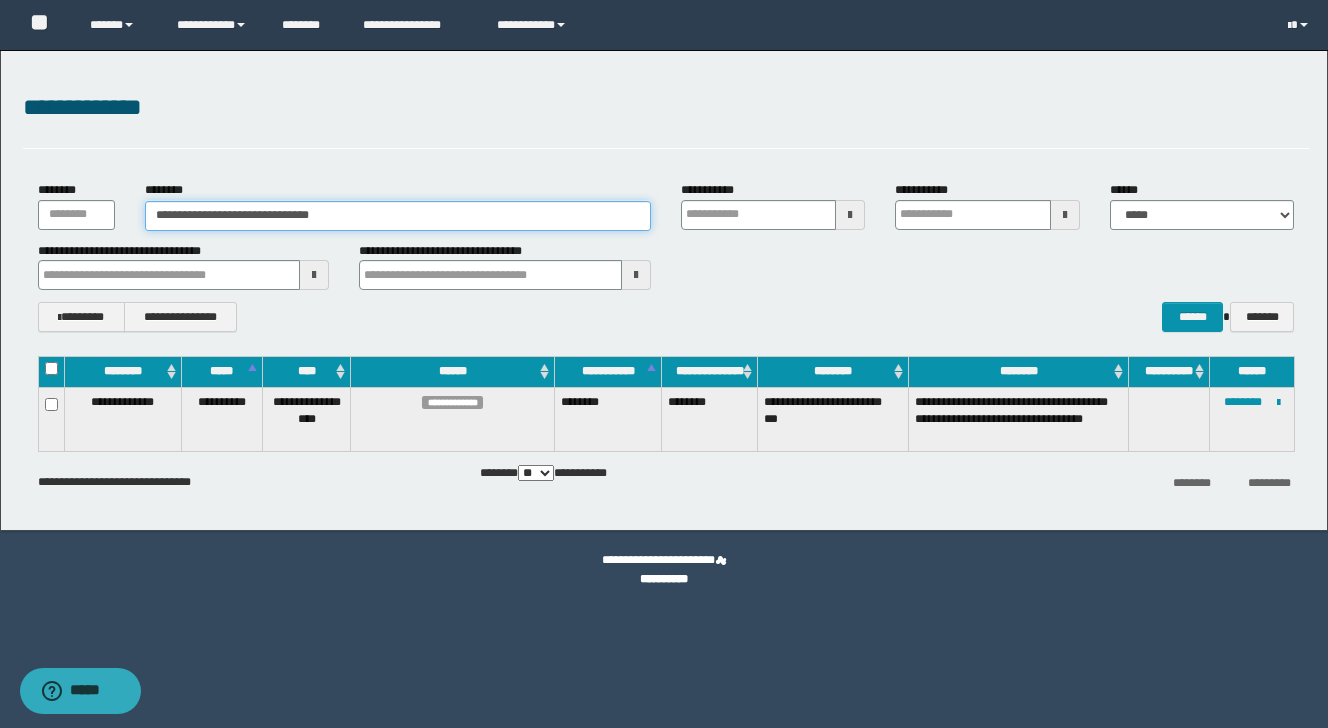 type on "**********" 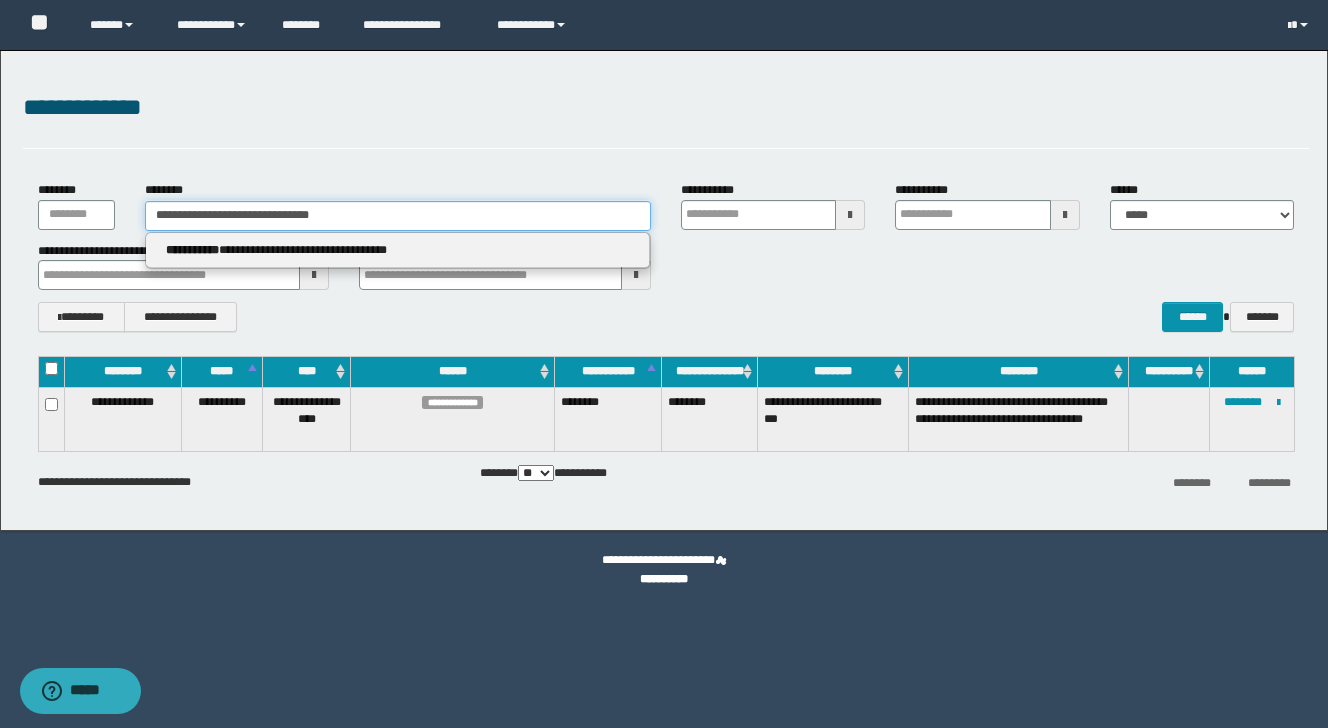type 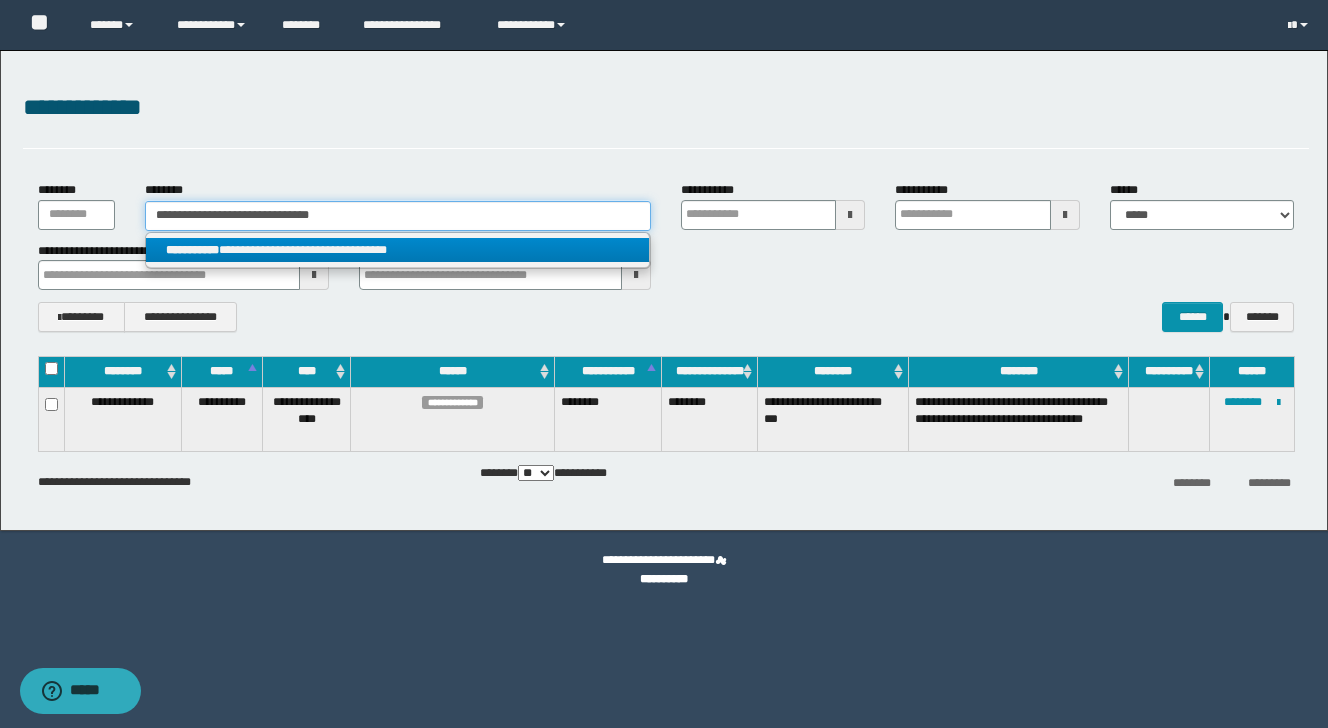 type on "**********" 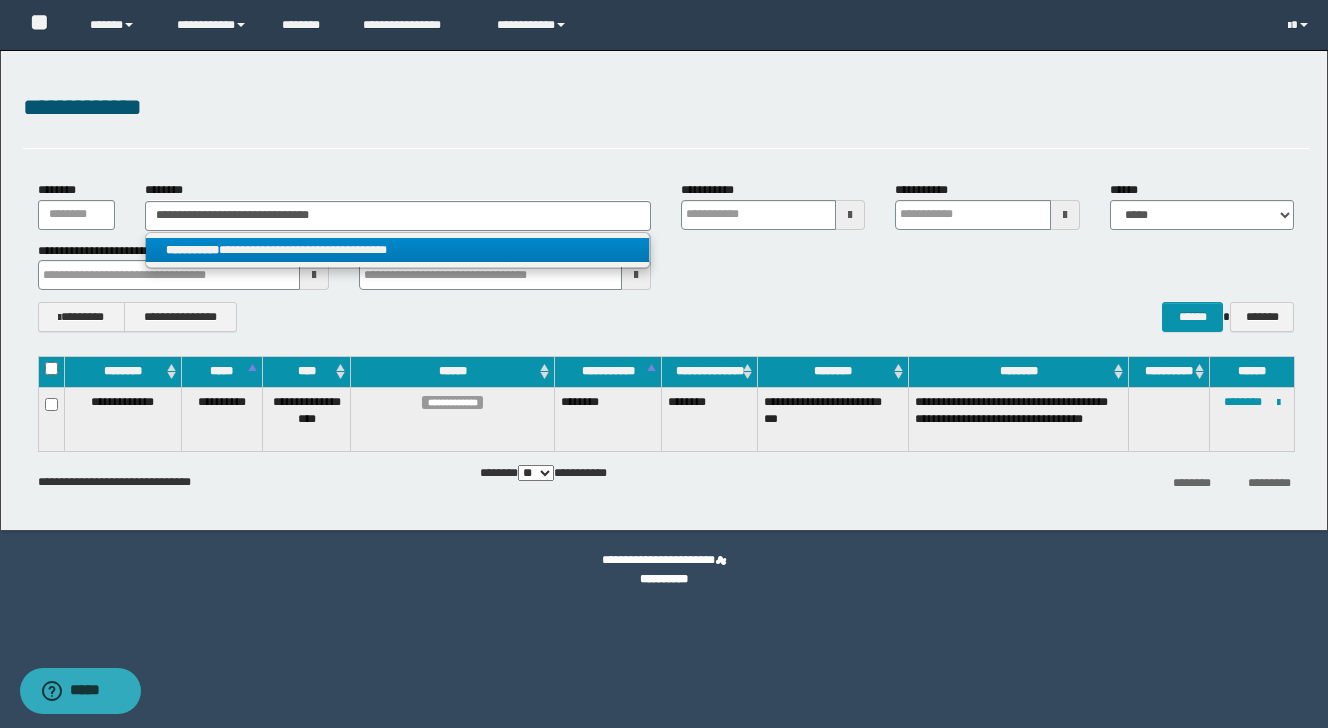 click on "**********" at bounding box center (397, 250) 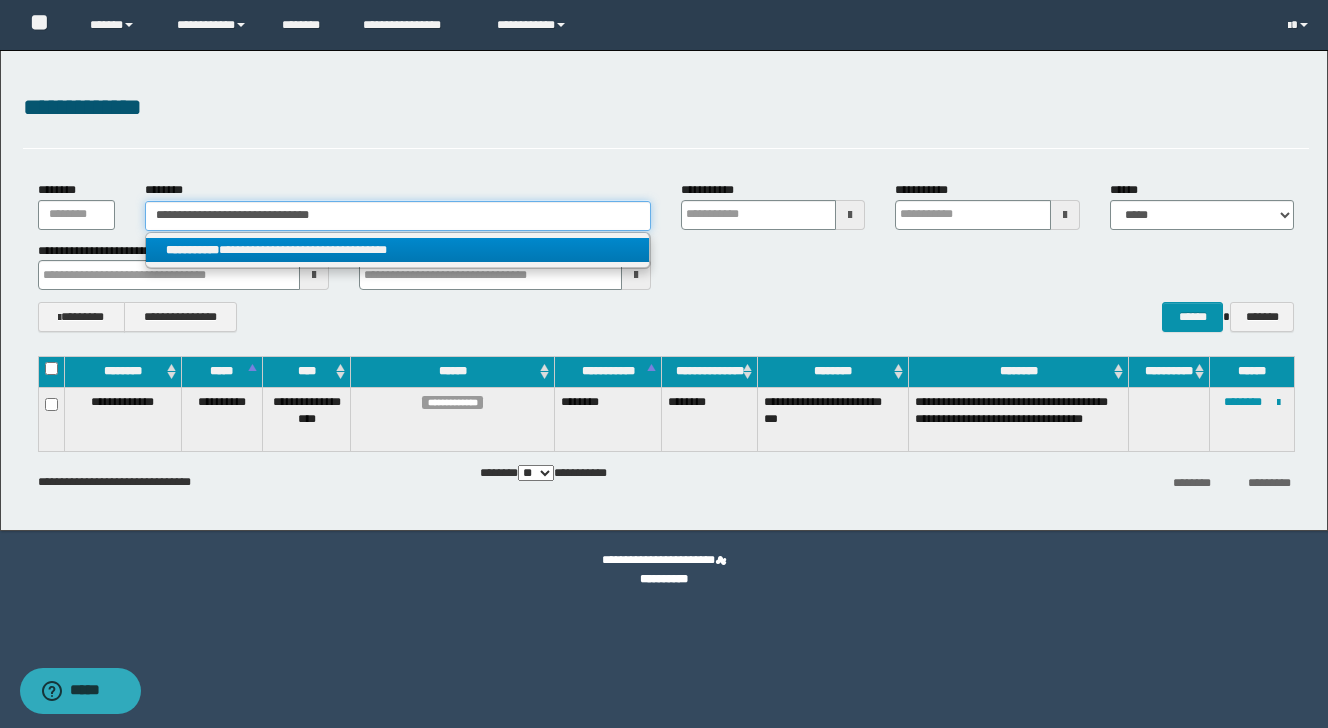 type 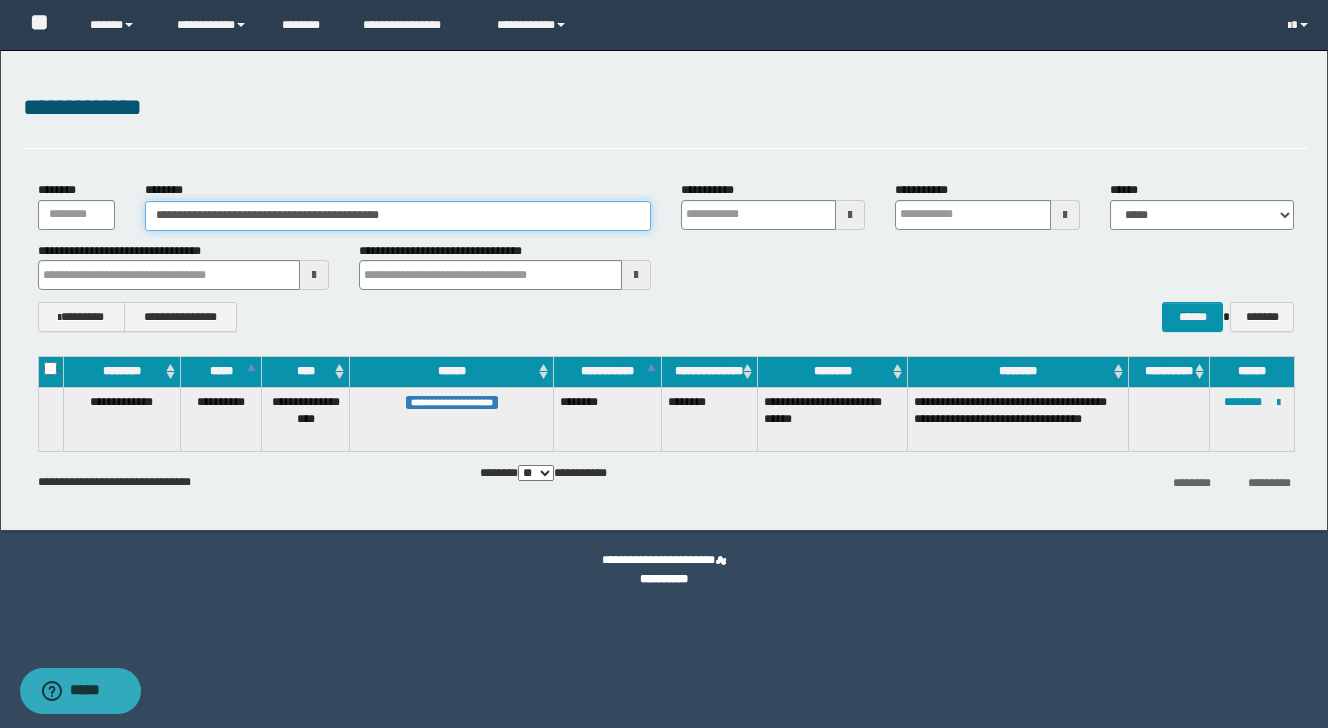 type 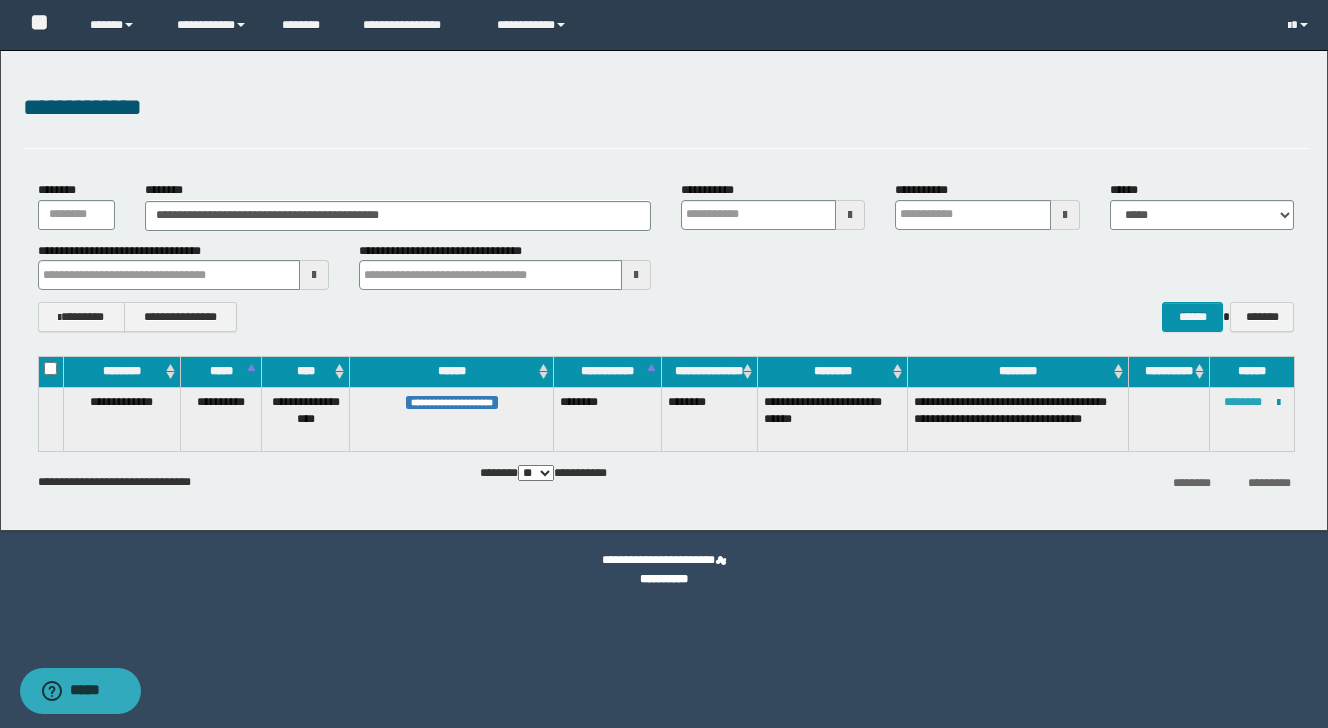 click on "********" at bounding box center [1243, 402] 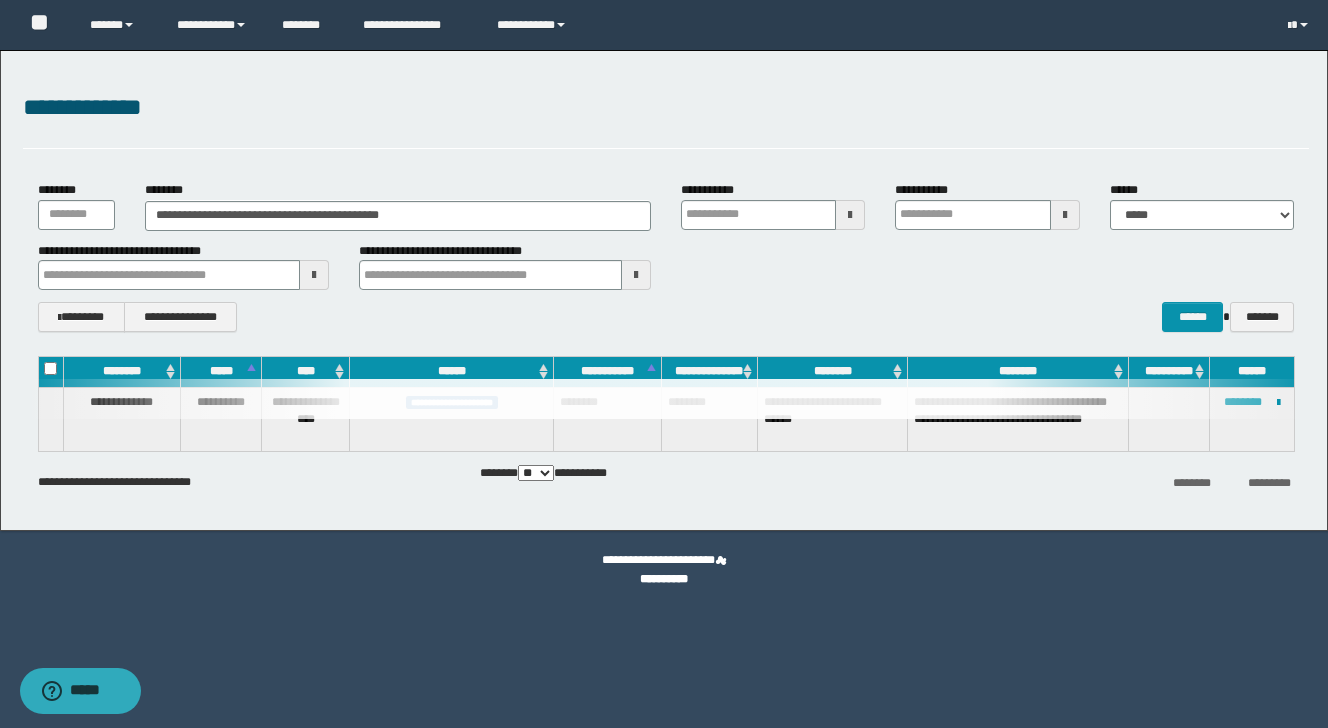 type 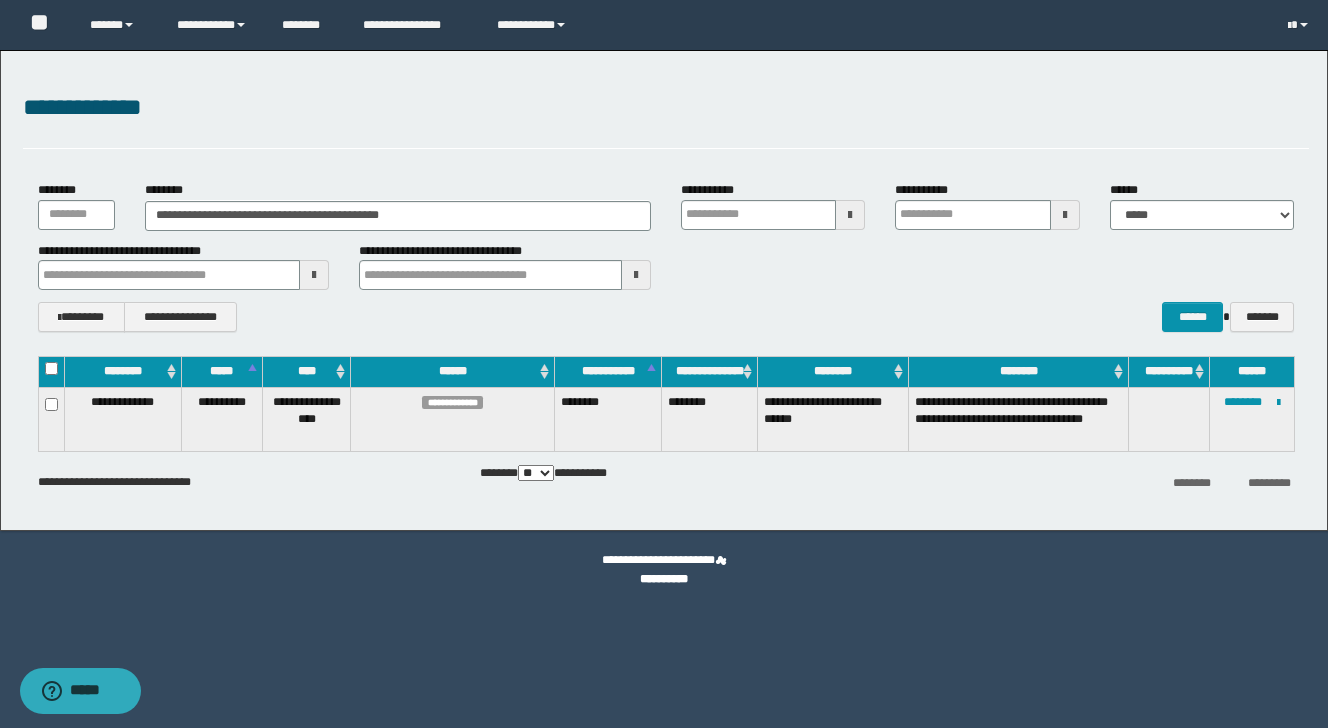 type 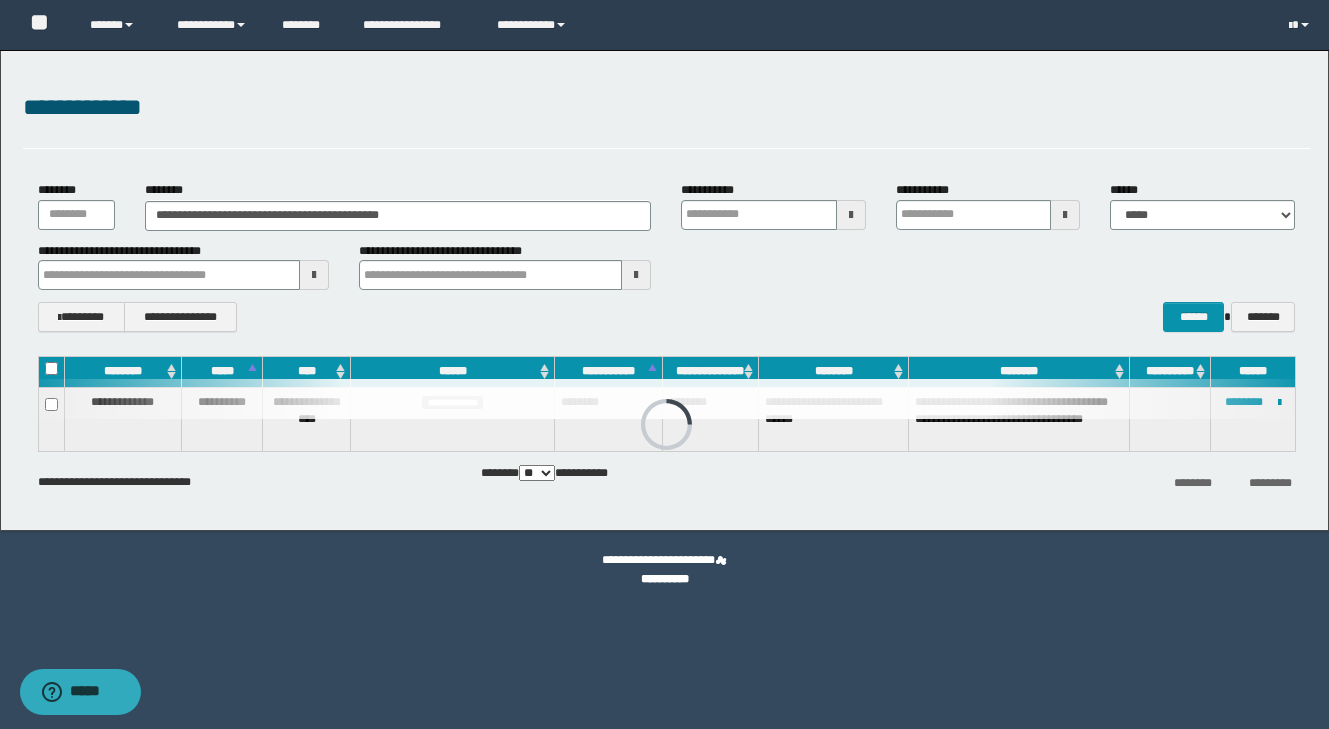 type 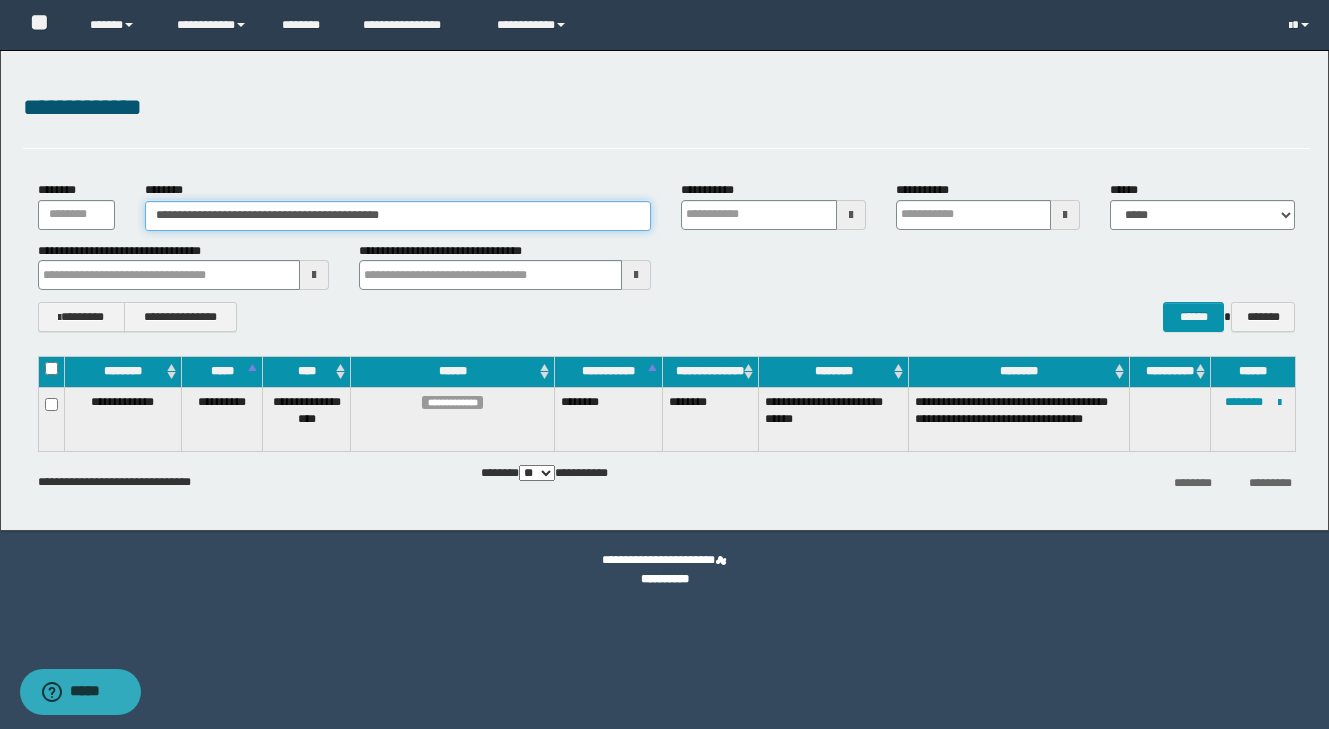 drag, startPoint x: 478, startPoint y: 216, endPoint x: -30, endPoint y: 82, distance: 525.37604 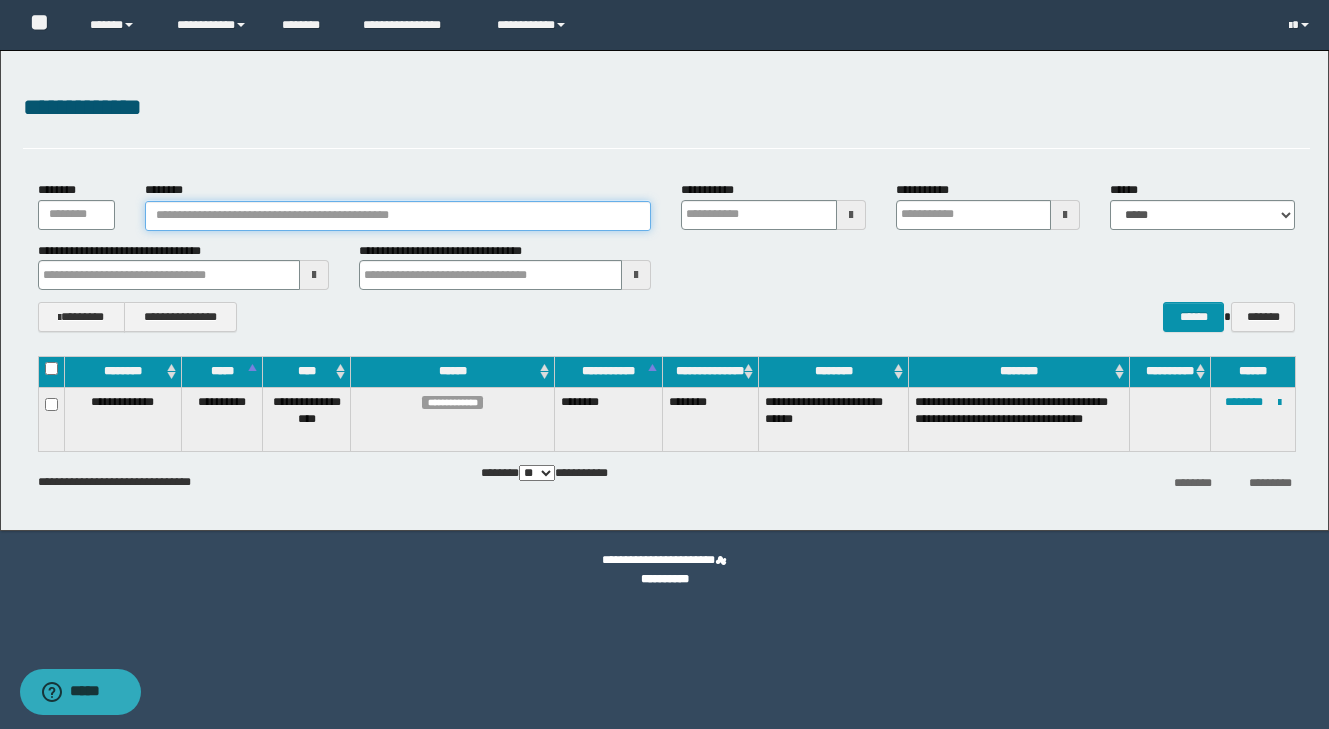 paste on "**********" 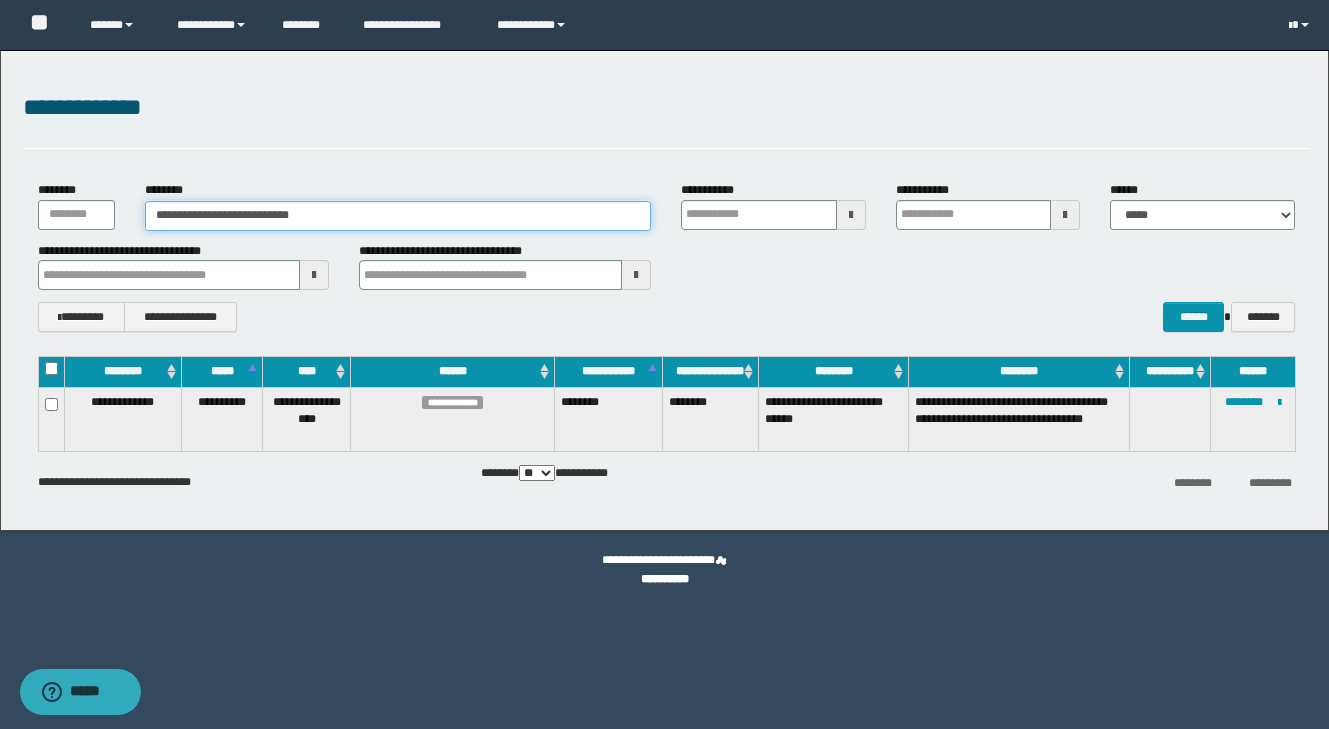 type on "**********" 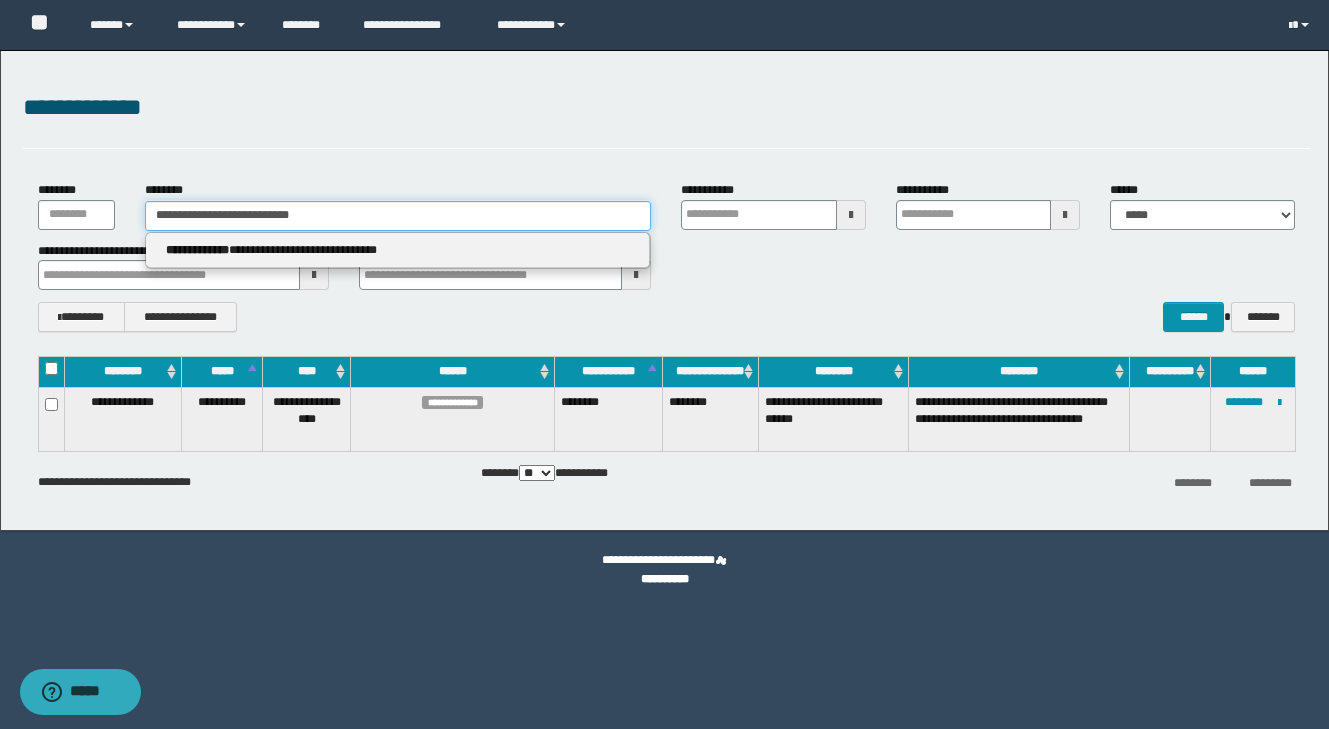type 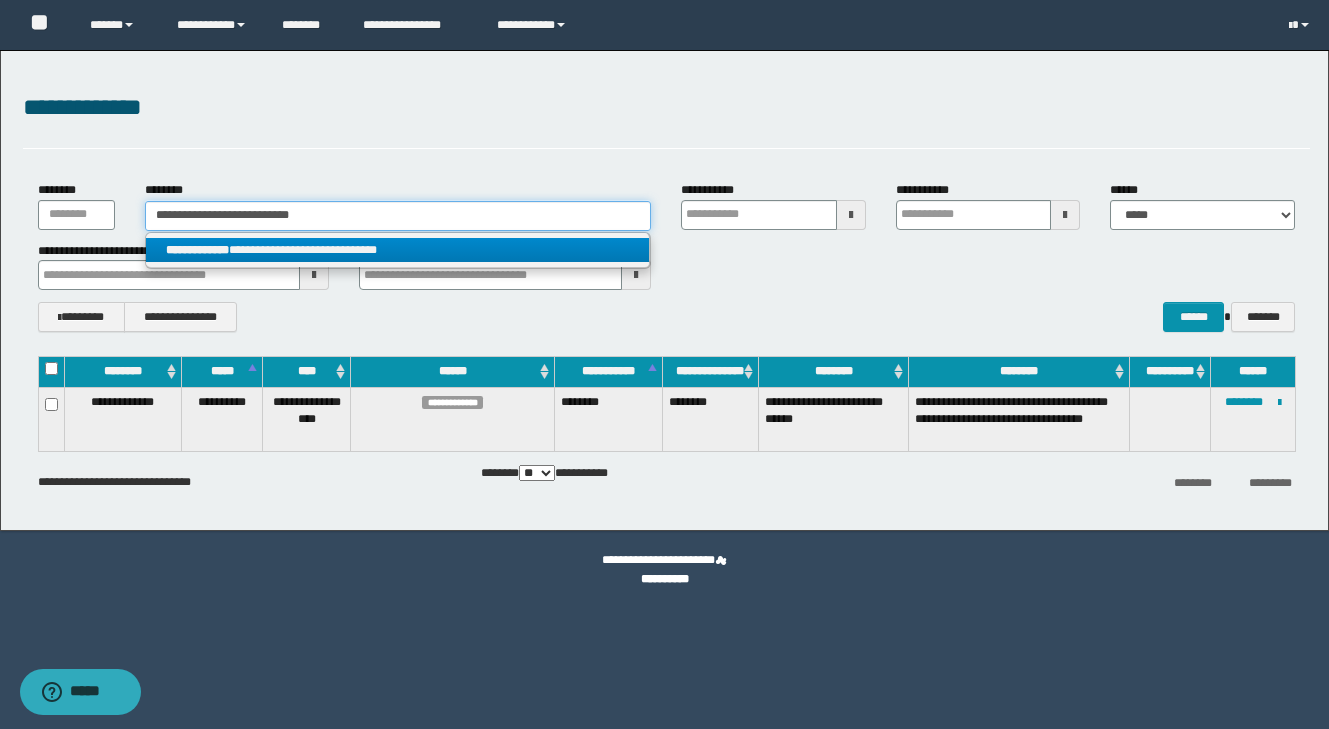 type on "**********" 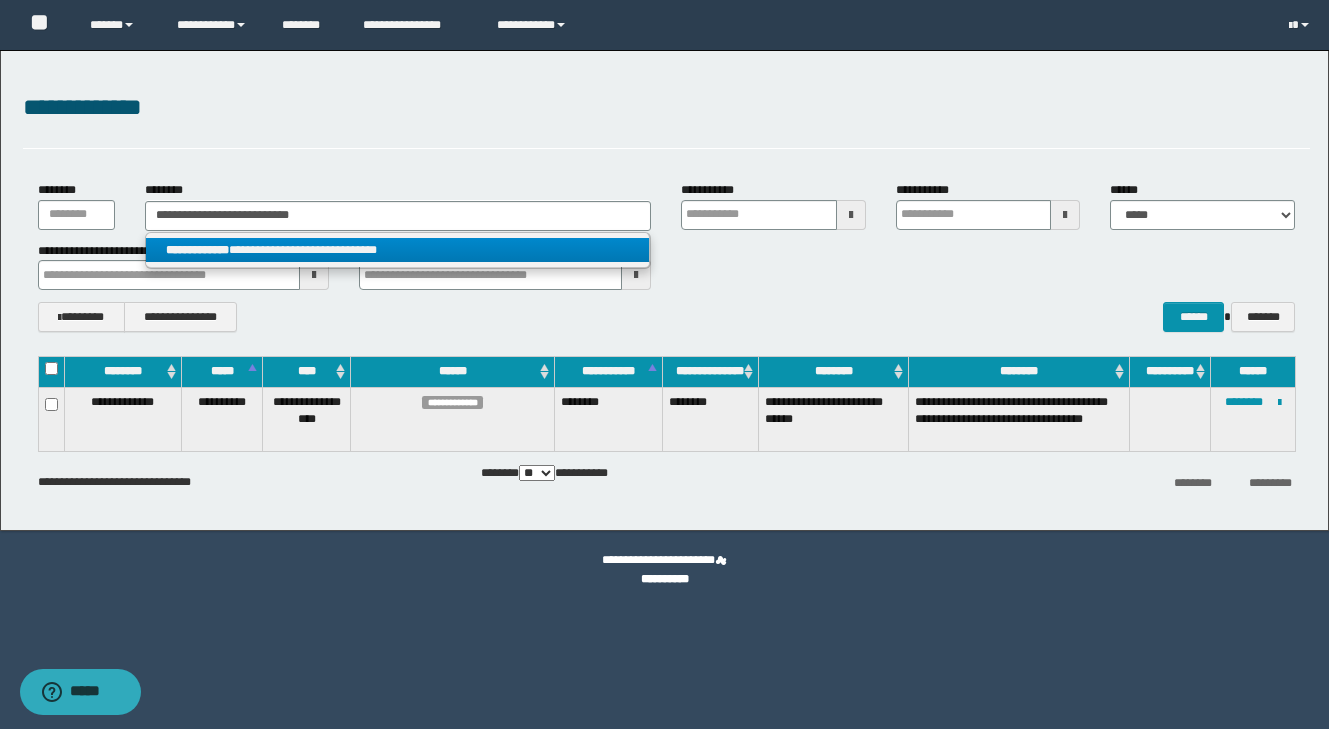 click on "**********" at bounding box center (397, 250) 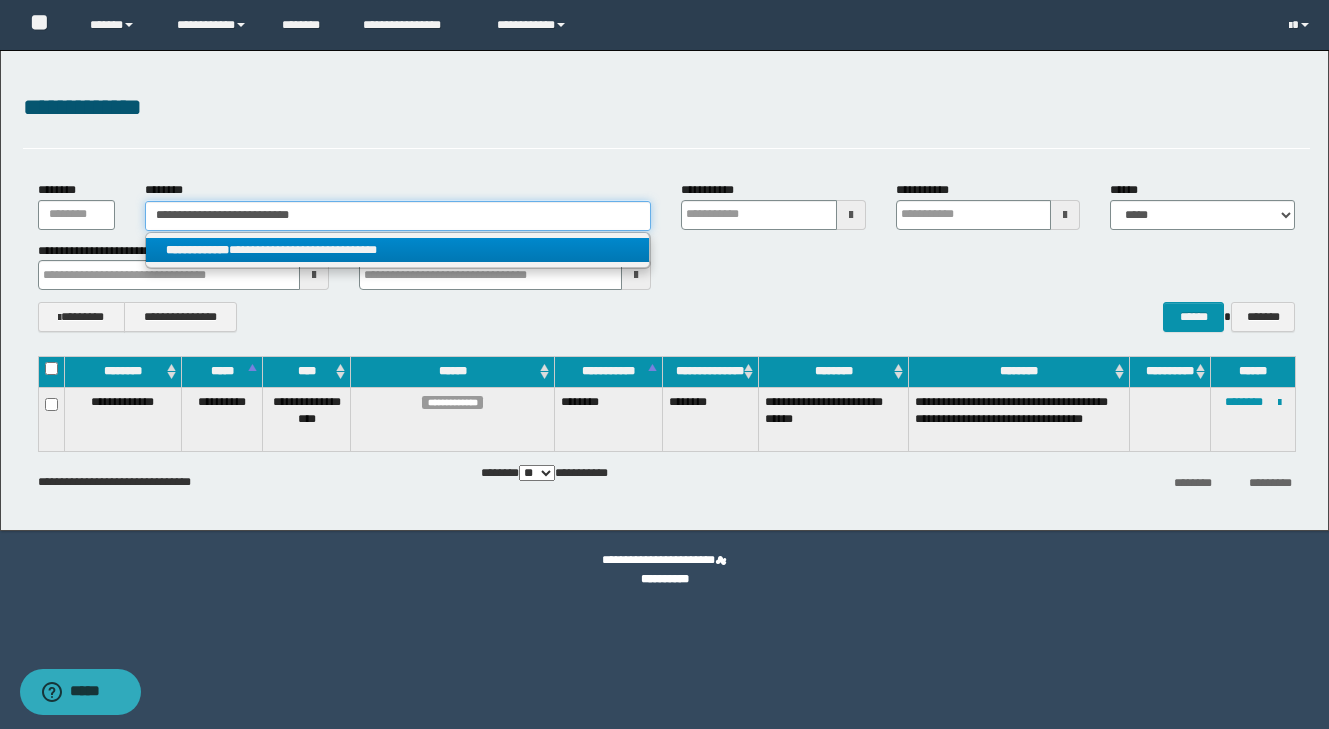 type 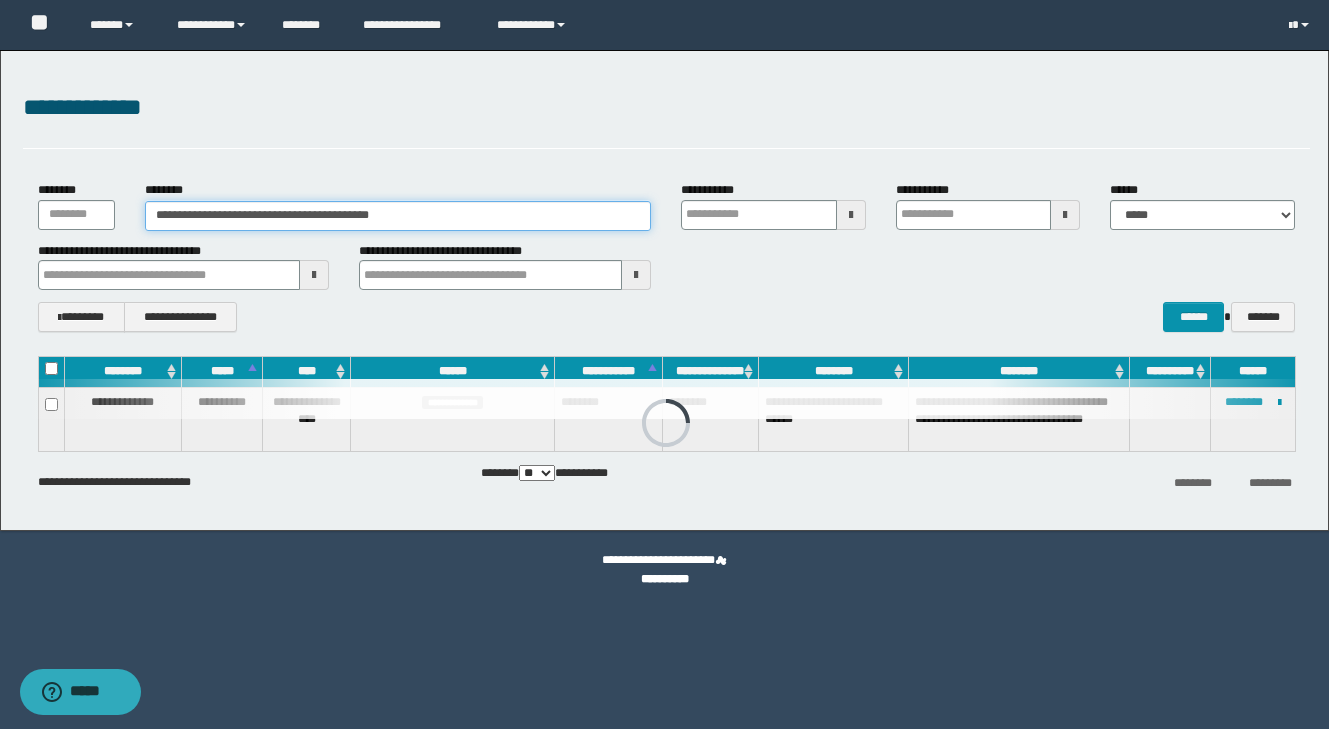 type 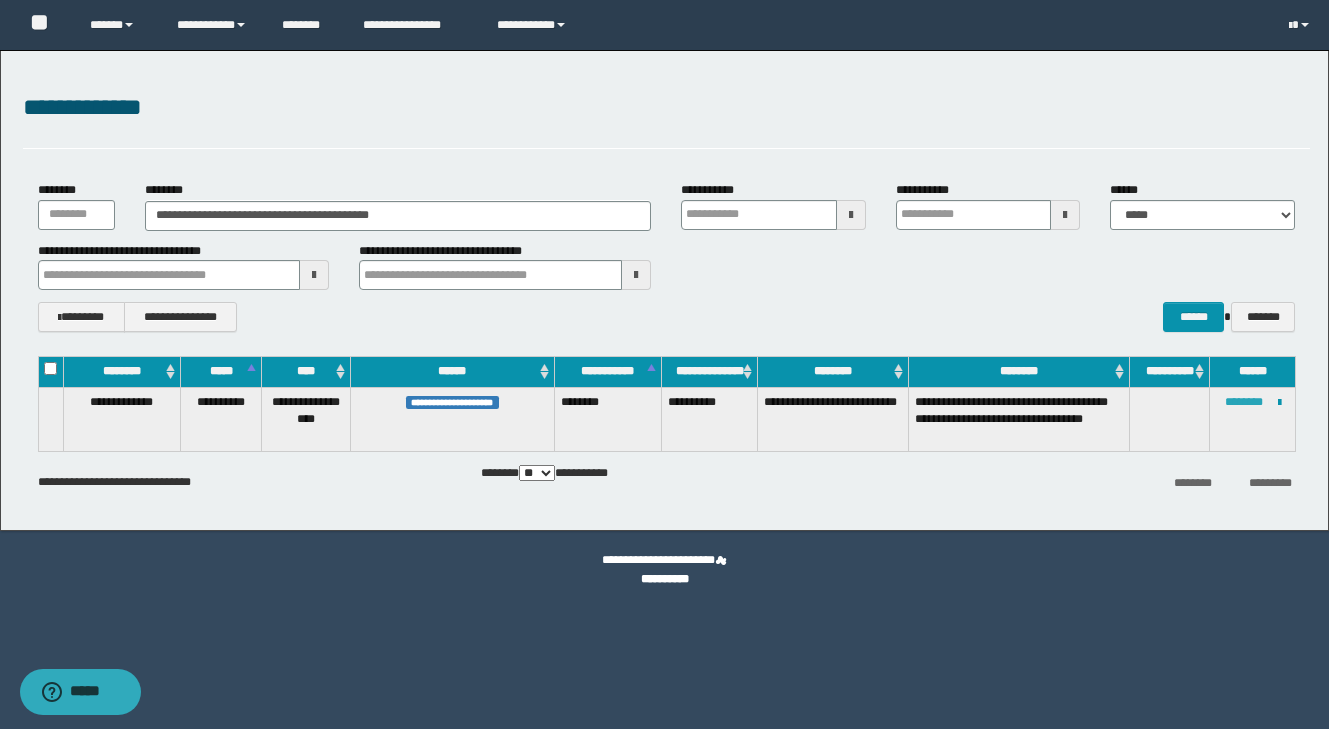 click on "********" at bounding box center [1244, 402] 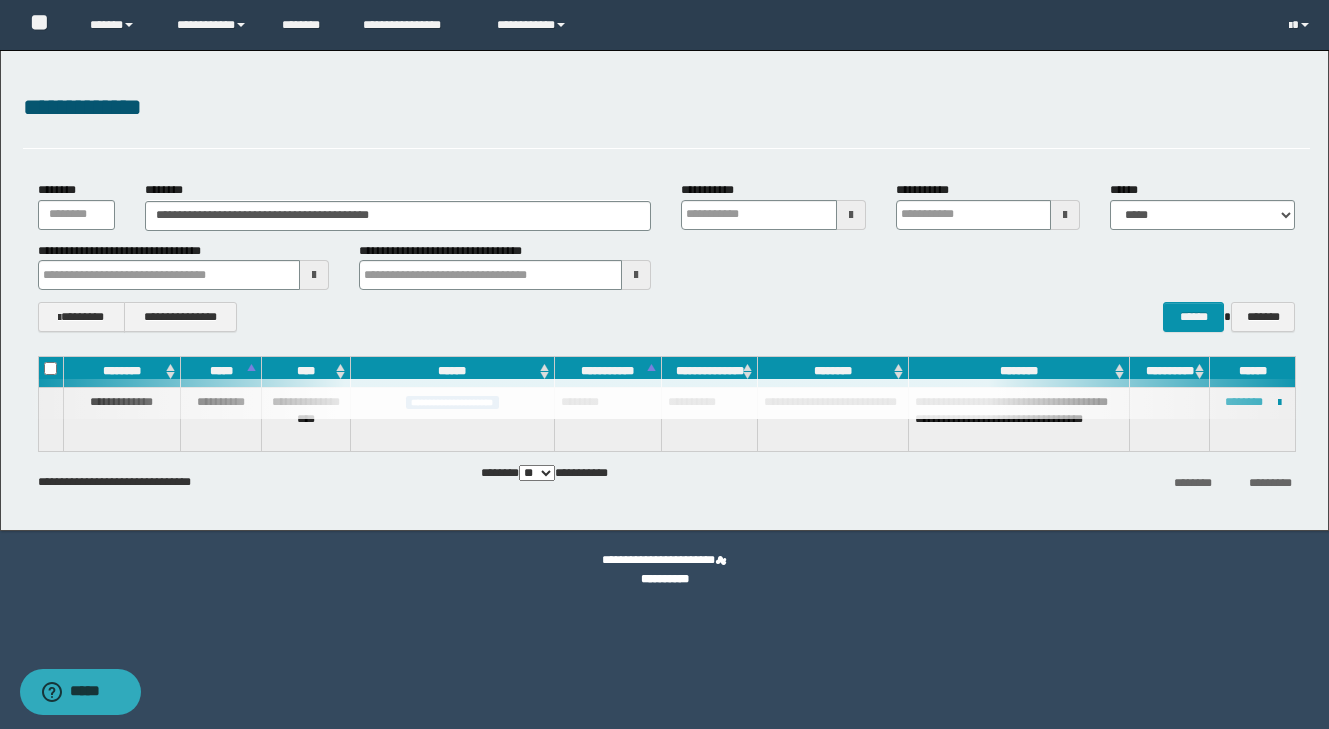 type 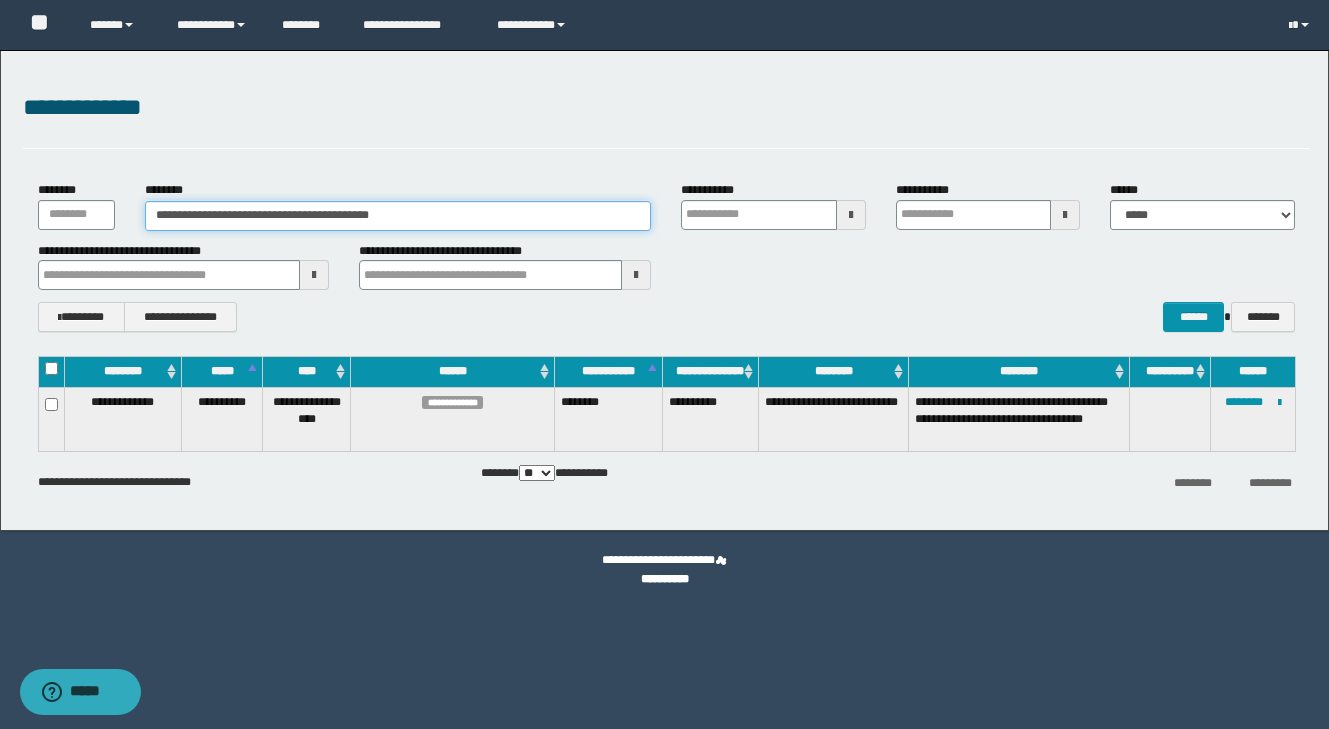 drag, startPoint x: 504, startPoint y: 223, endPoint x: 34, endPoint y: 11, distance: 515.60065 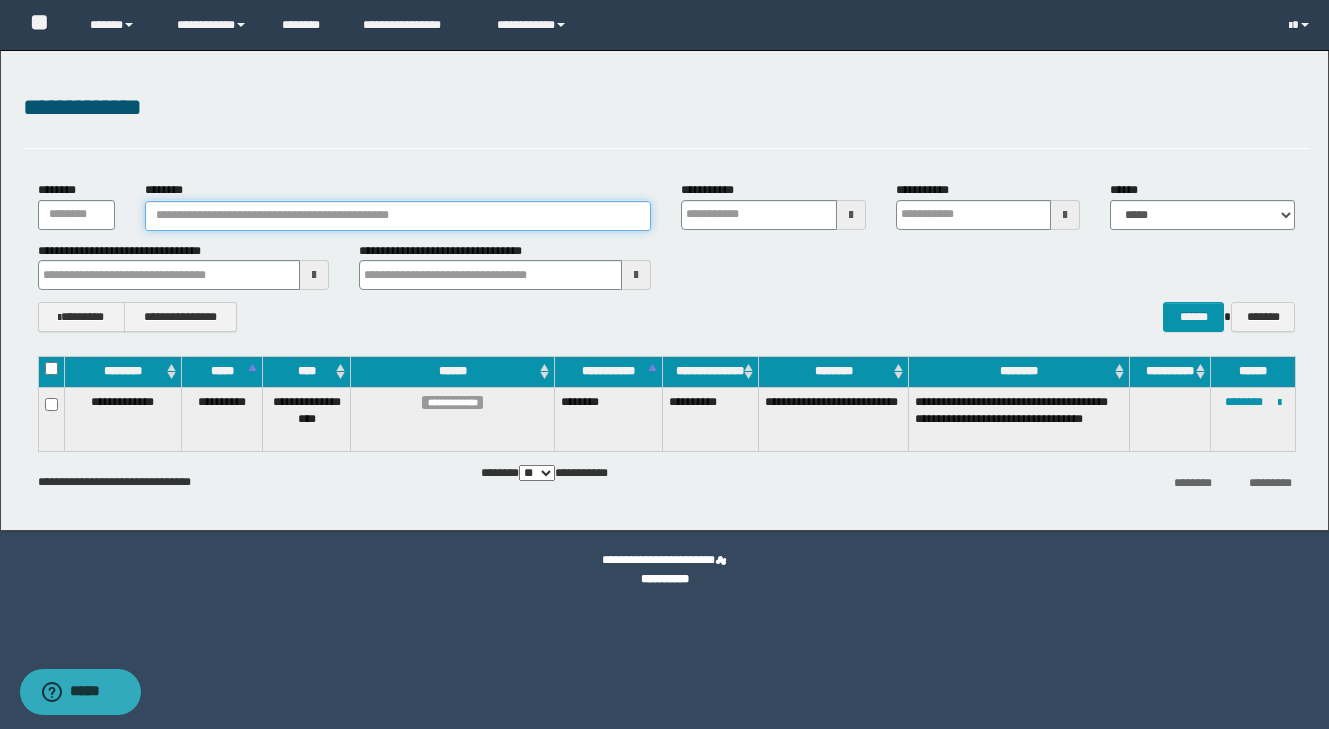 paste on "**********" 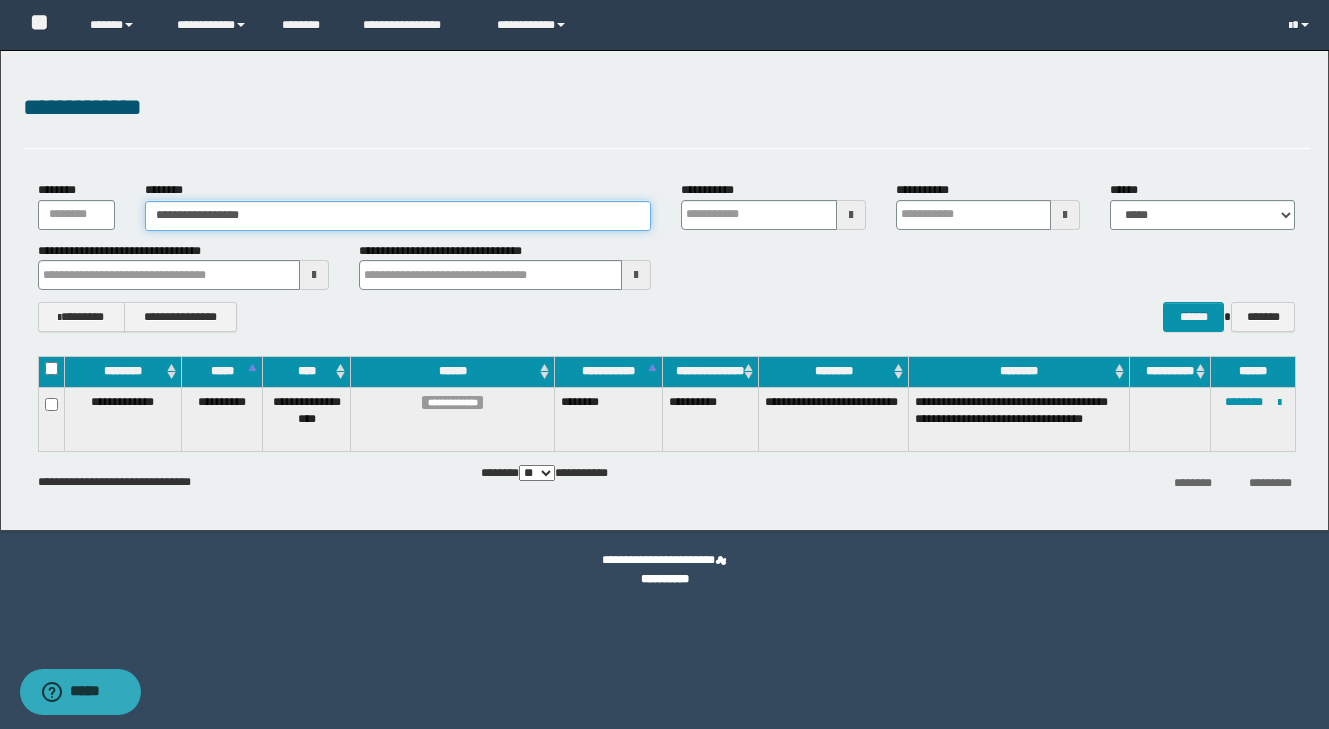 type on "**********" 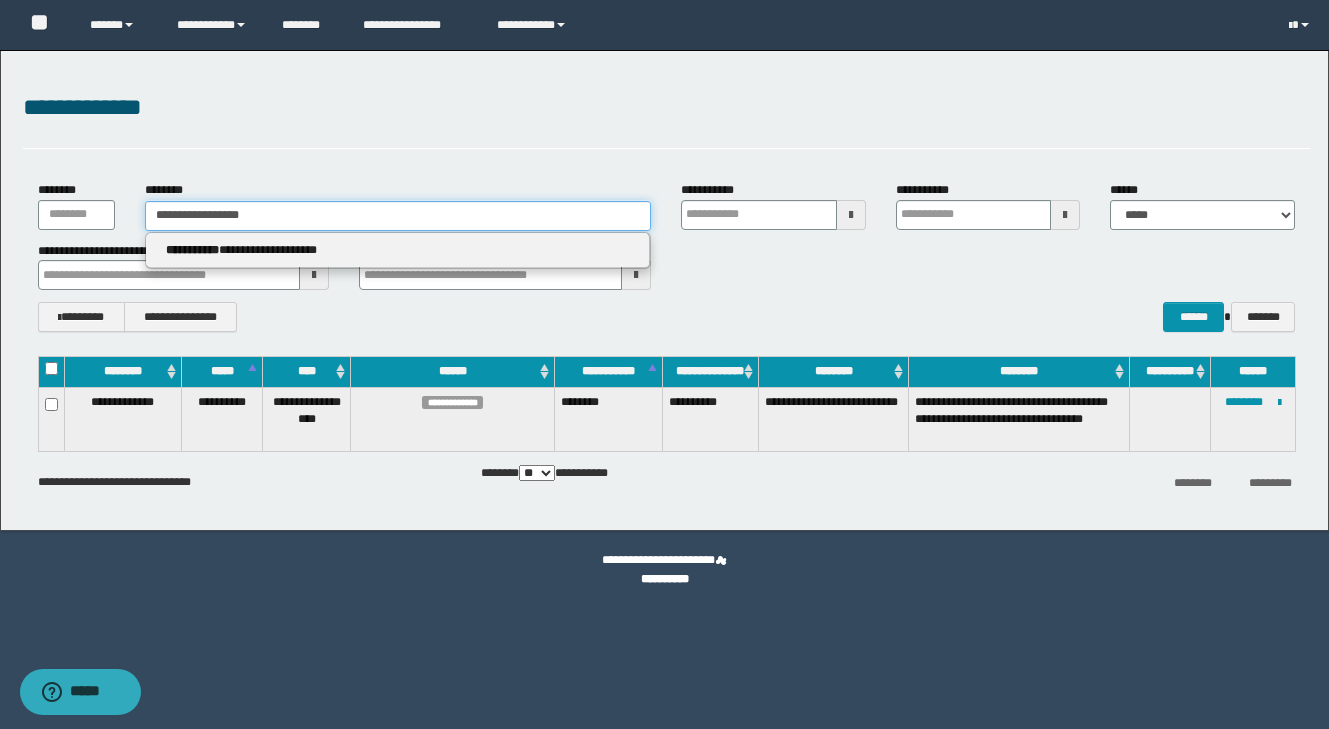 type on "**********" 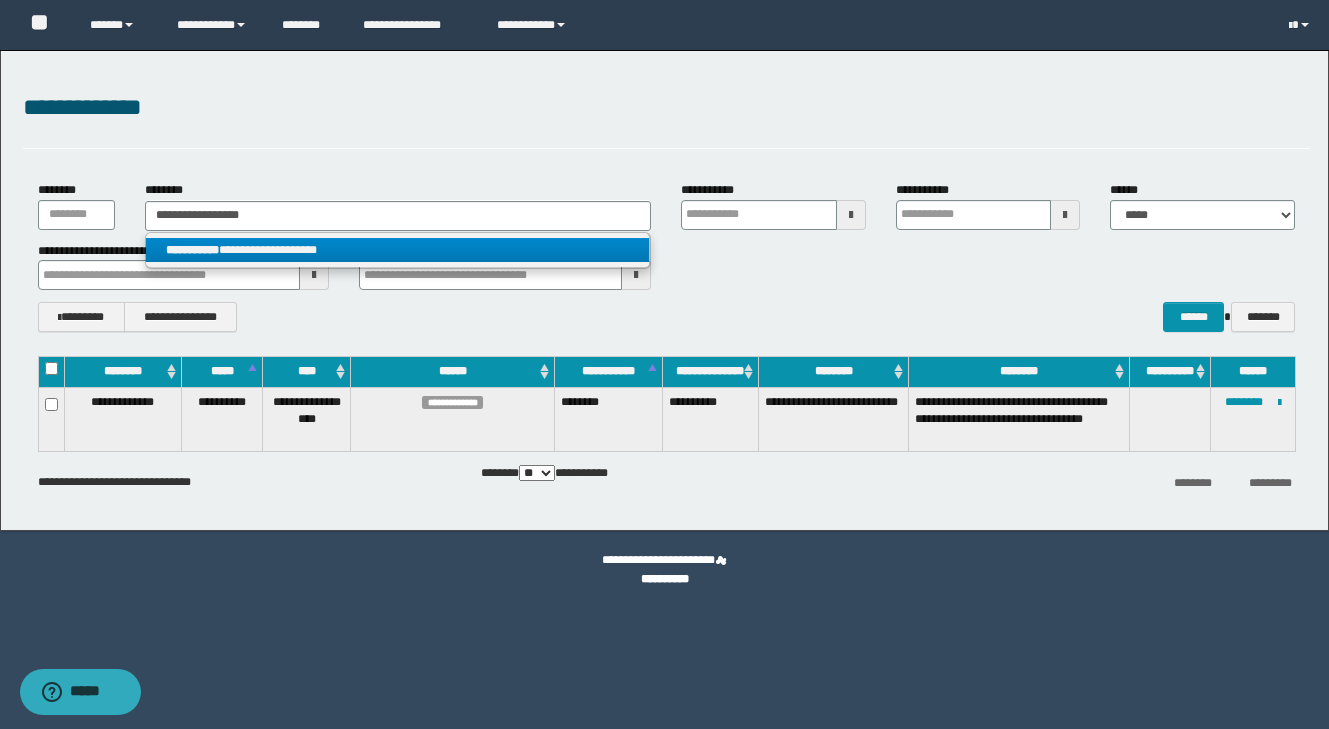 click on "**********" at bounding box center [397, 250] 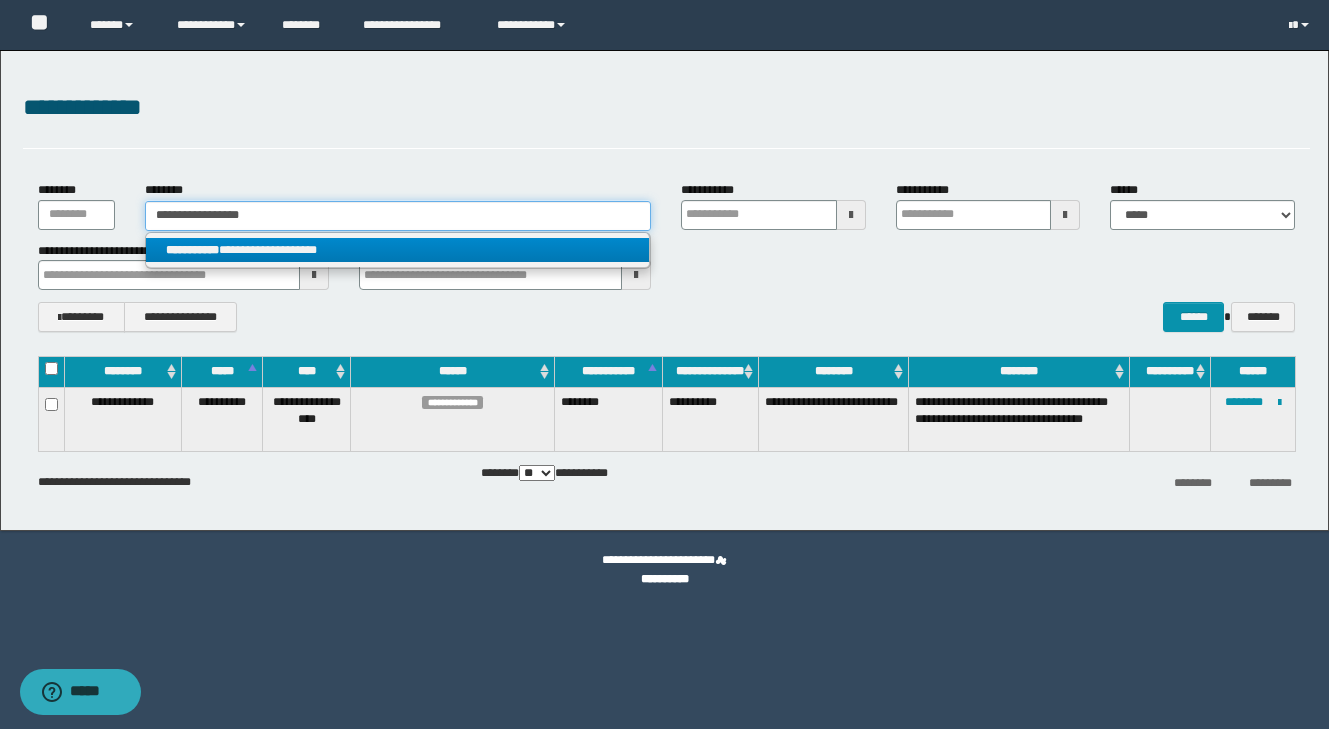 type 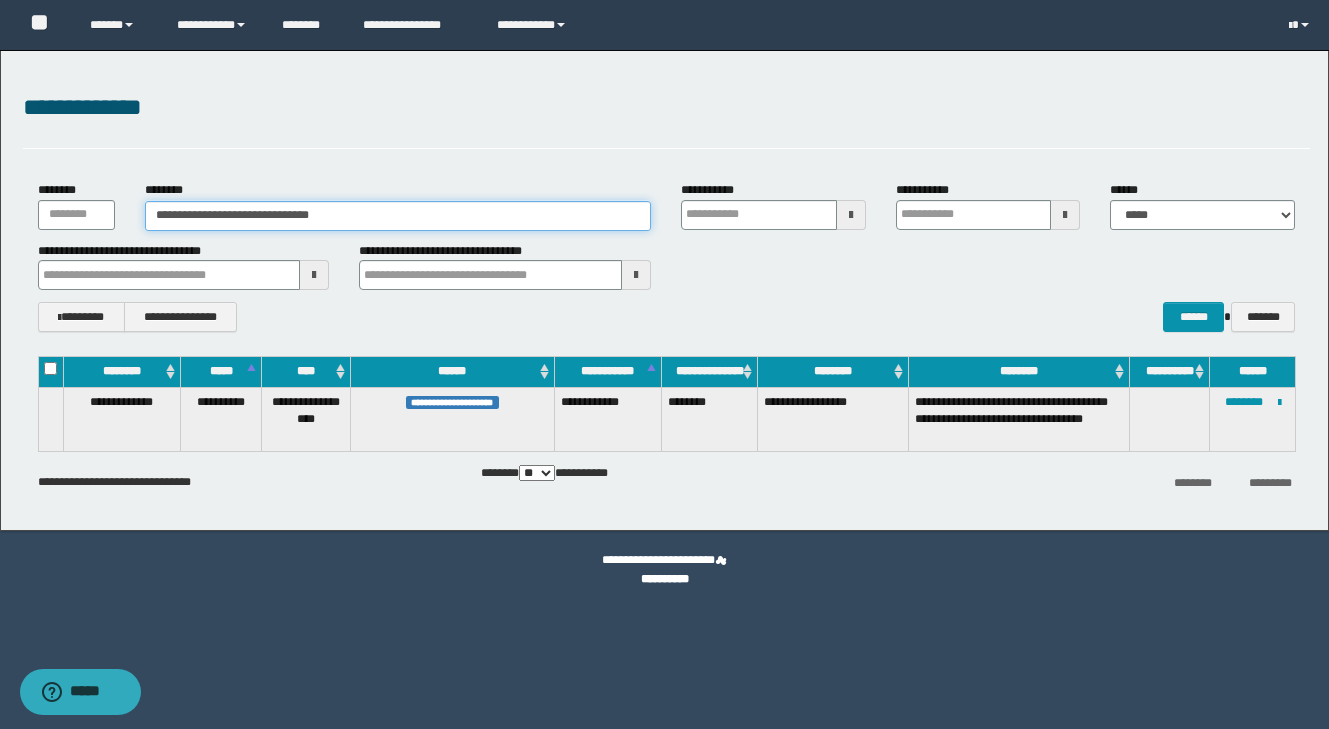 type 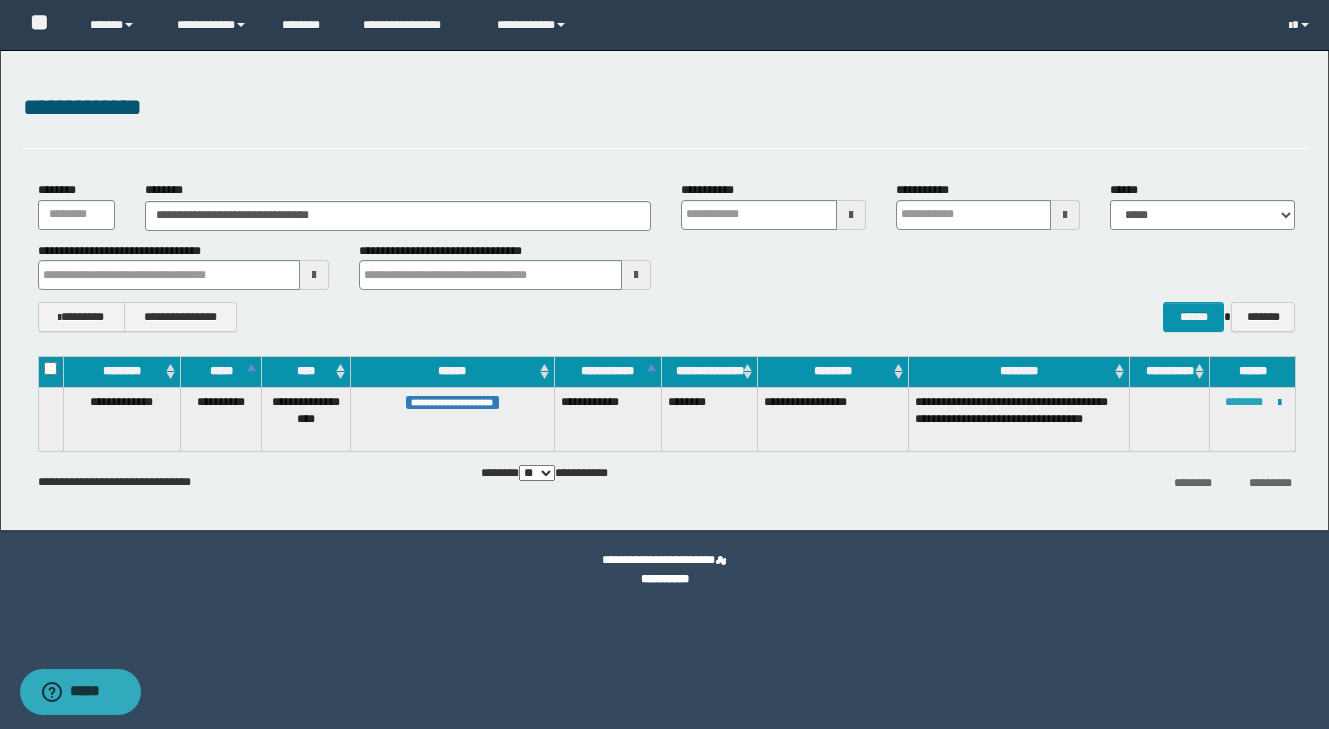 click on "********" at bounding box center (1244, 402) 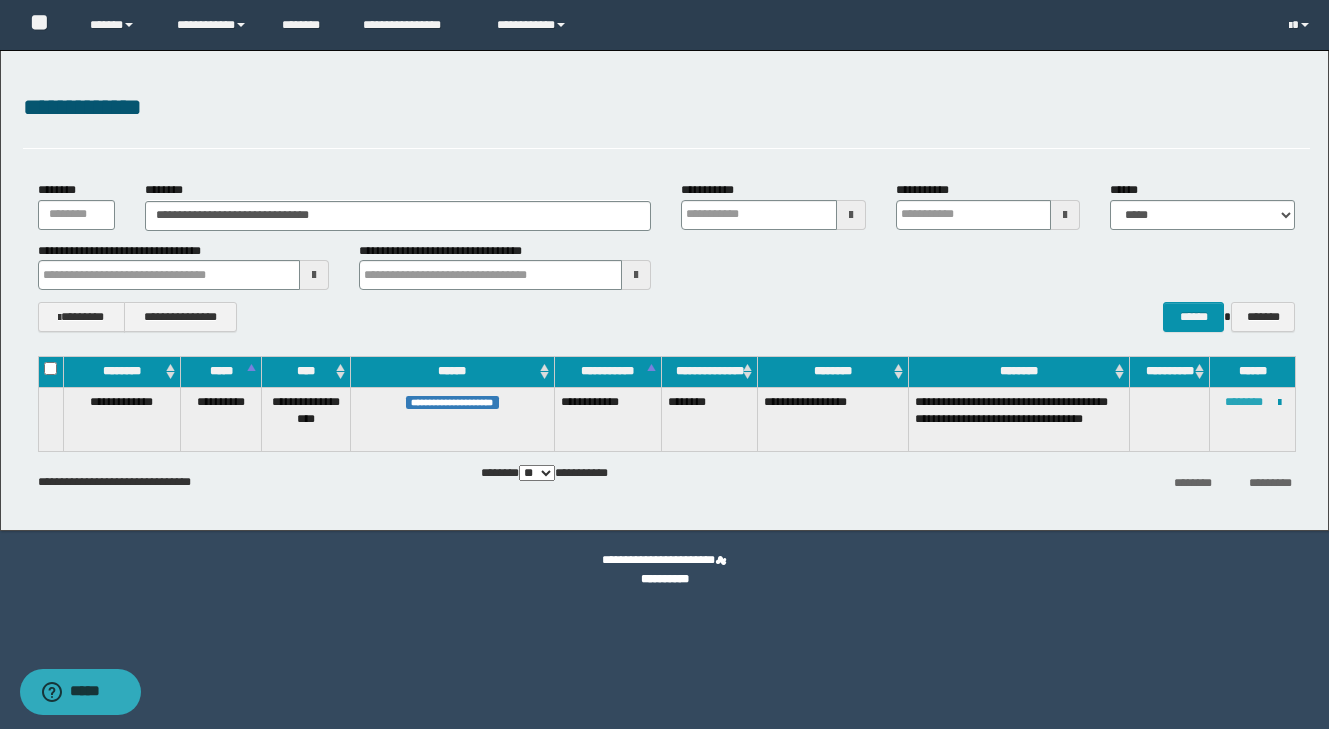 type 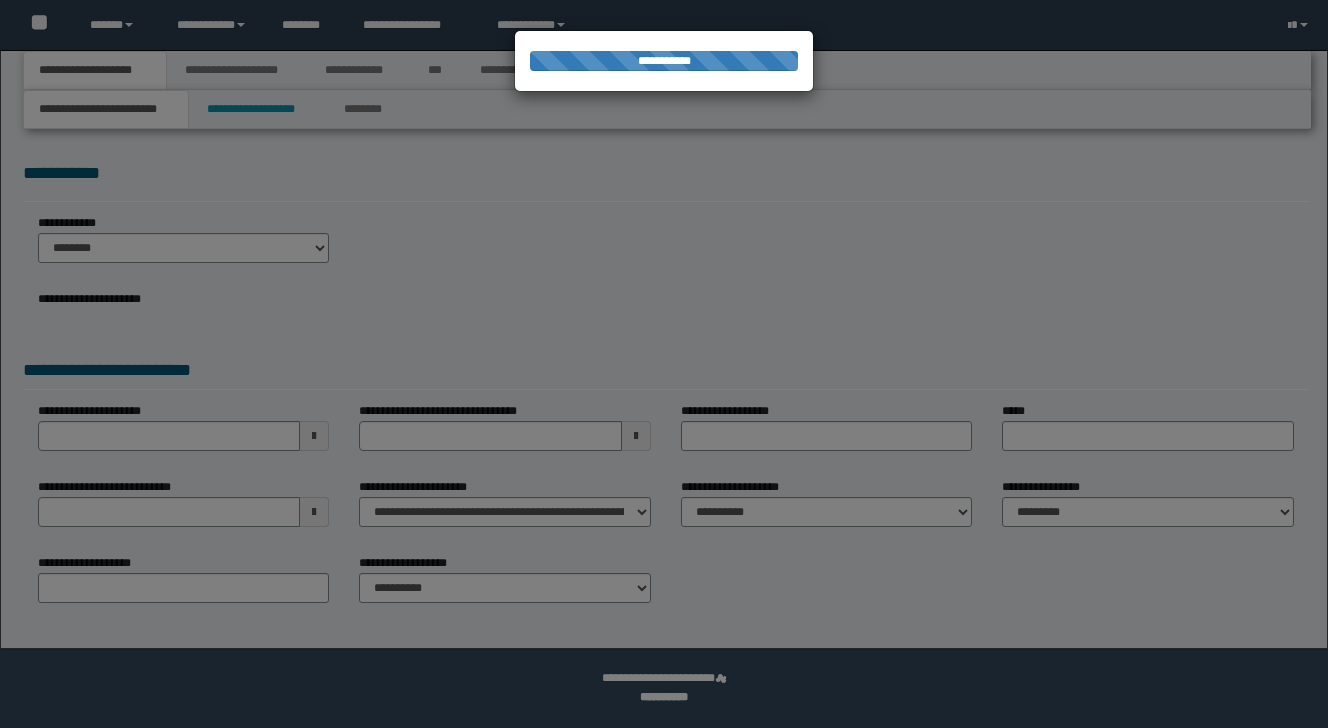 scroll, scrollTop: 0, scrollLeft: 0, axis: both 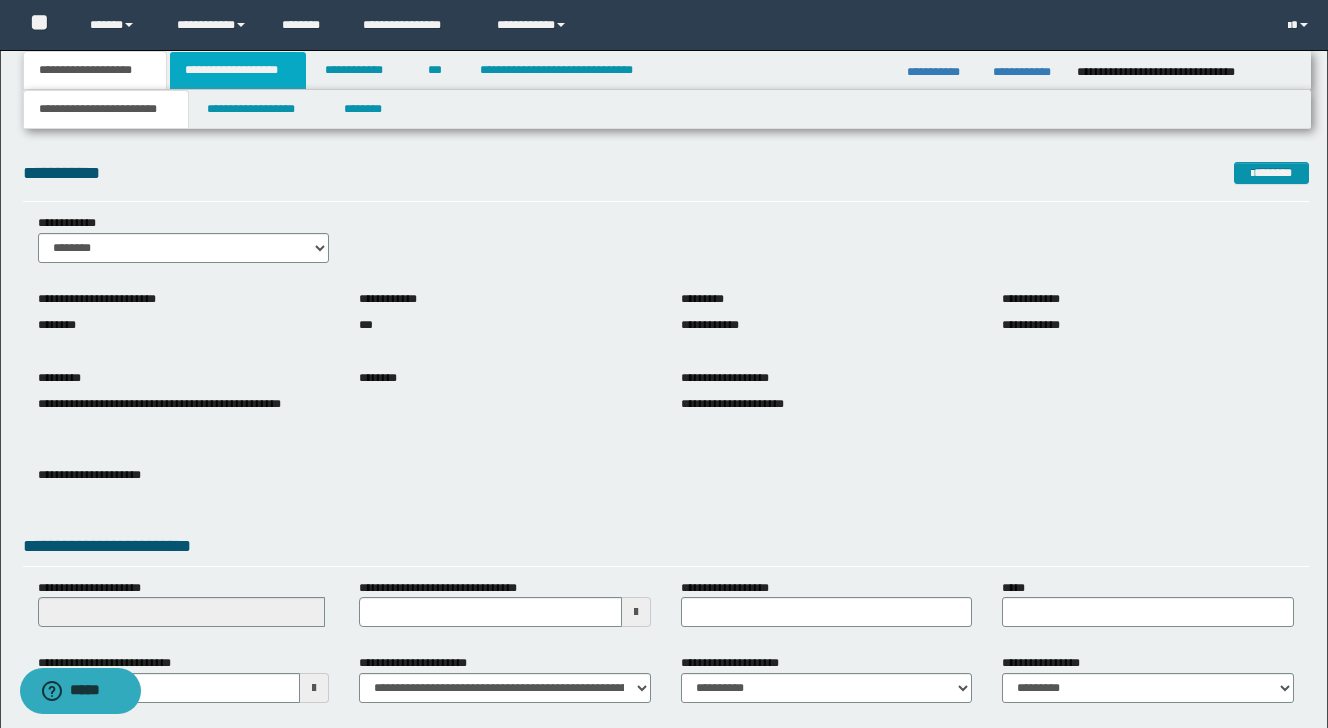 click on "**********" at bounding box center (238, 70) 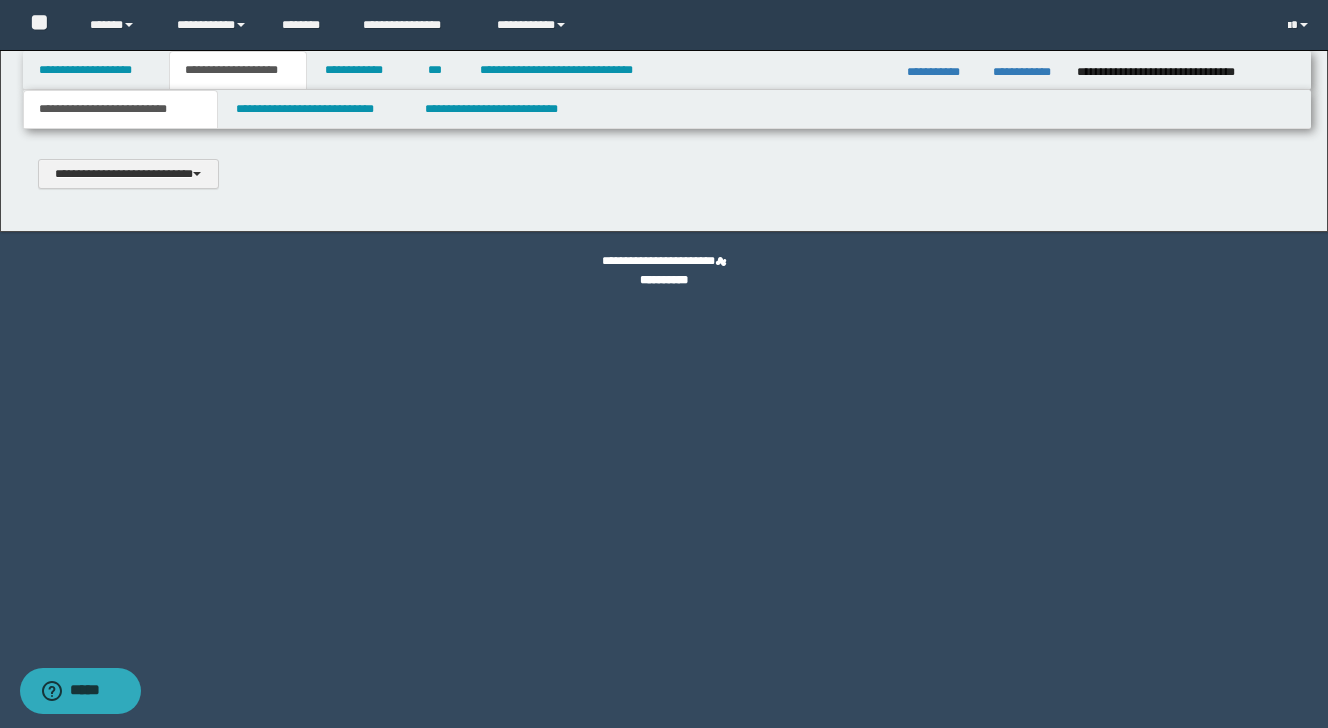 scroll, scrollTop: 0, scrollLeft: 0, axis: both 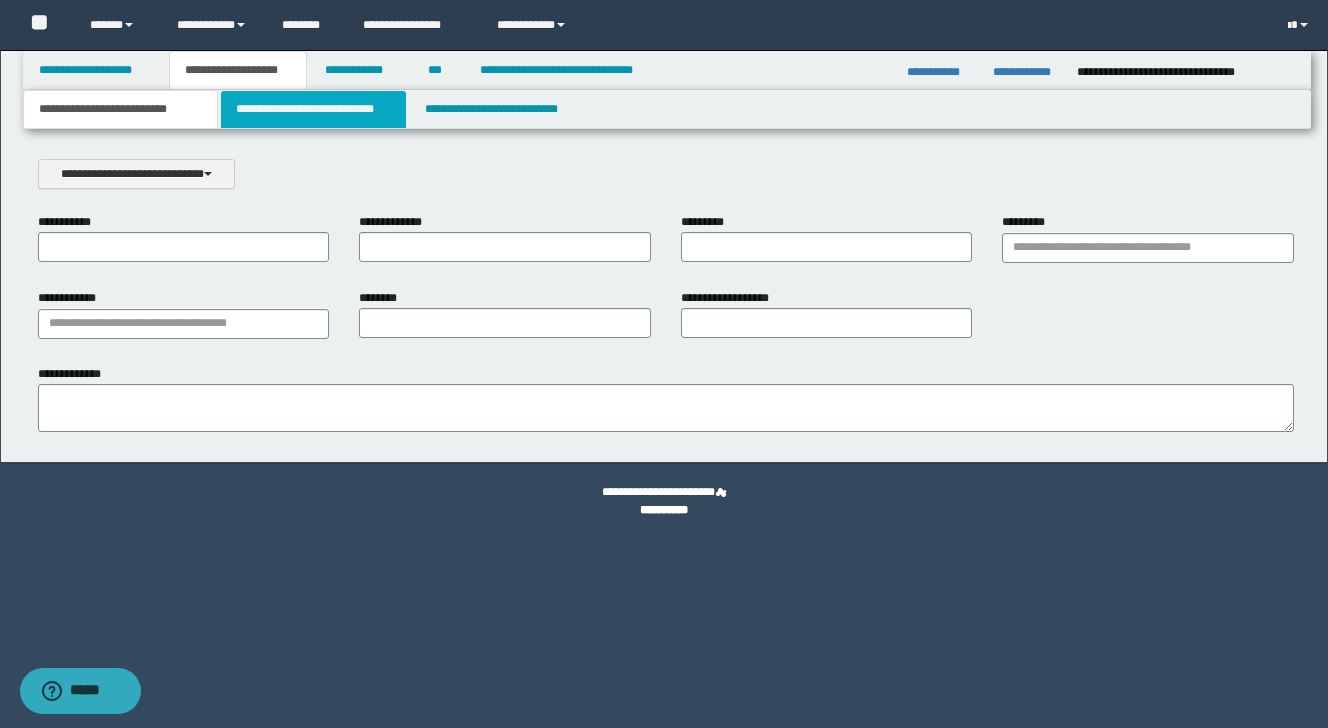 click on "**********" at bounding box center (314, 109) 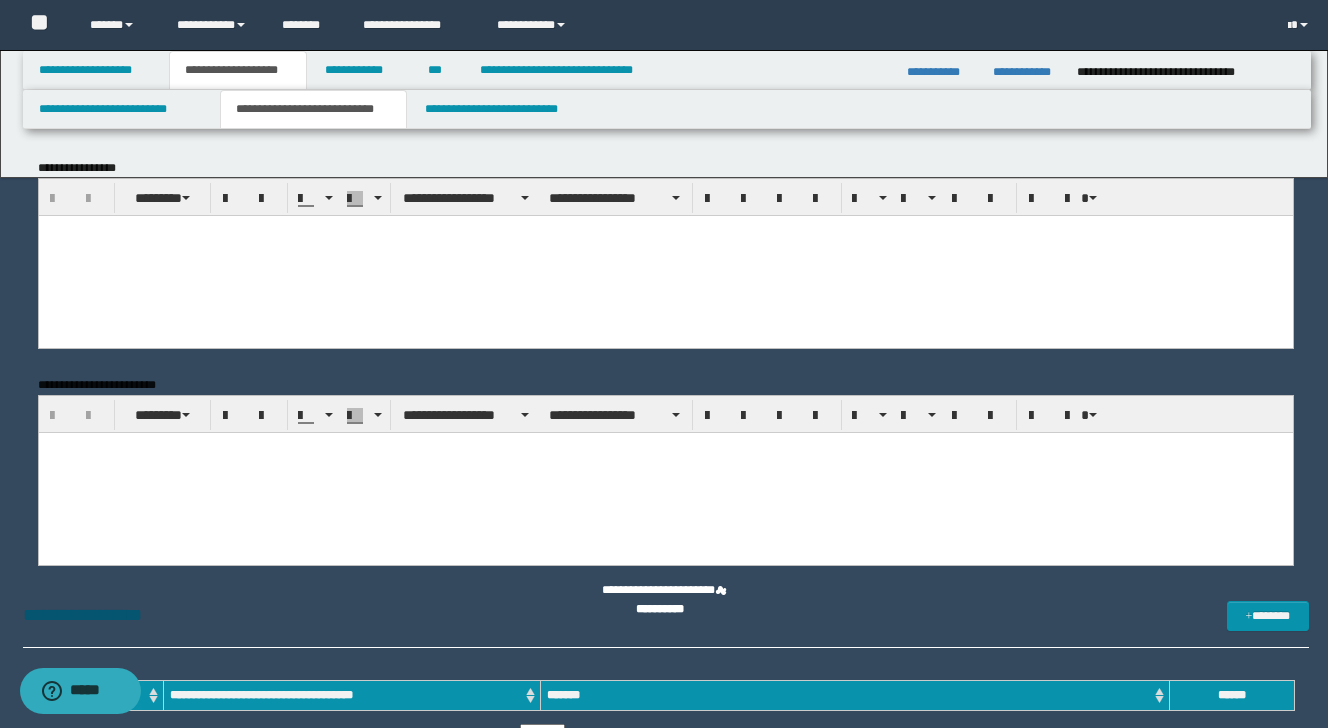 scroll, scrollTop: 0, scrollLeft: 0, axis: both 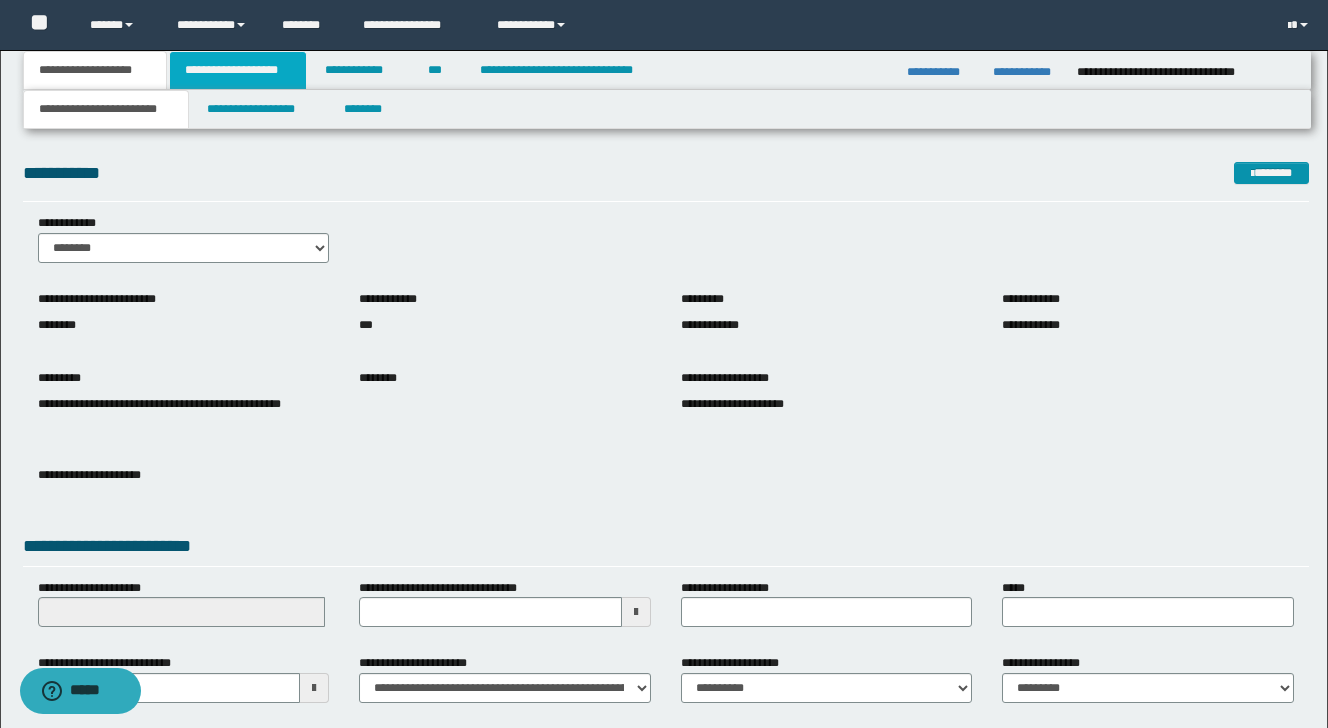 click on "**********" at bounding box center [238, 70] 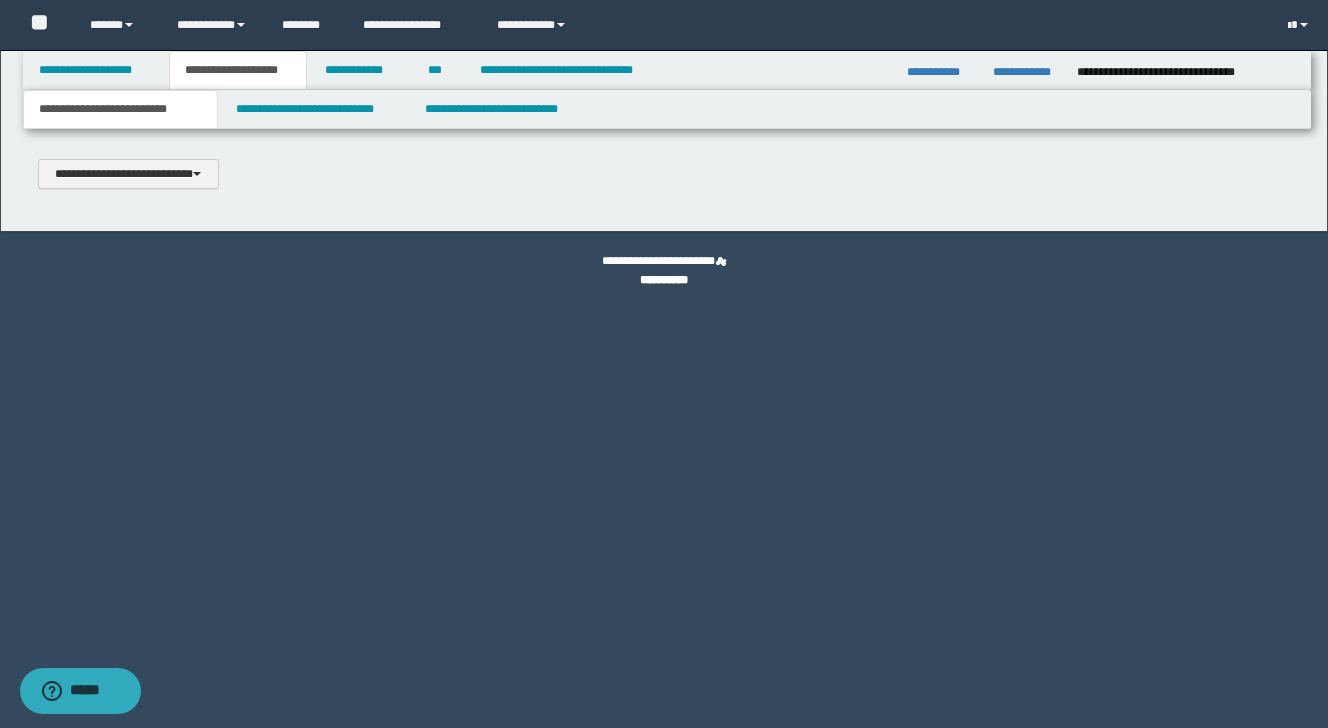 scroll, scrollTop: 0, scrollLeft: 0, axis: both 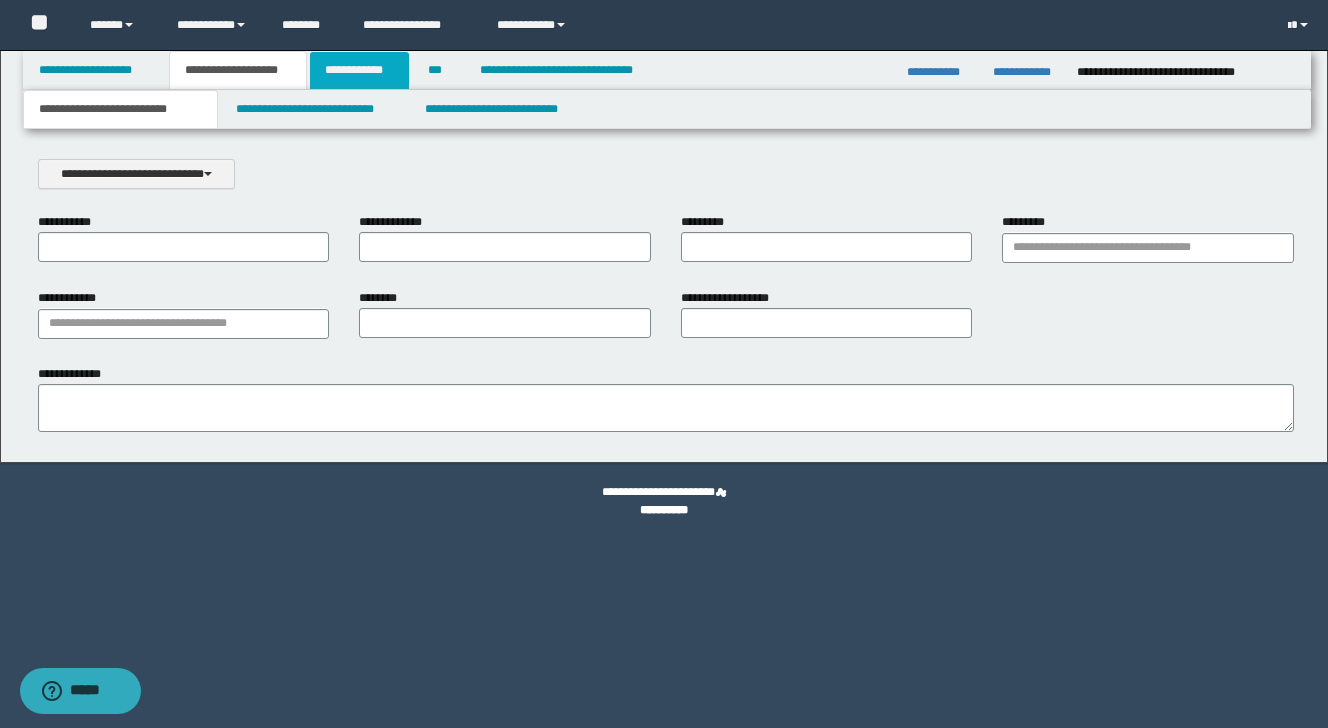 click on "**********" at bounding box center (359, 70) 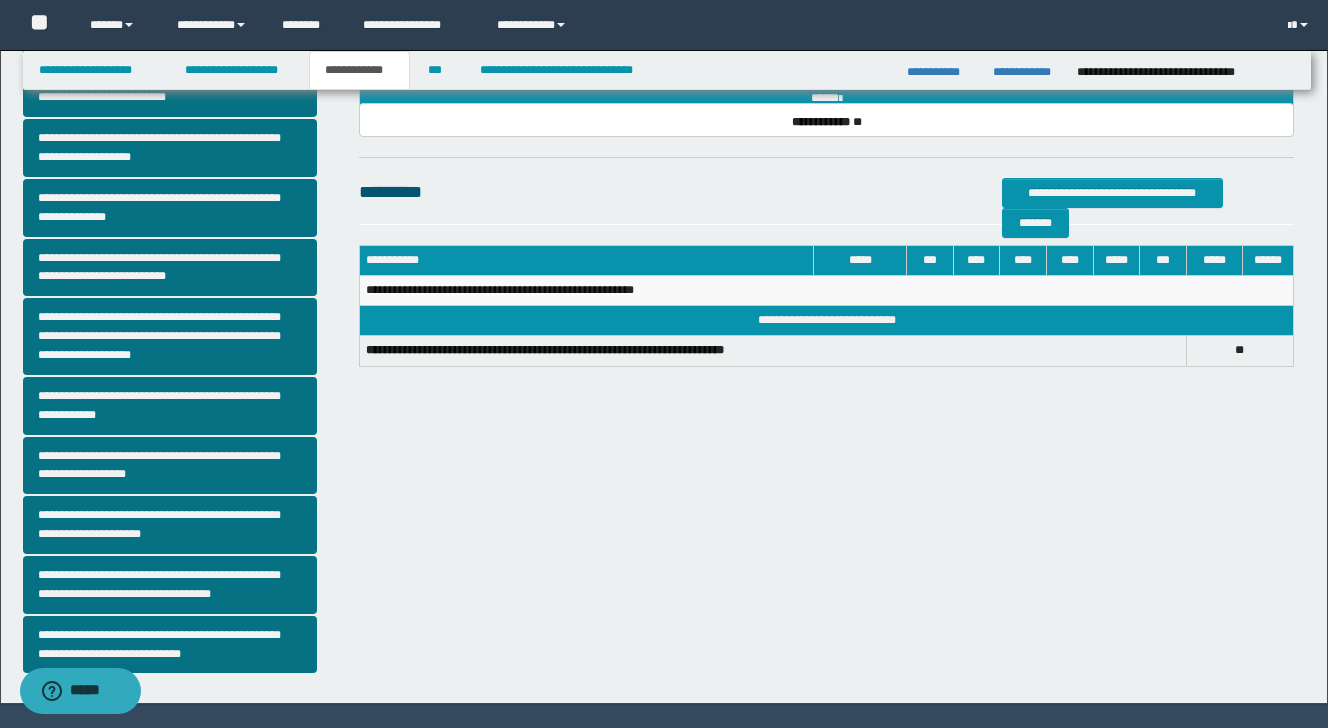 scroll, scrollTop: 421, scrollLeft: 0, axis: vertical 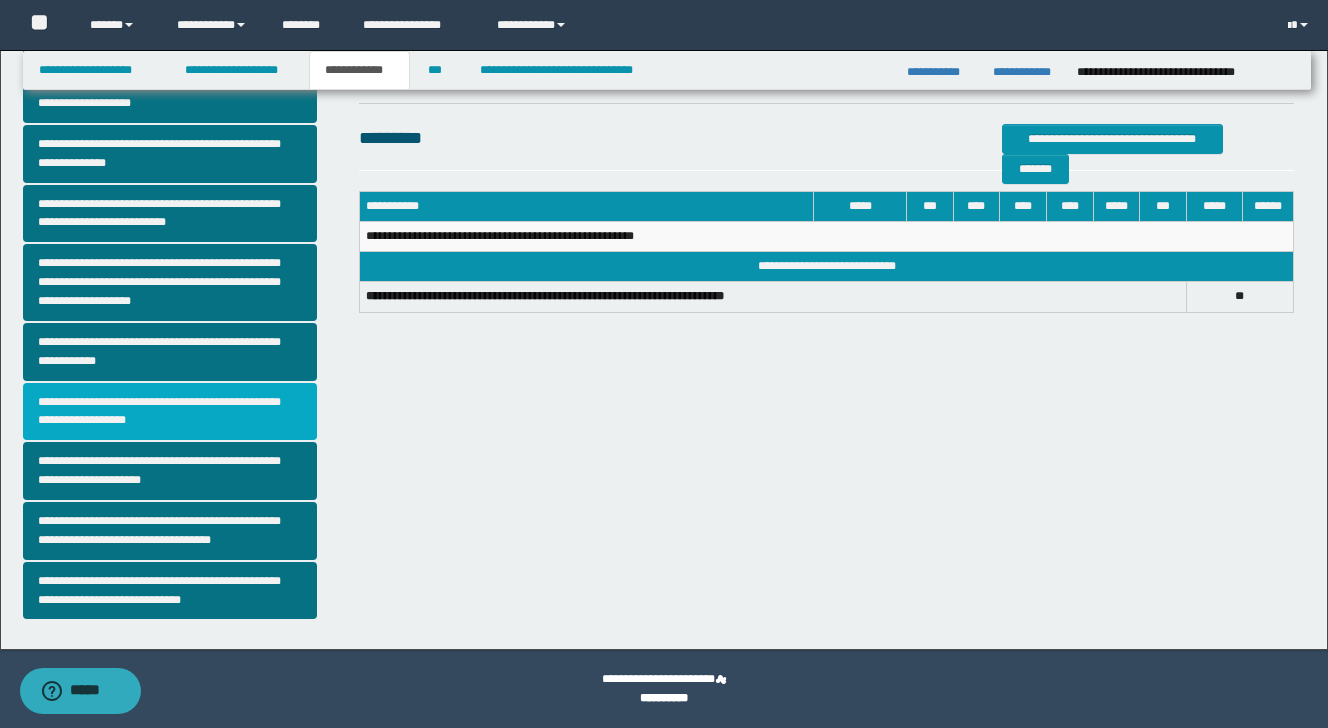click on "**********" at bounding box center [170, 412] 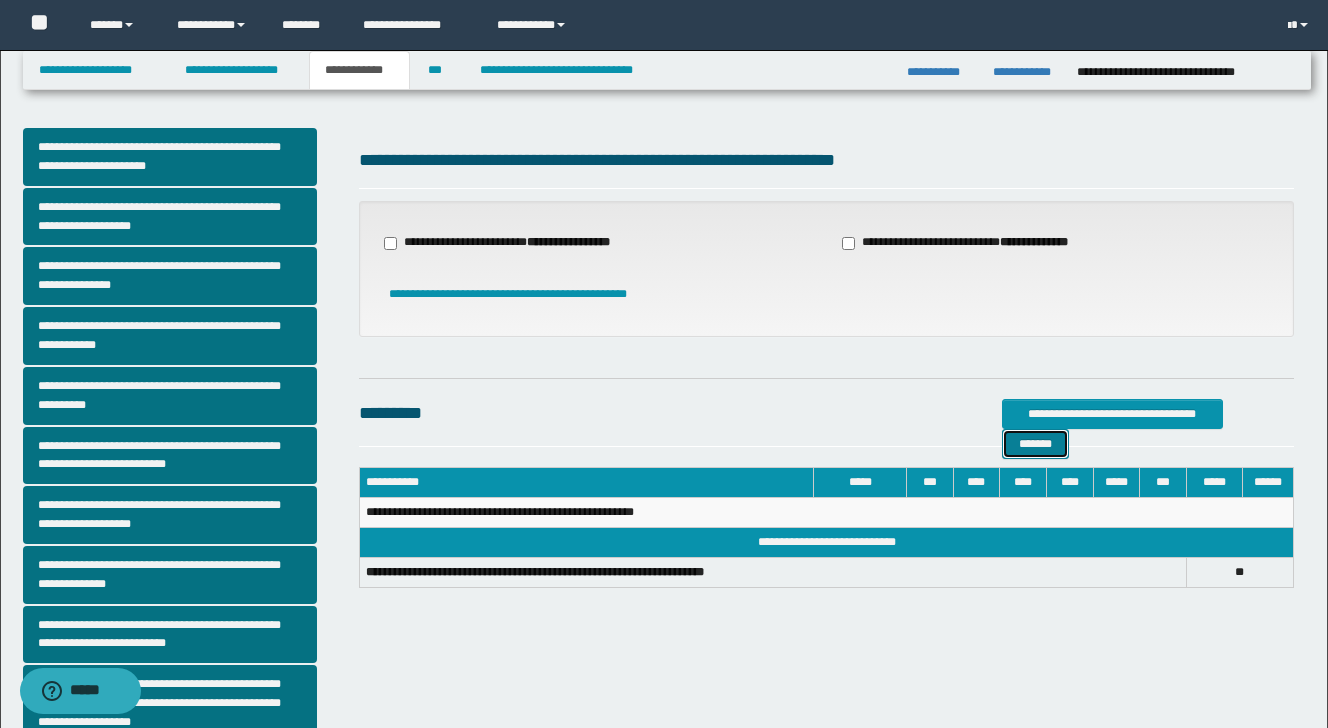 click on "*******" at bounding box center [1035, 444] 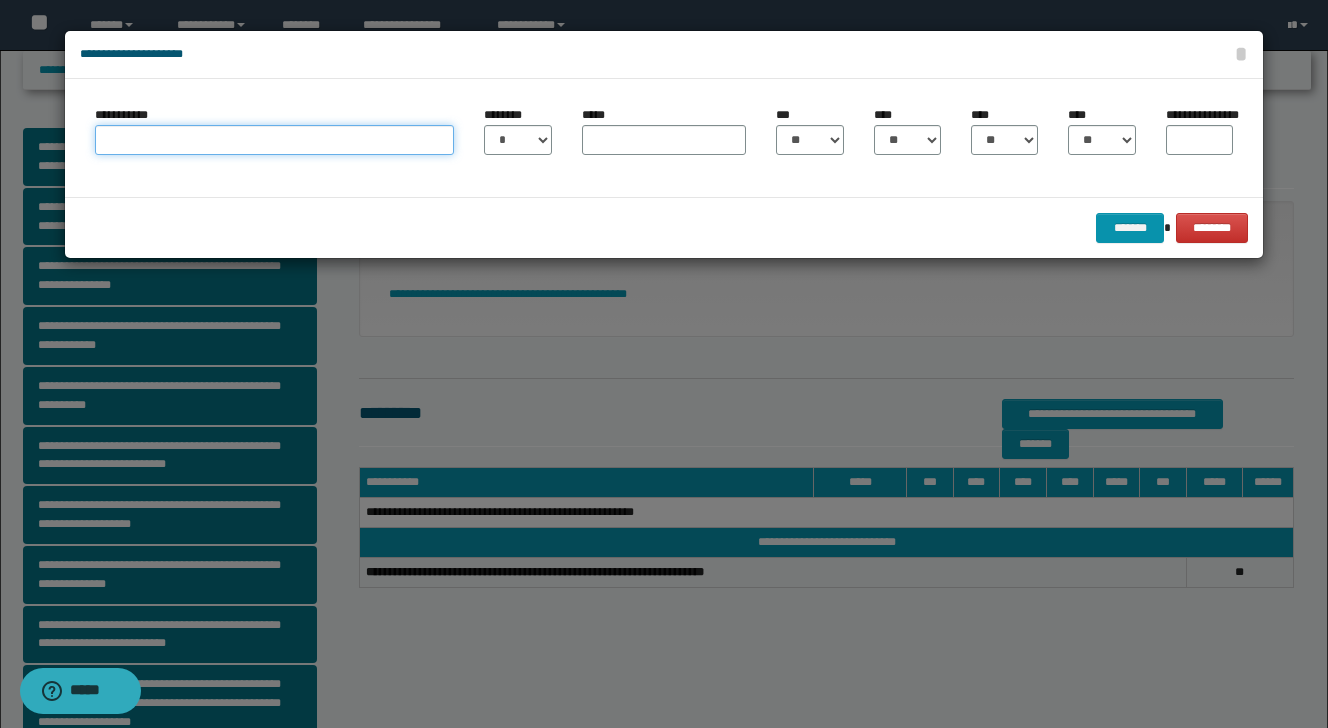 click on "**********" at bounding box center [274, 140] 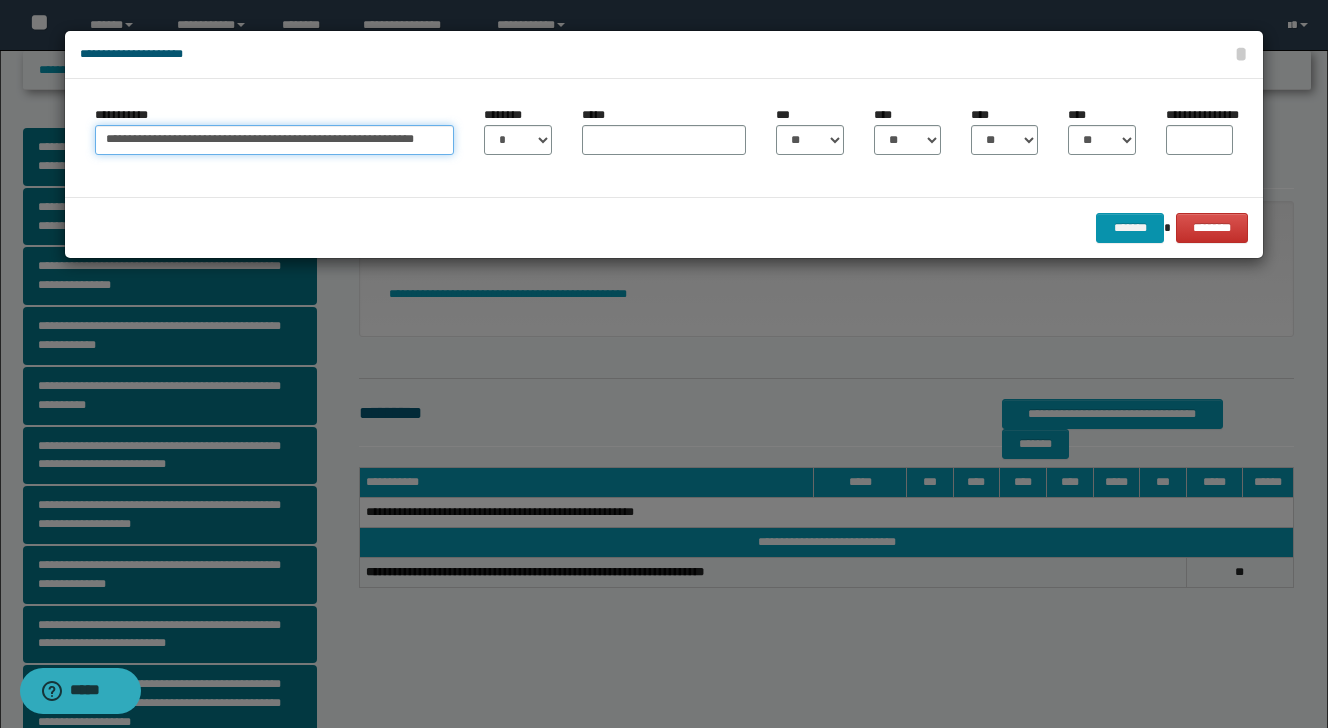 scroll, scrollTop: 0, scrollLeft: 12, axis: horizontal 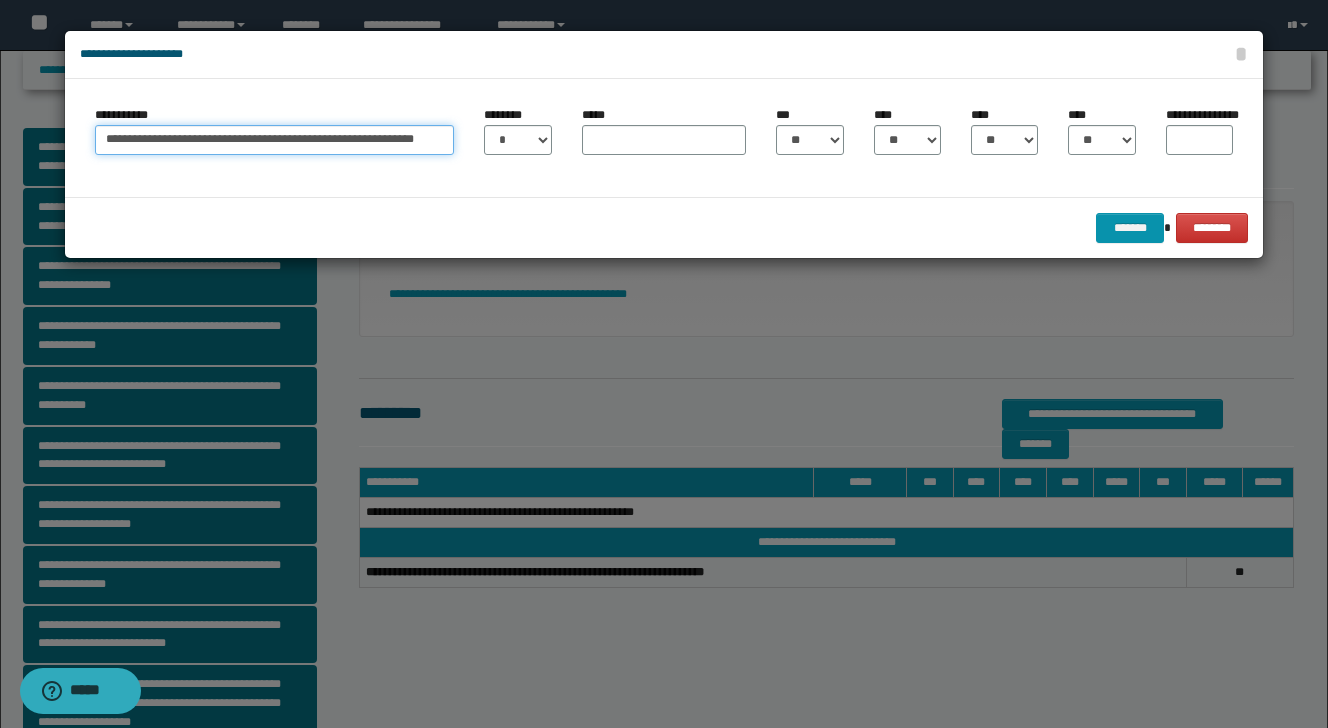 type on "**********" 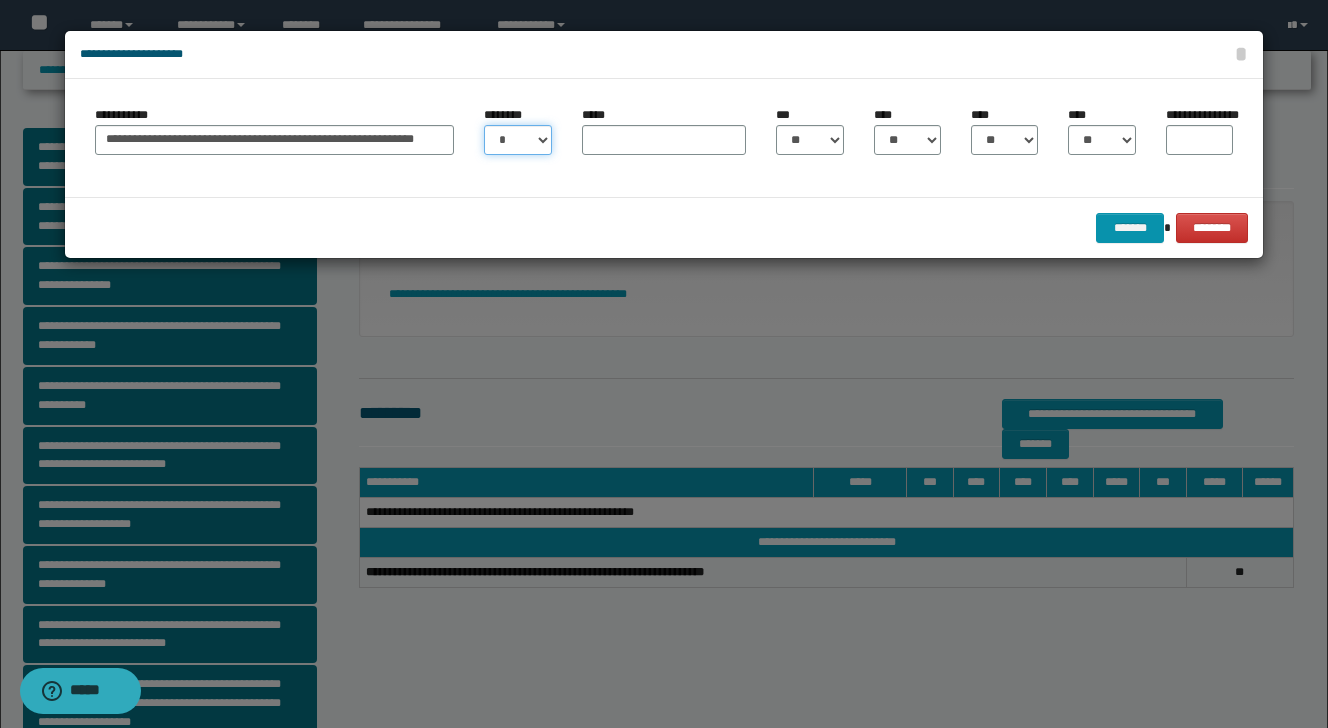 click on "*
*
*
*
*
*
*
*
*
**
**
**
**
**
**" at bounding box center (517, 140) 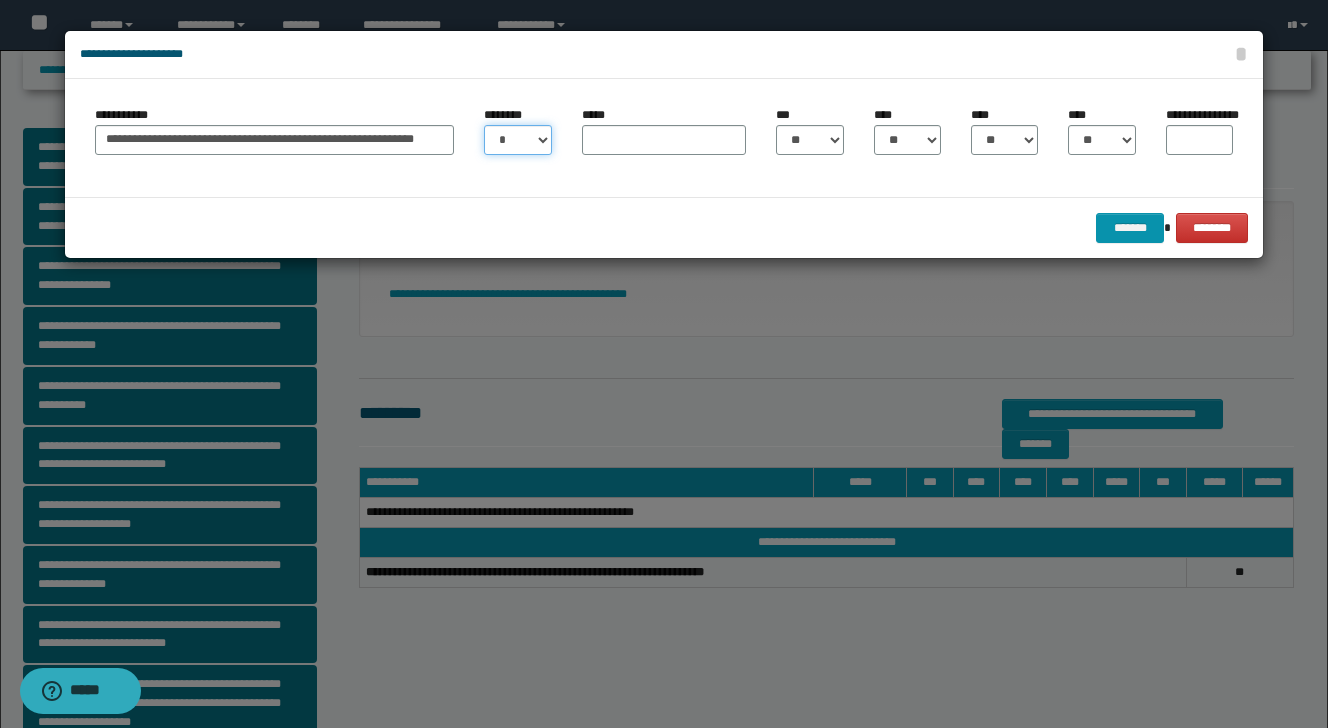 select on "**" 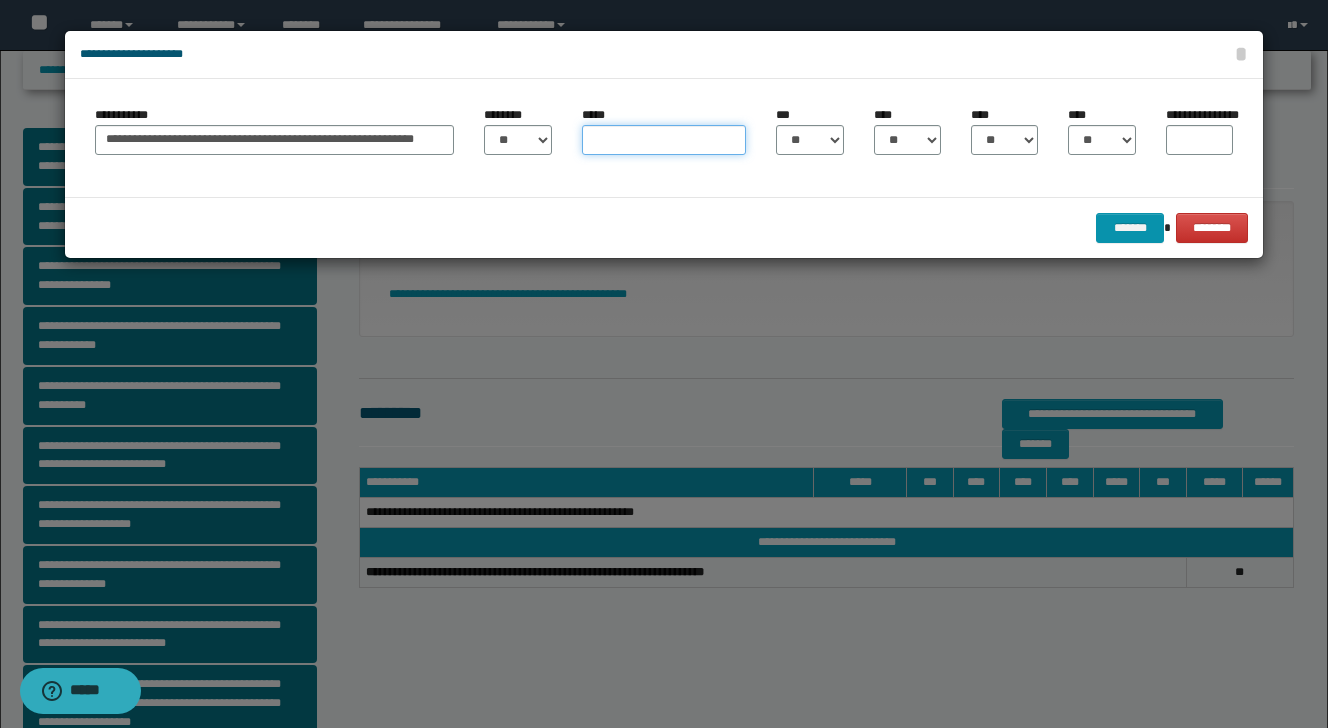 click on "*****" at bounding box center (664, 140) 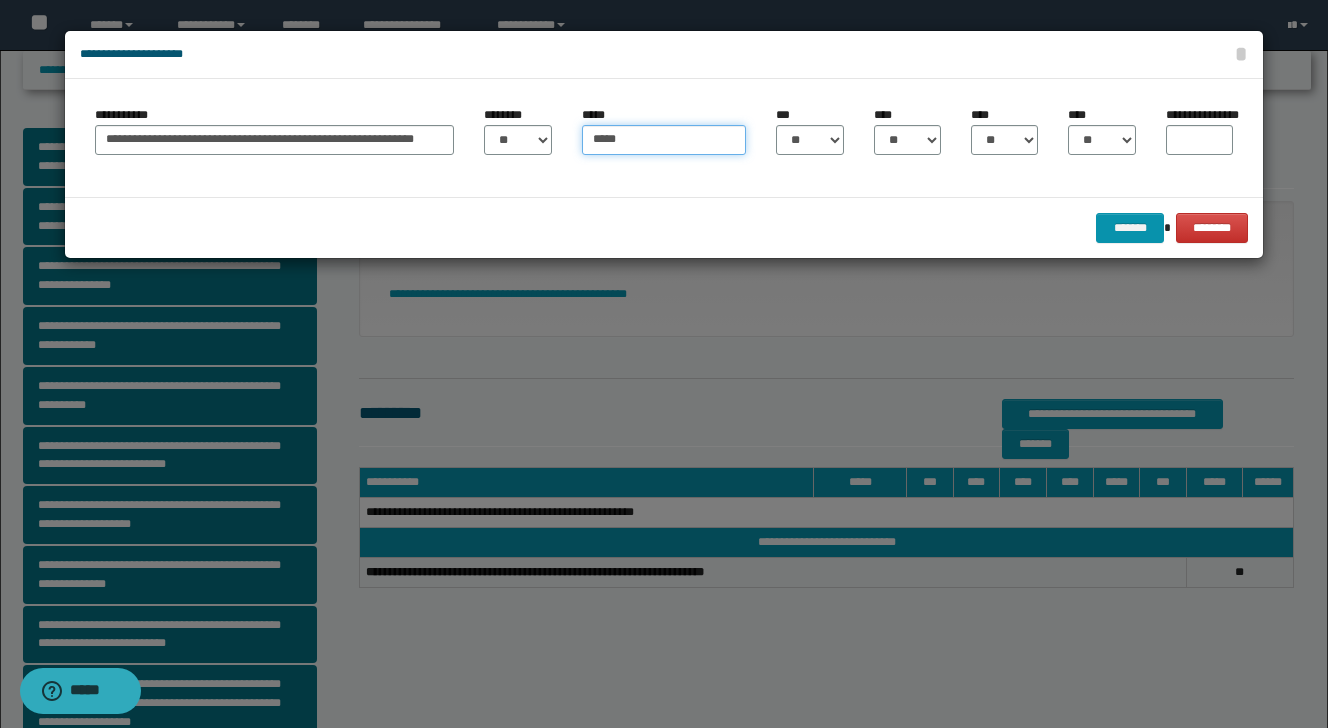 type on "*****" 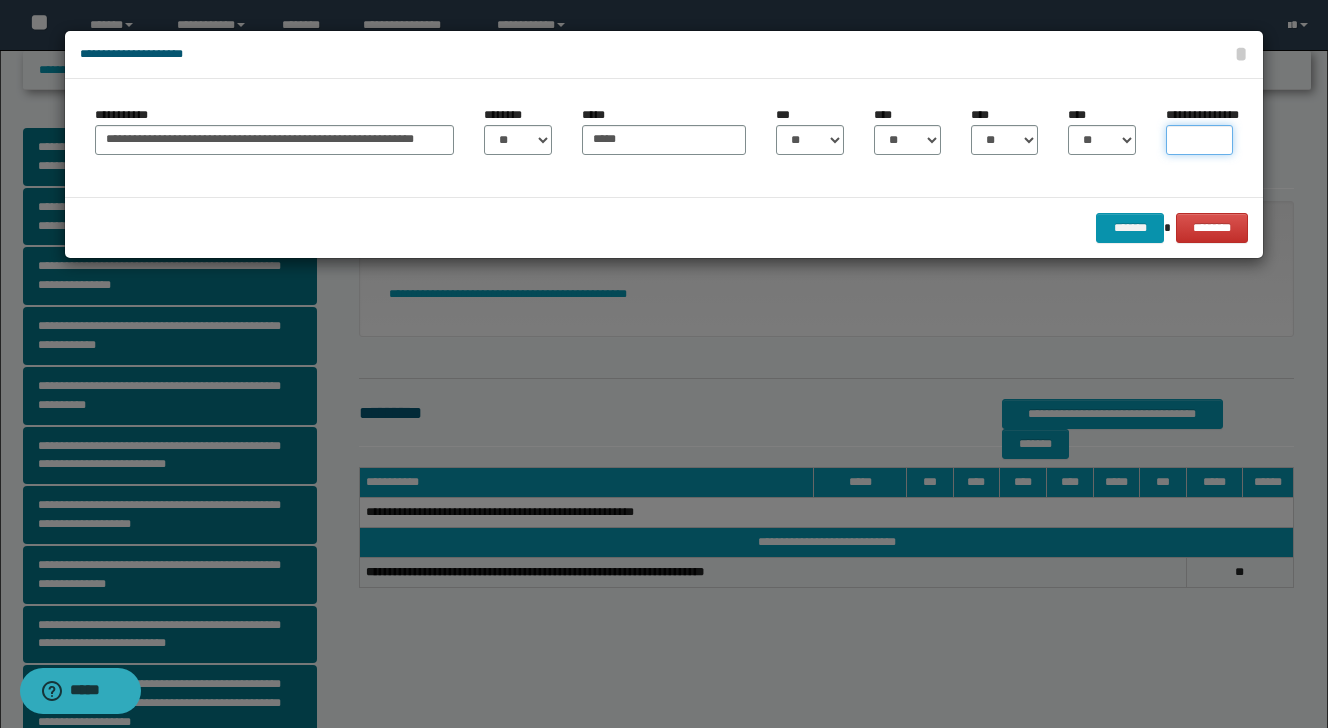 click on "**********" at bounding box center [1199, 140] 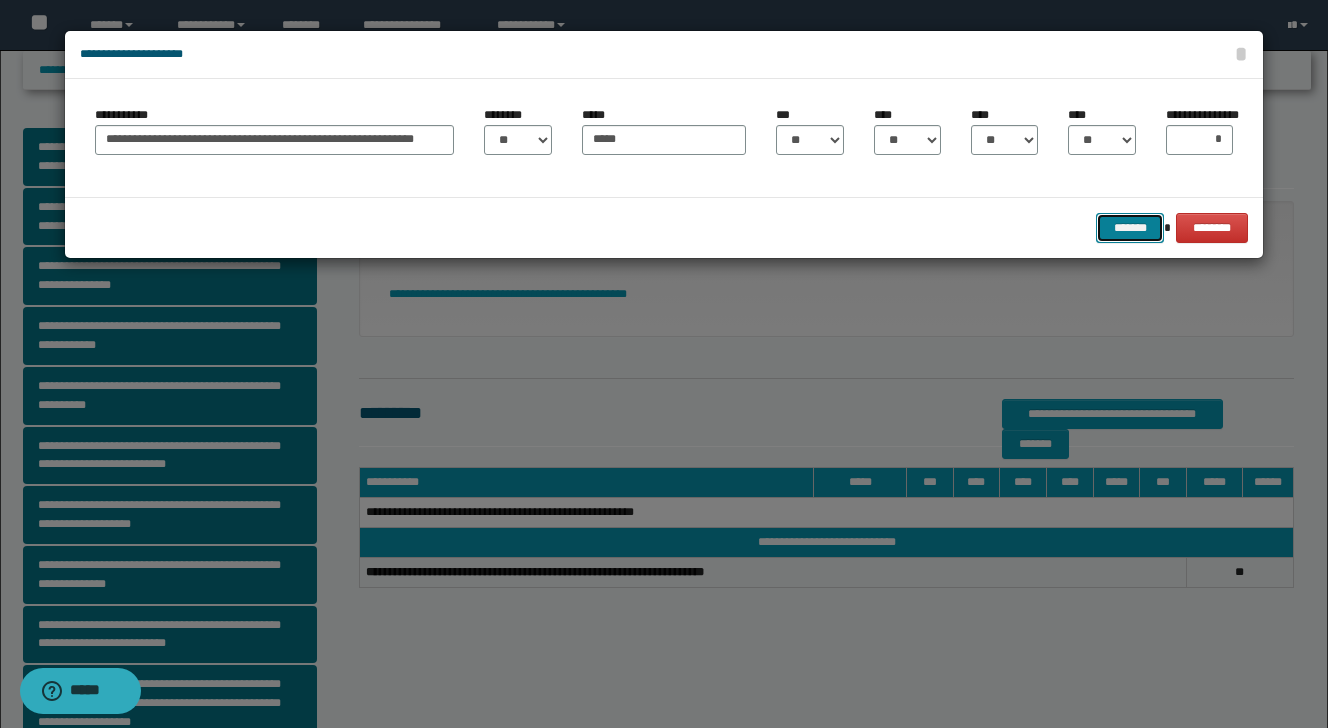 click on "*******" at bounding box center (1130, 228) 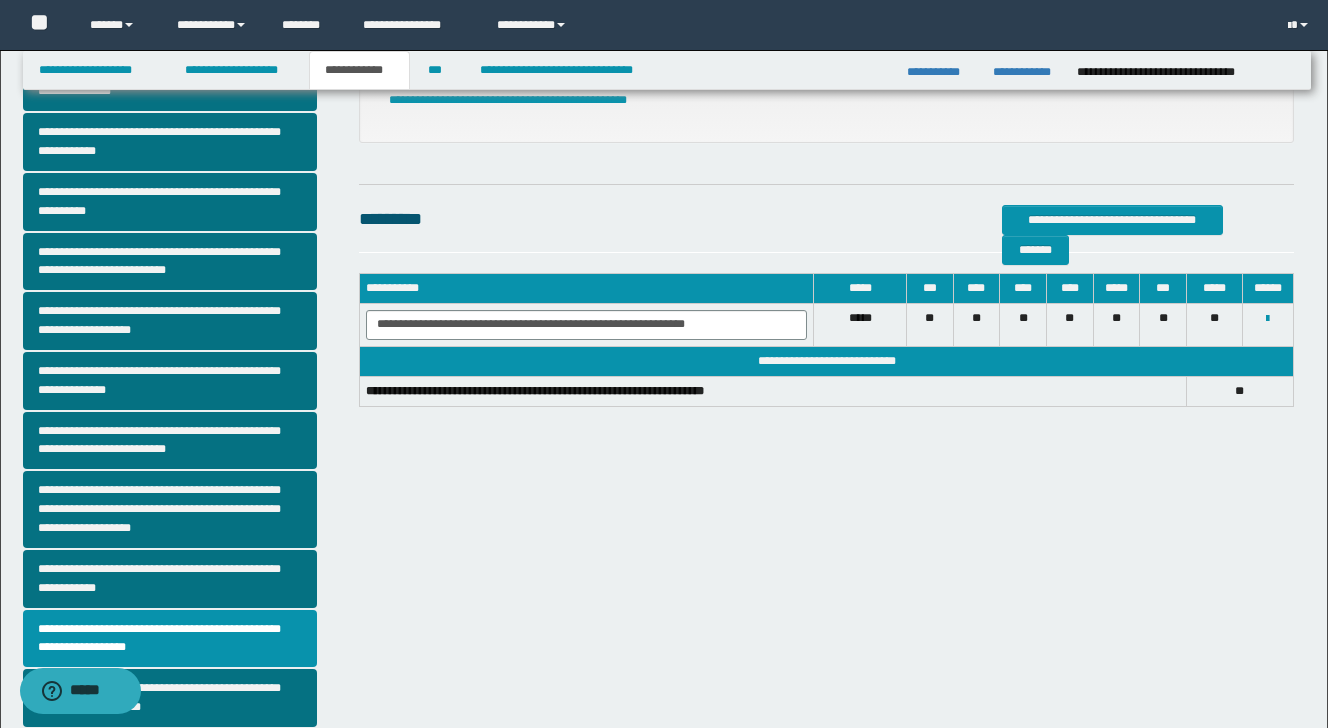scroll, scrollTop: 421, scrollLeft: 0, axis: vertical 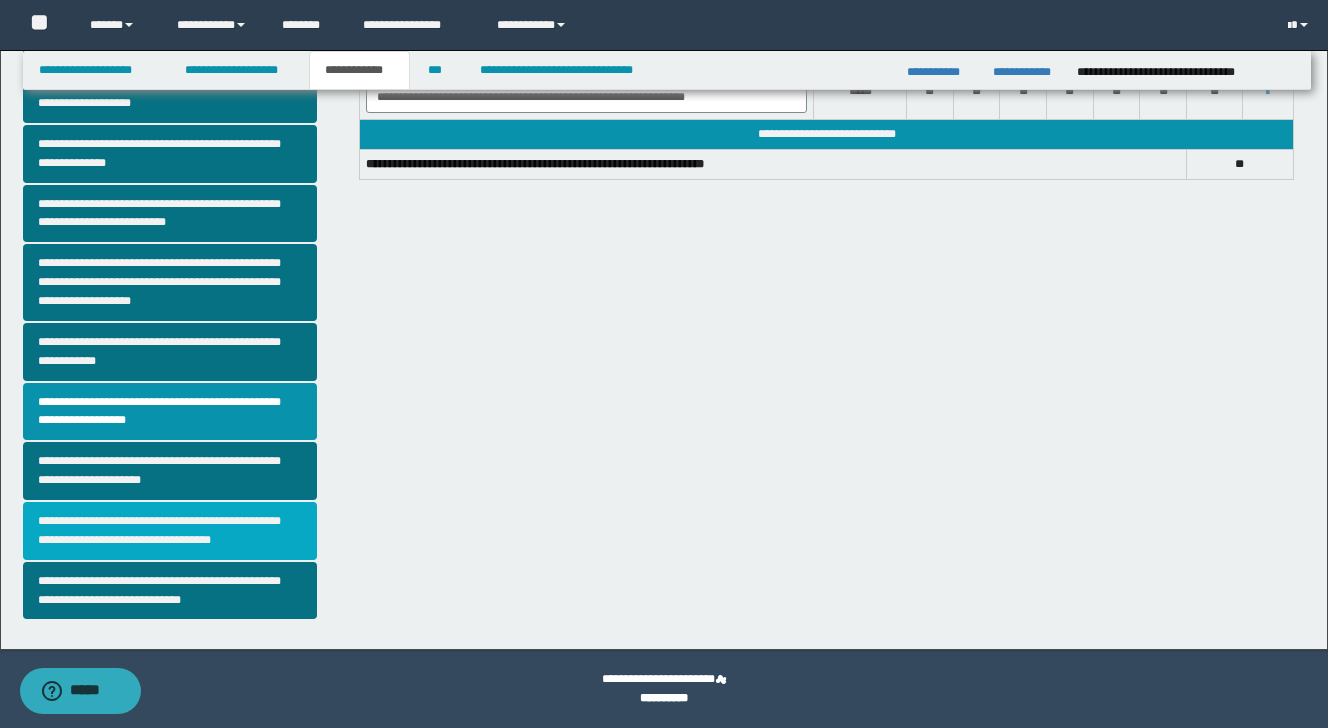 click on "**********" at bounding box center (170, 531) 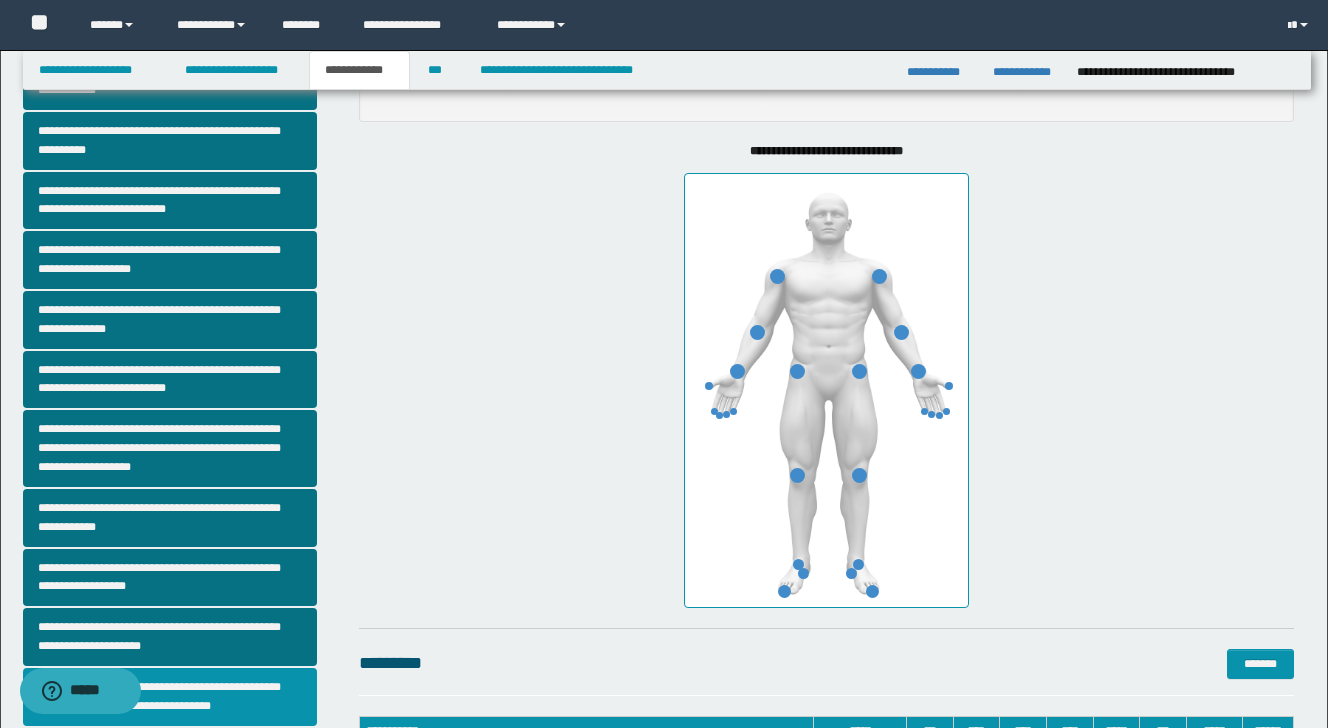 scroll, scrollTop: 493, scrollLeft: 0, axis: vertical 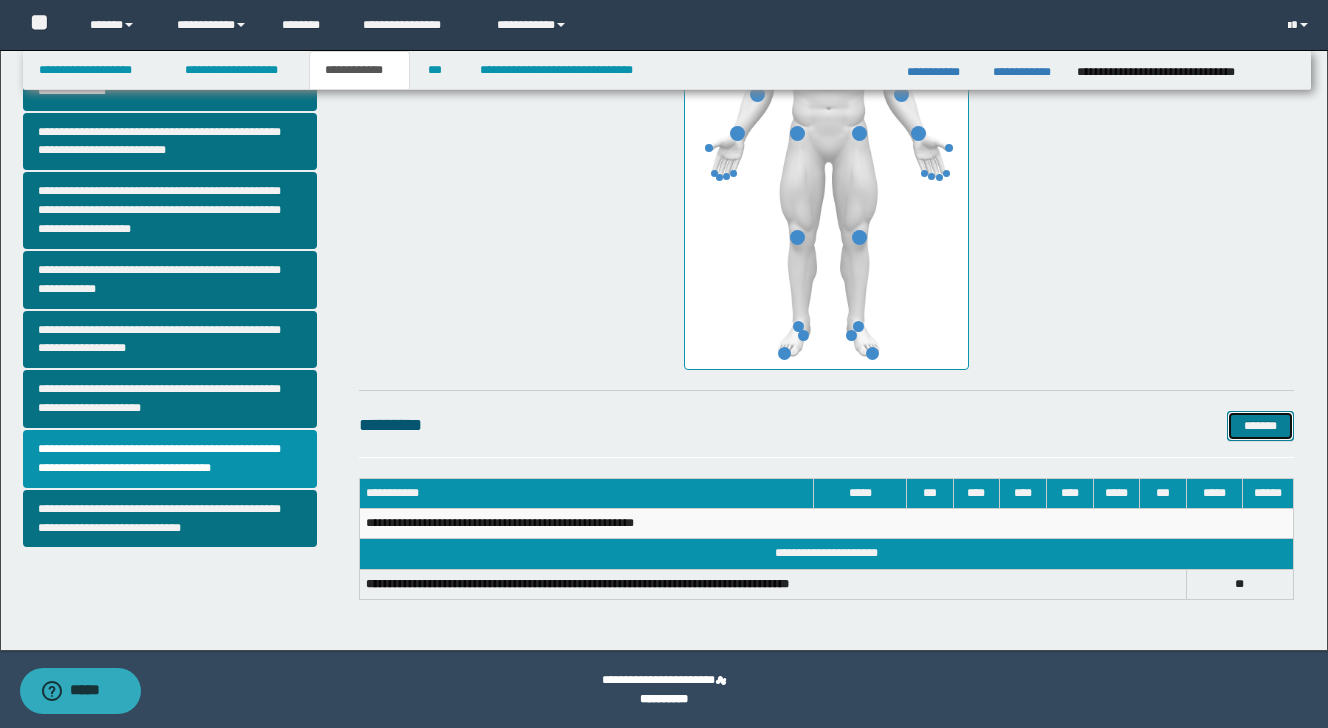 click on "*******" at bounding box center [1260, 426] 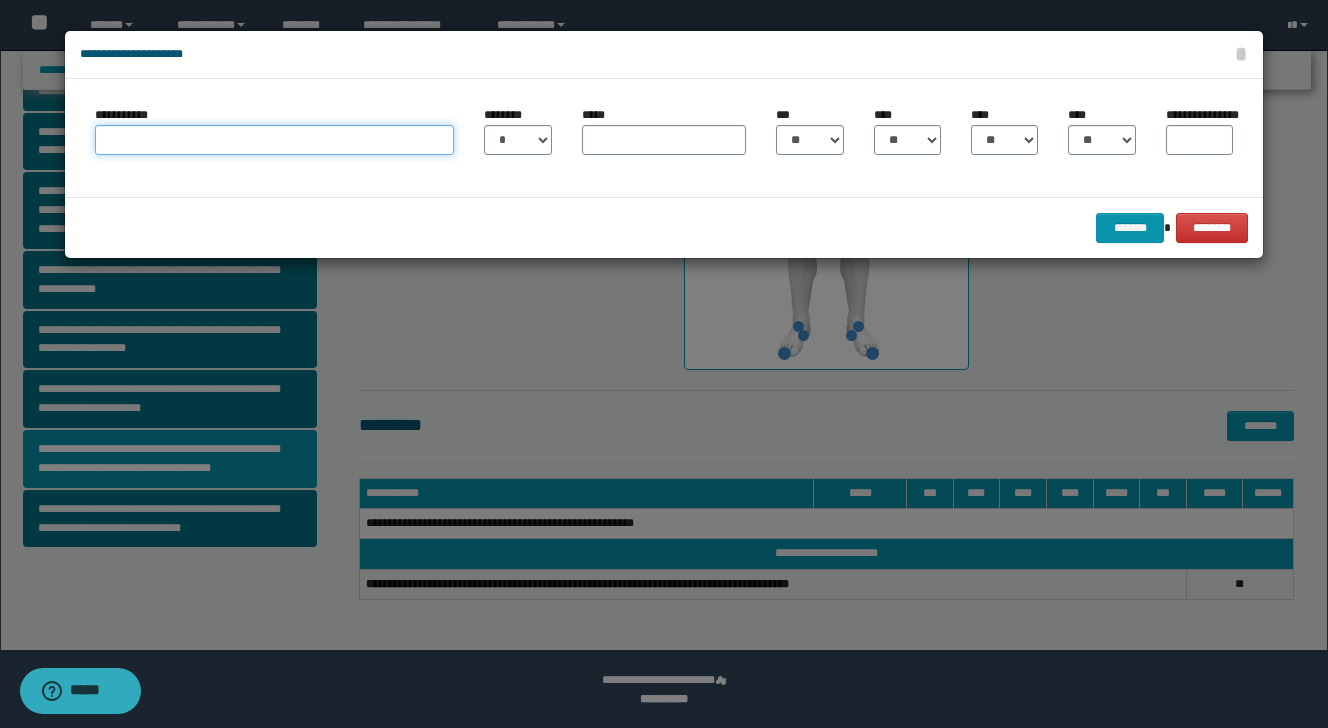 click on "**********" at bounding box center [274, 140] 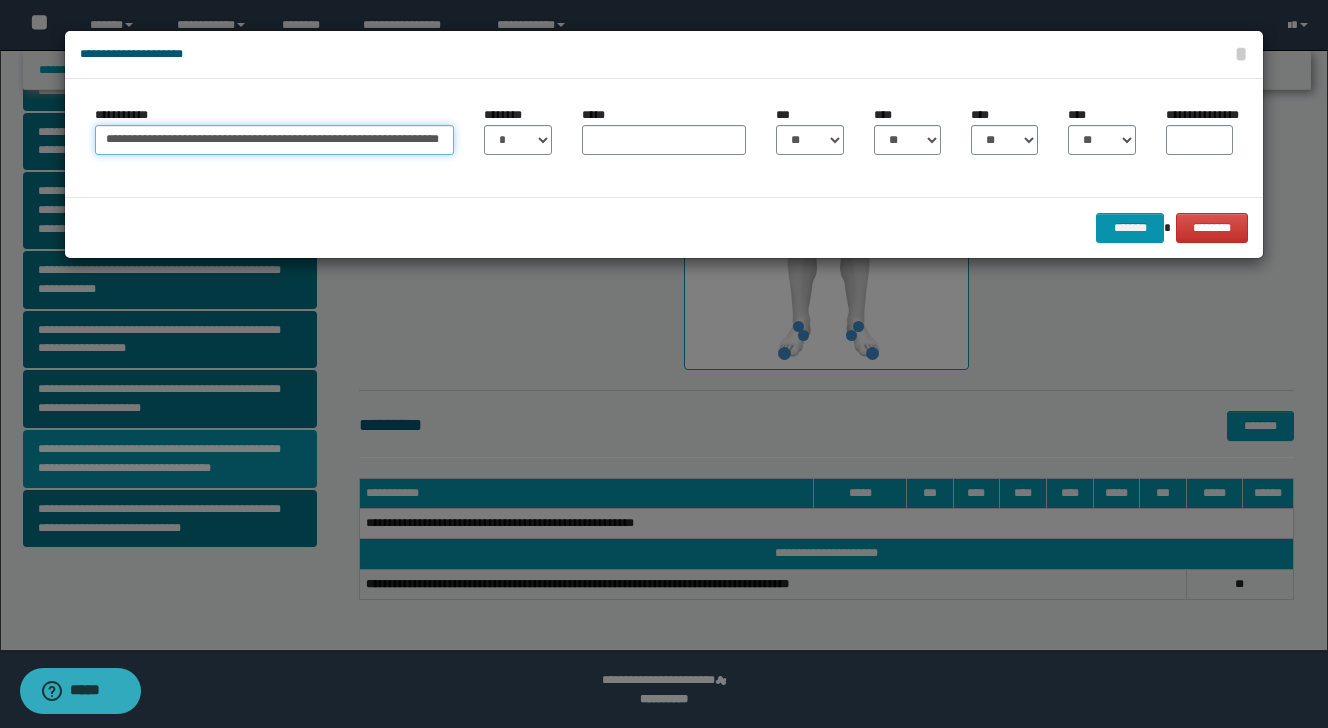 scroll, scrollTop: 0, scrollLeft: 55, axis: horizontal 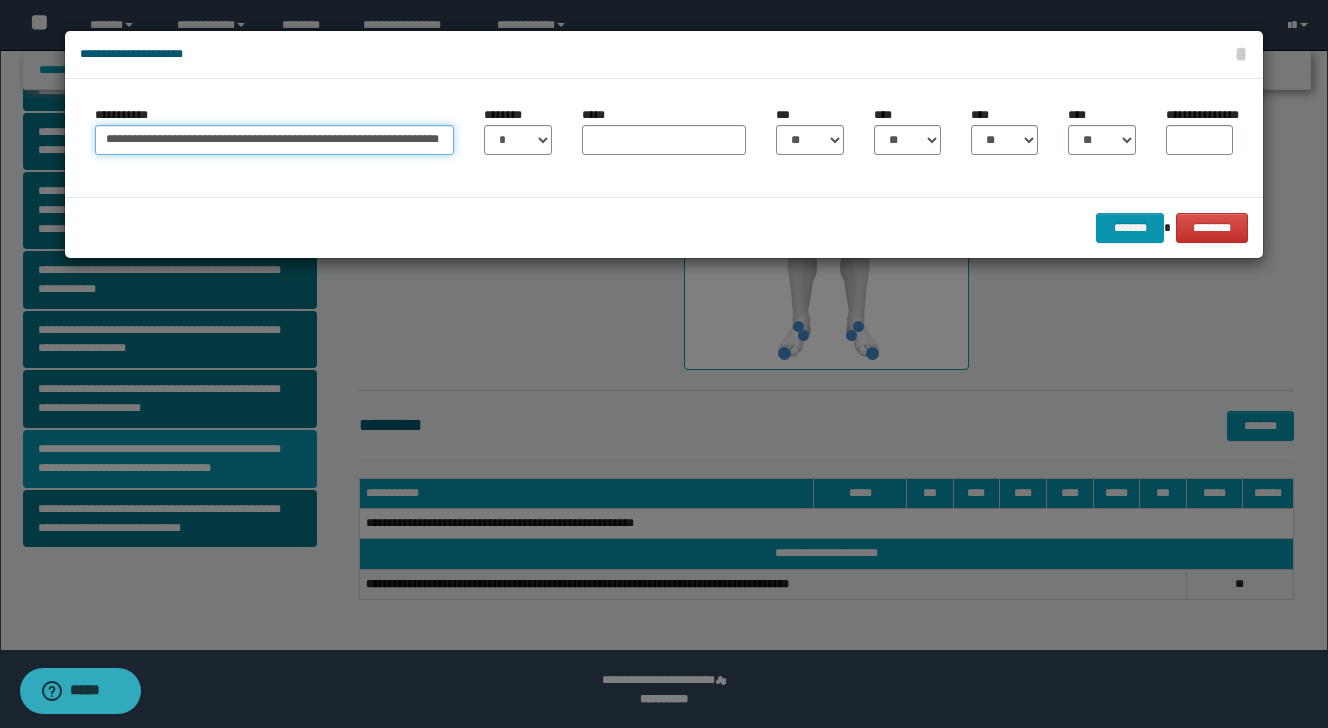 type on "**********" 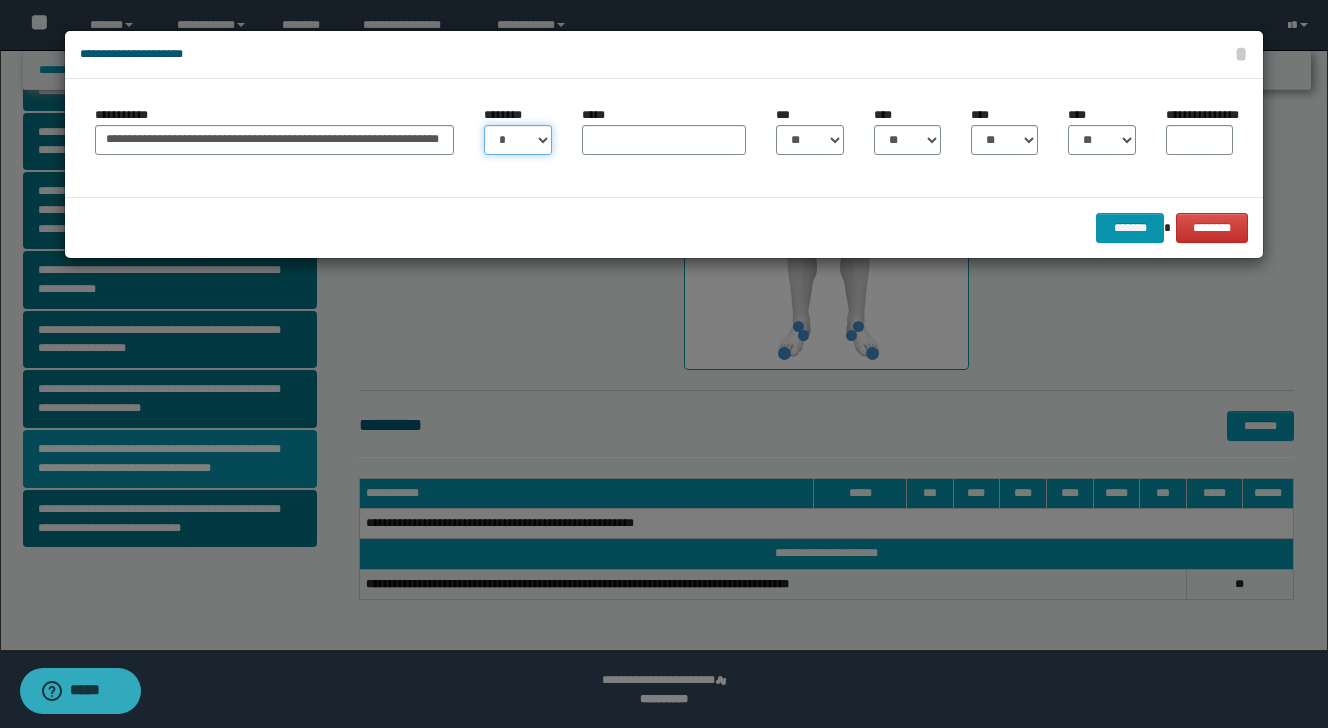 click on "*
*
*
*
*
*
*
*
*
**
**
**
**
**
**" at bounding box center (517, 140) 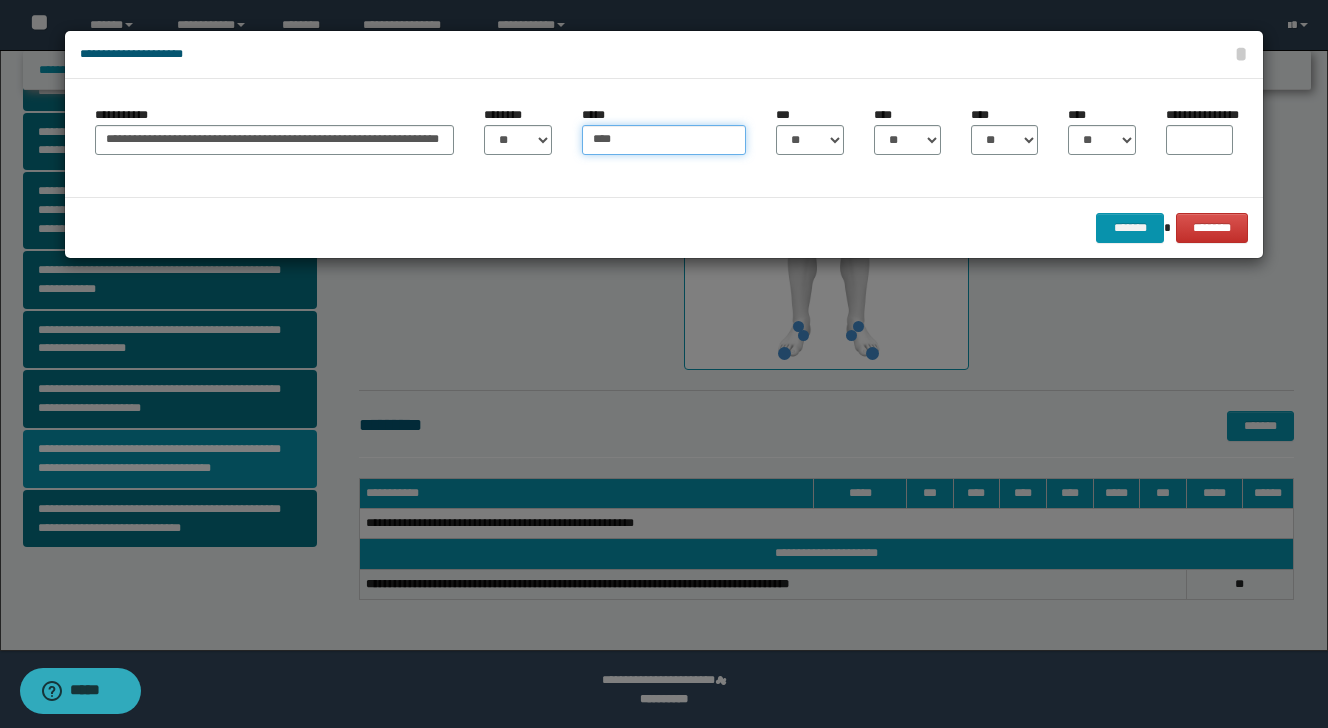 type on "****" 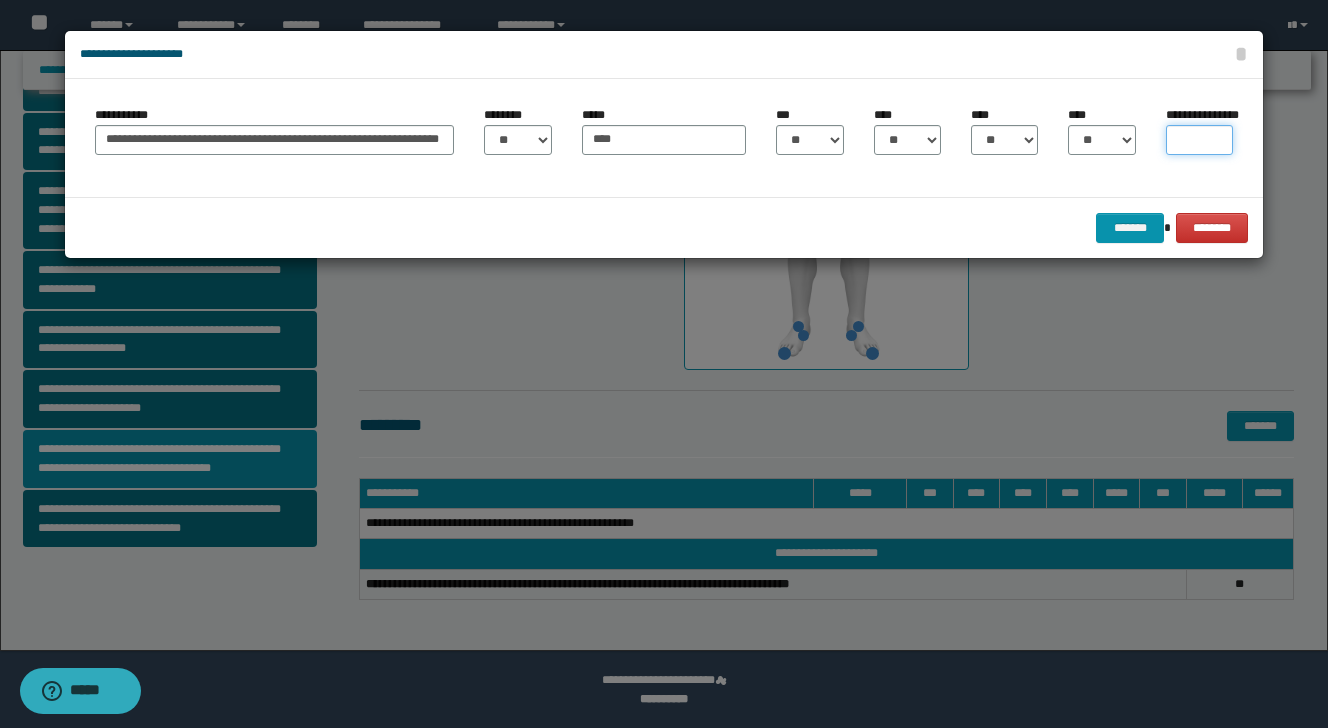 click on "**********" at bounding box center [1199, 140] 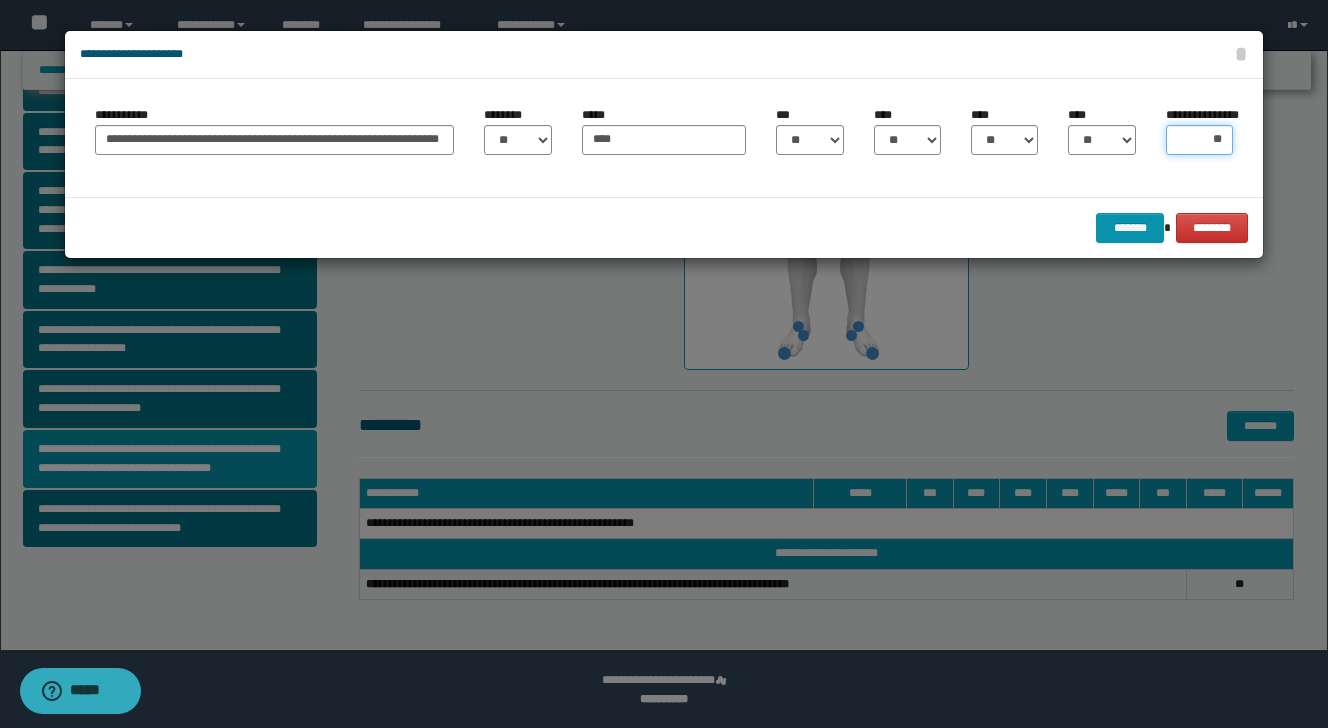 type on "***" 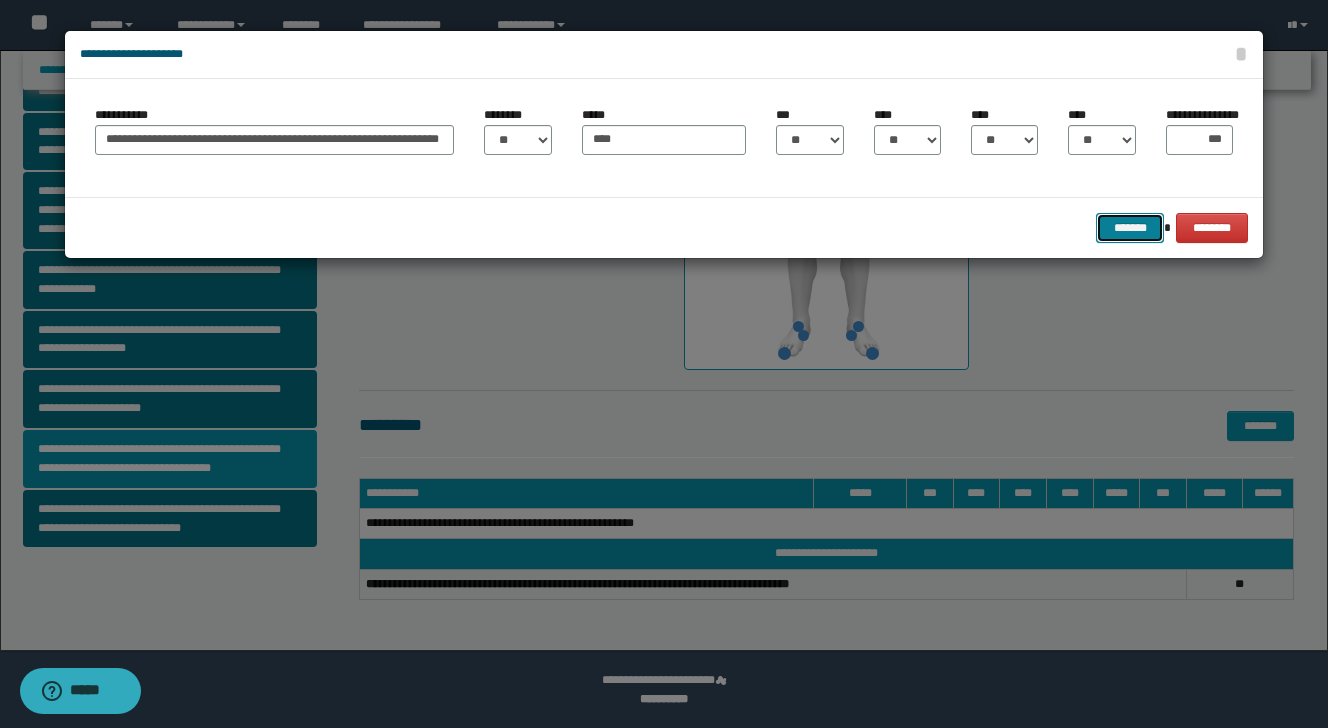 click on "*******" at bounding box center [1130, 228] 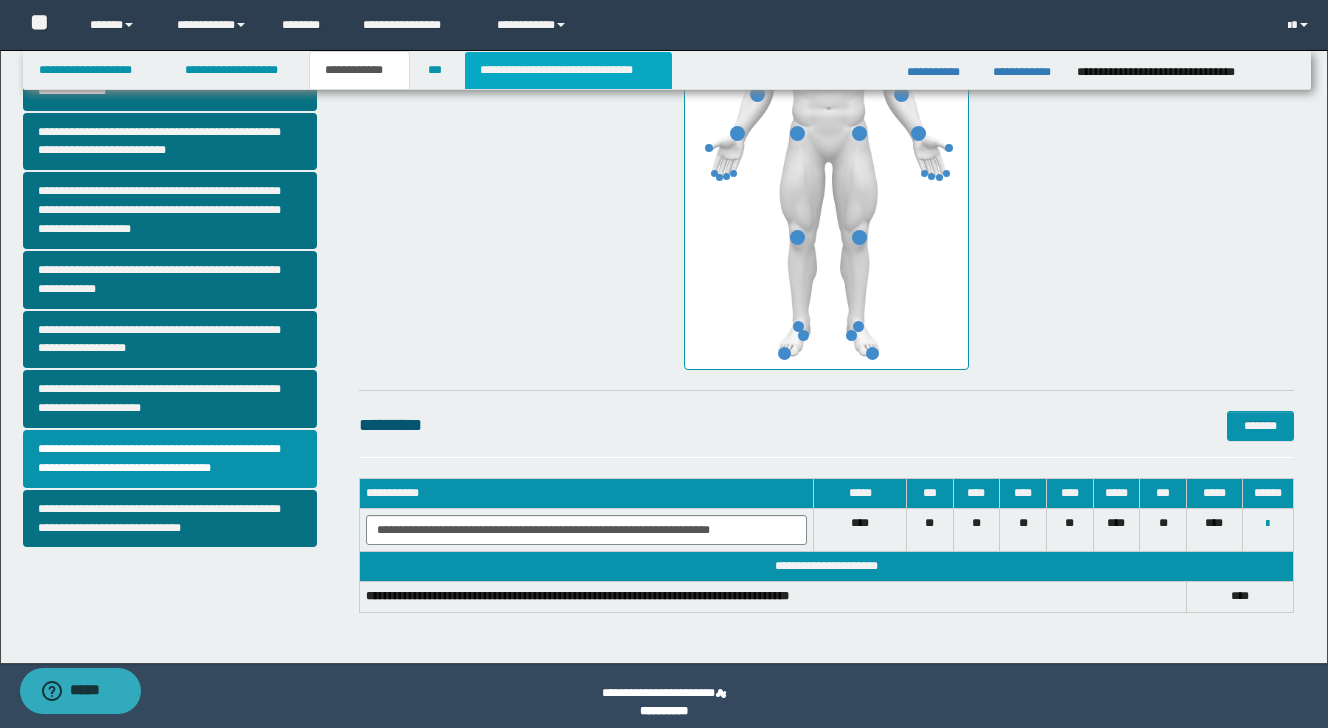 click on "**********" at bounding box center [568, 70] 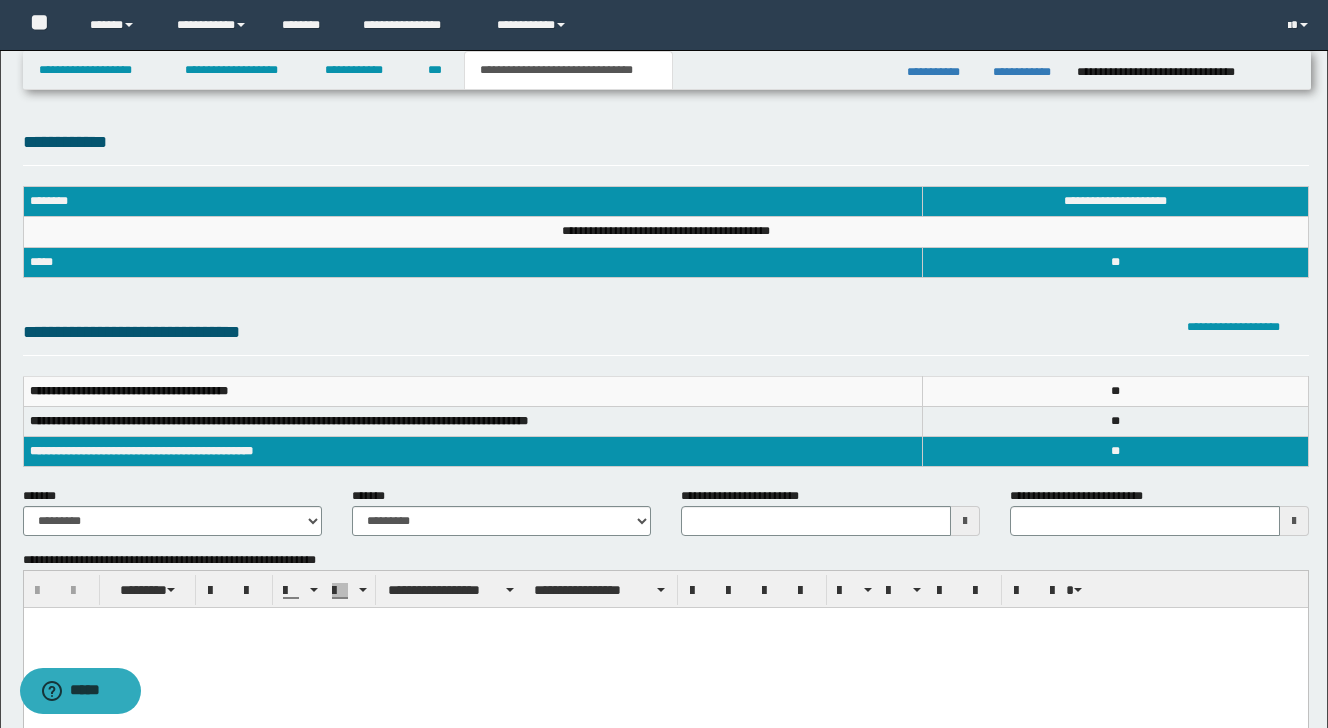 scroll, scrollTop: 0, scrollLeft: 0, axis: both 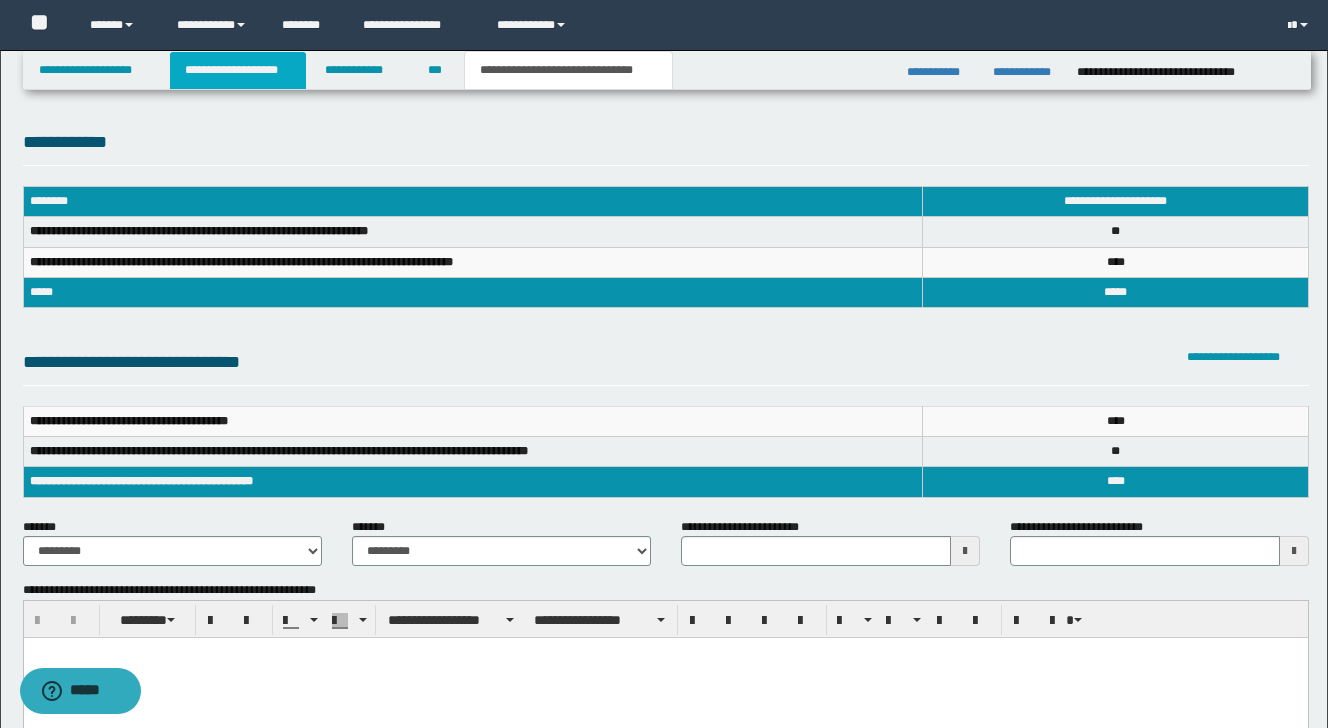 click on "**********" at bounding box center [238, 70] 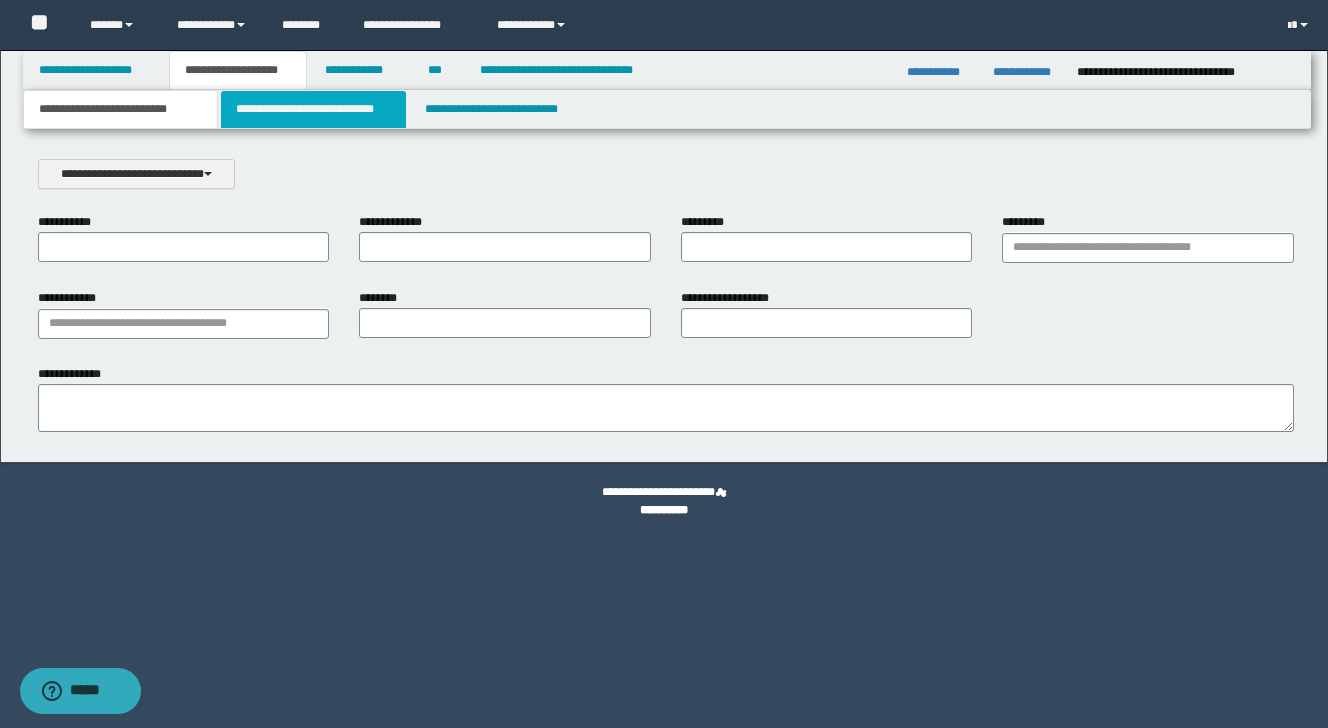 click on "**********" at bounding box center (314, 109) 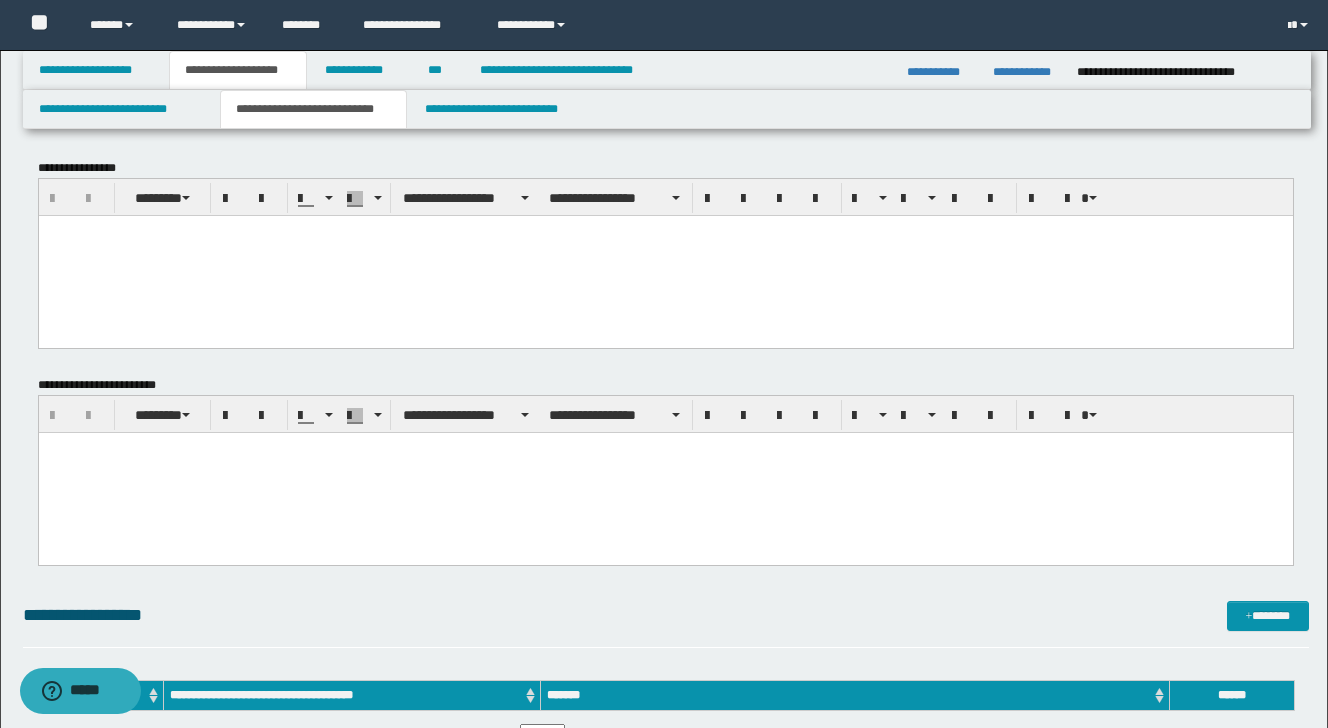 scroll, scrollTop: 0, scrollLeft: 0, axis: both 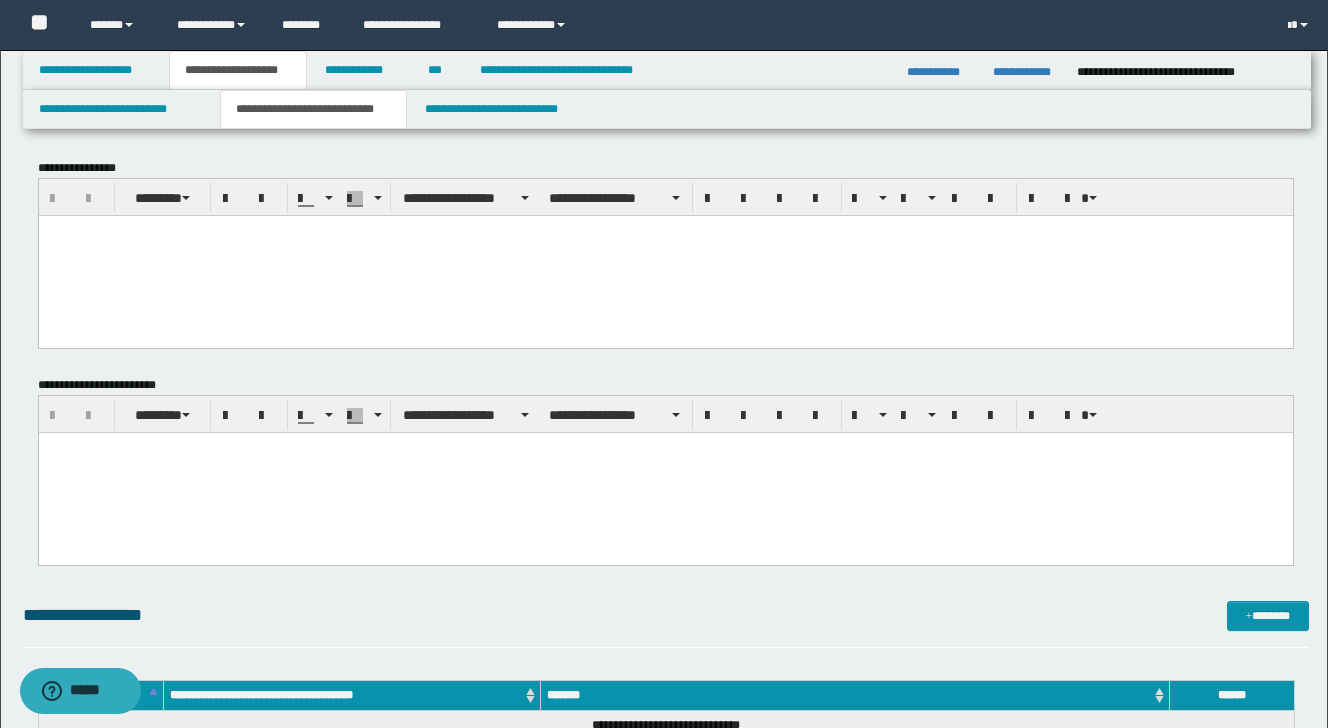 click at bounding box center [665, 230] 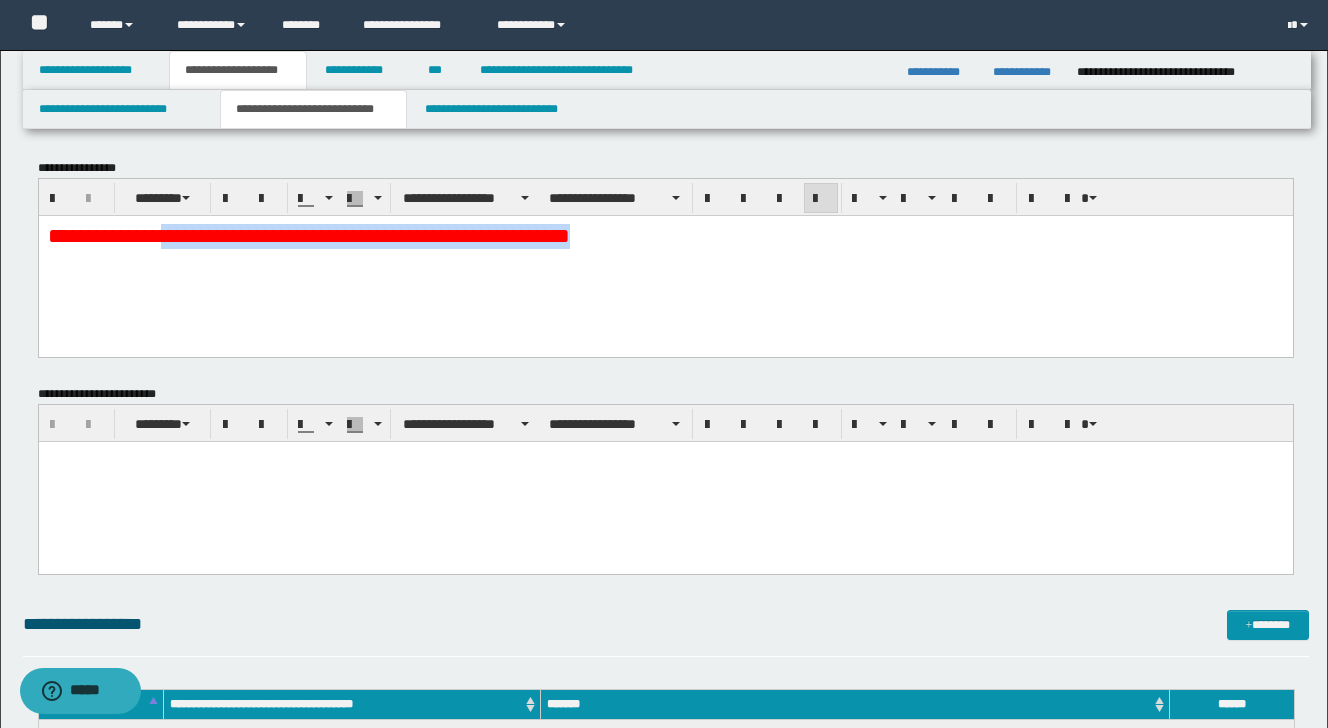 drag, startPoint x: 658, startPoint y: 247, endPoint x: 174, endPoint y: 236, distance: 484.12497 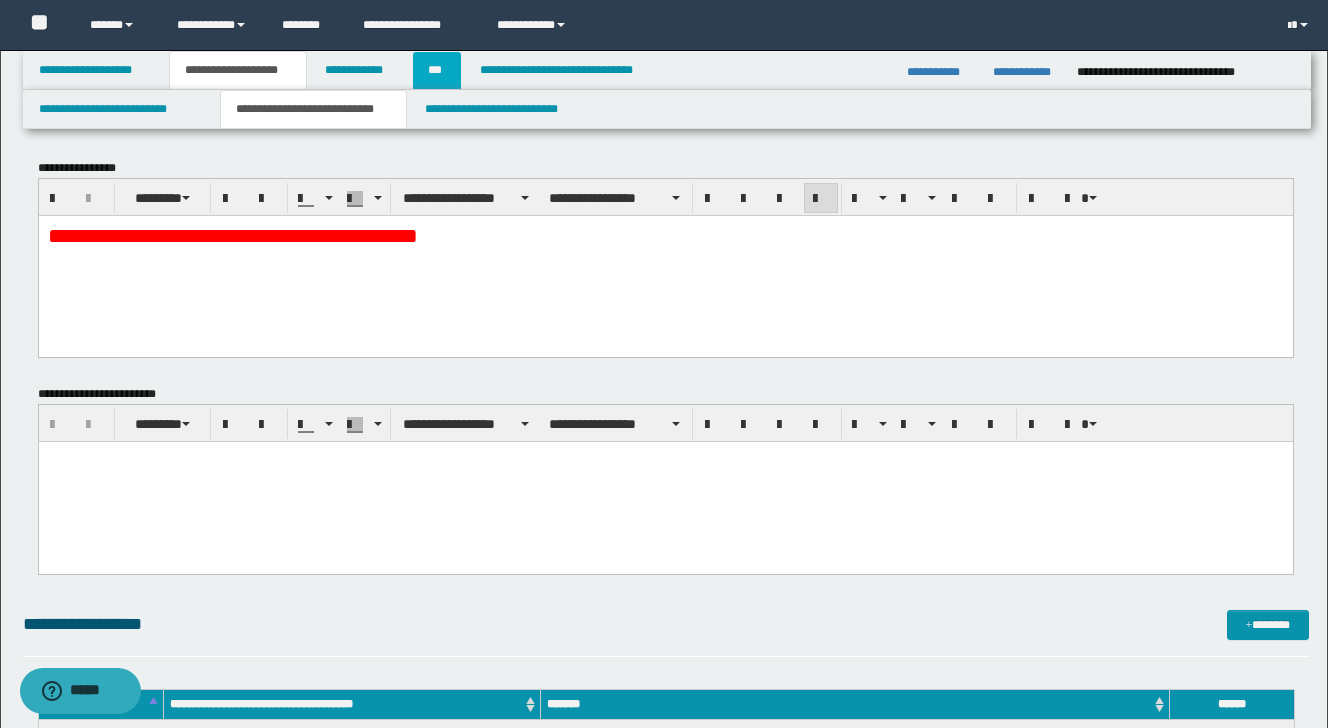 click on "***" at bounding box center (437, 70) 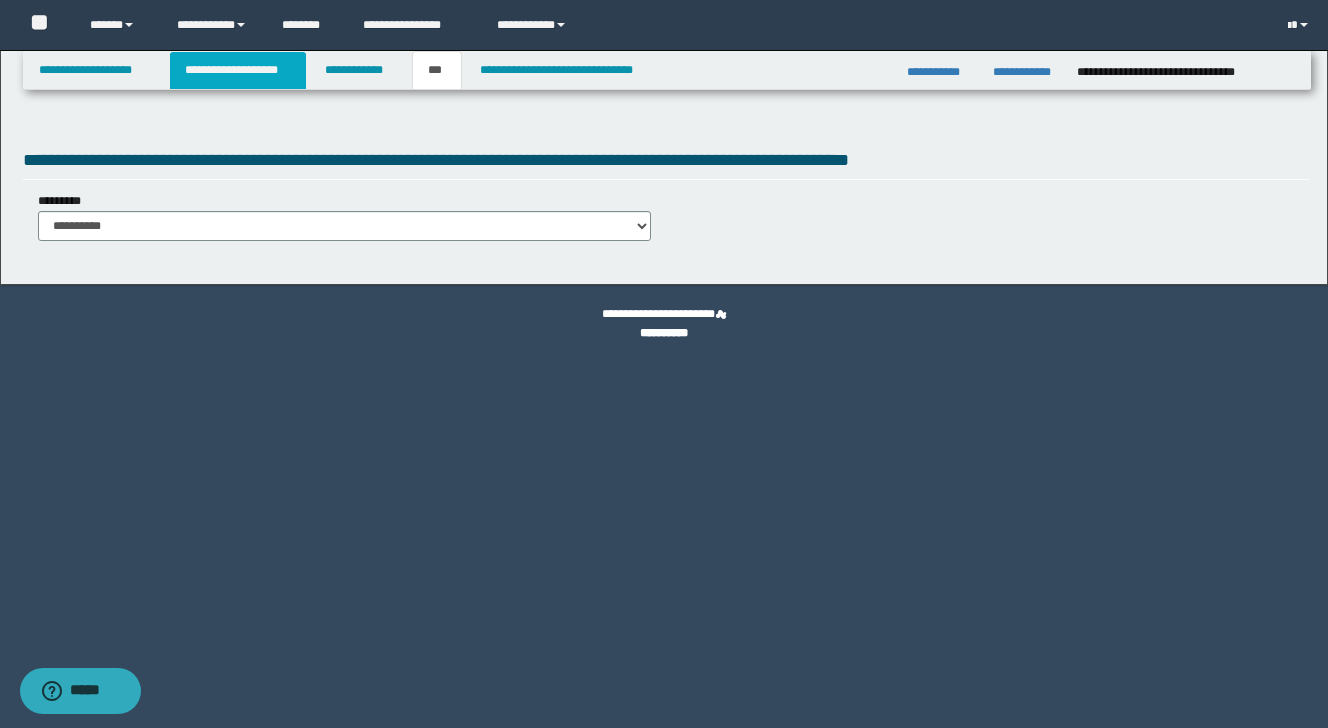 click on "**********" at bounding box center [238, 70] 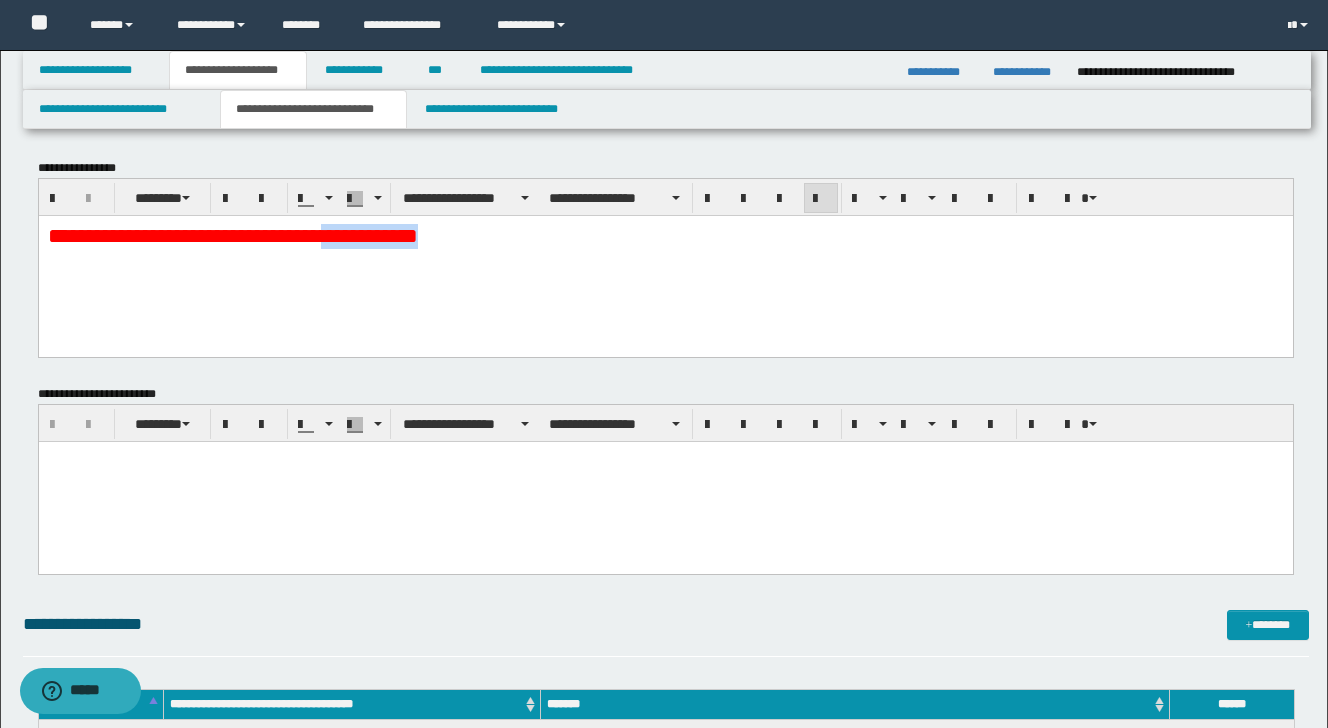 drag, startPoint x: 597, startPoint y: 244, endPoint x: 418, endPoint y: 234, distance: 179.27911 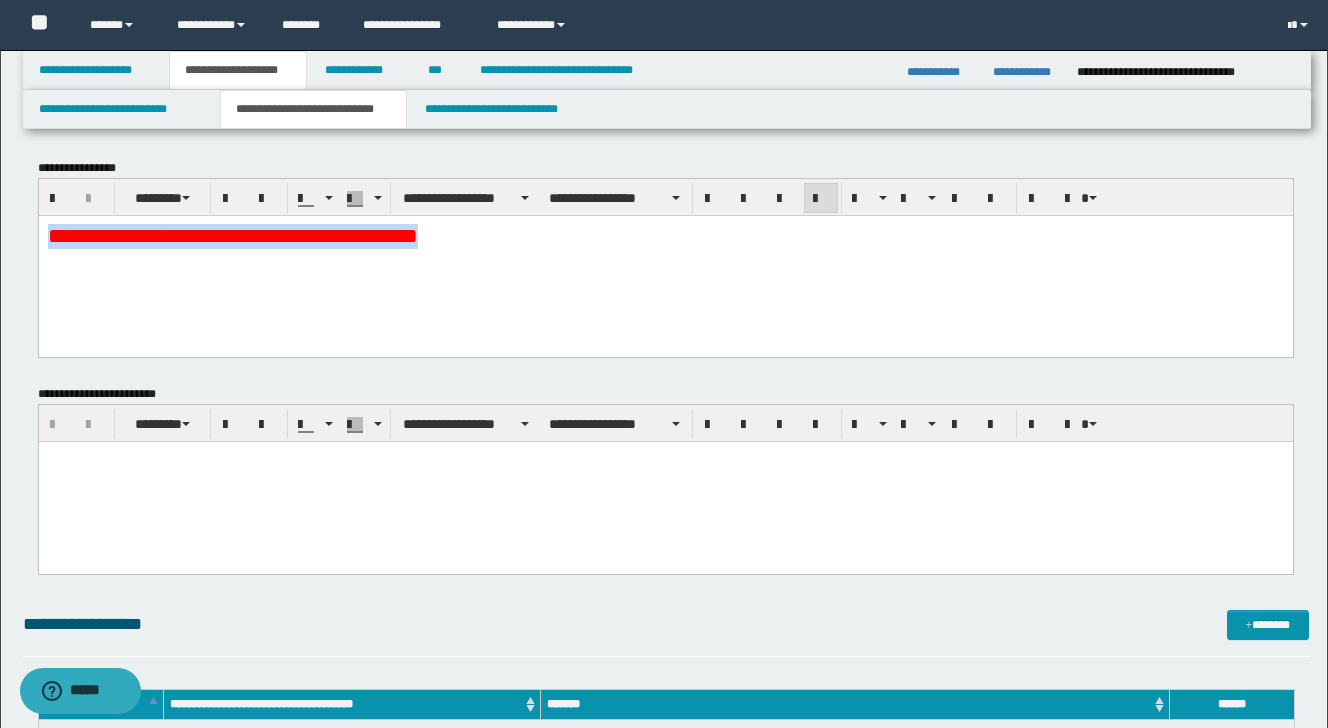 drag, startPoint x: 592, startPoint y: 233, endPoint x: 24, endPoint y: 240, distance: 568.04315 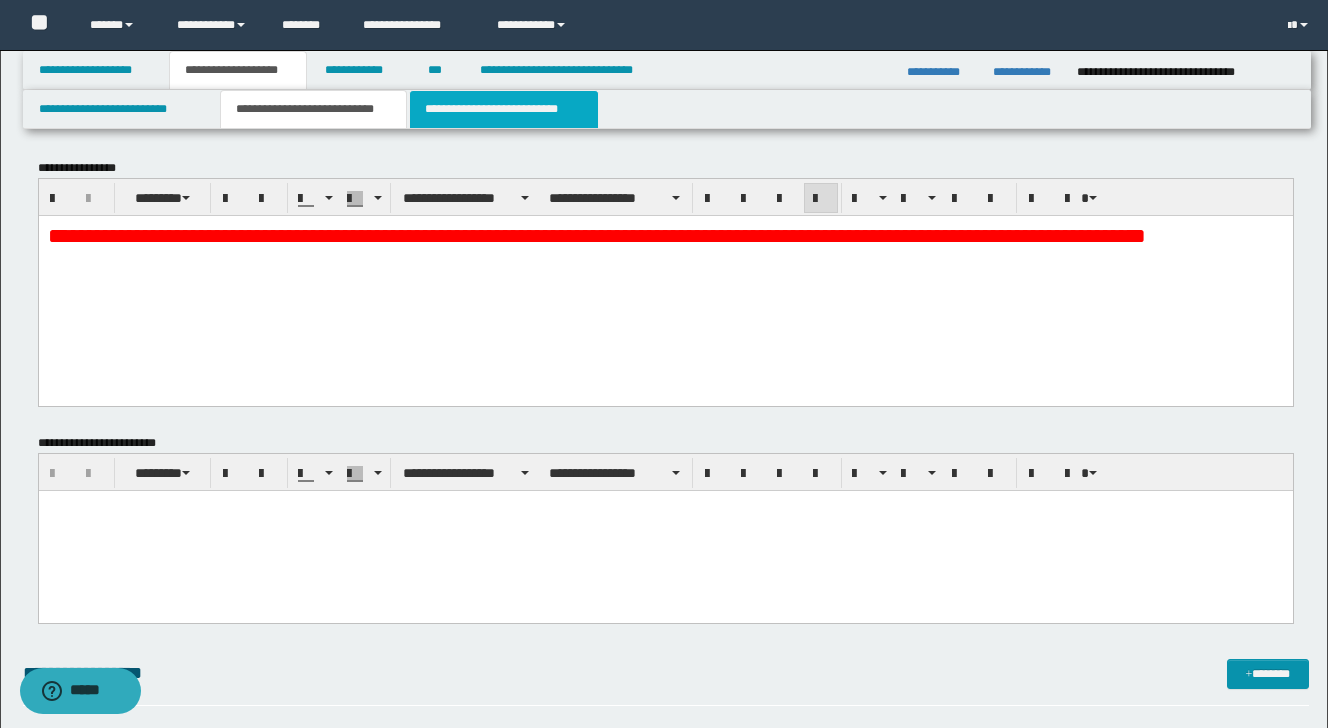 click on "**********" at bounding box center [504, 109] 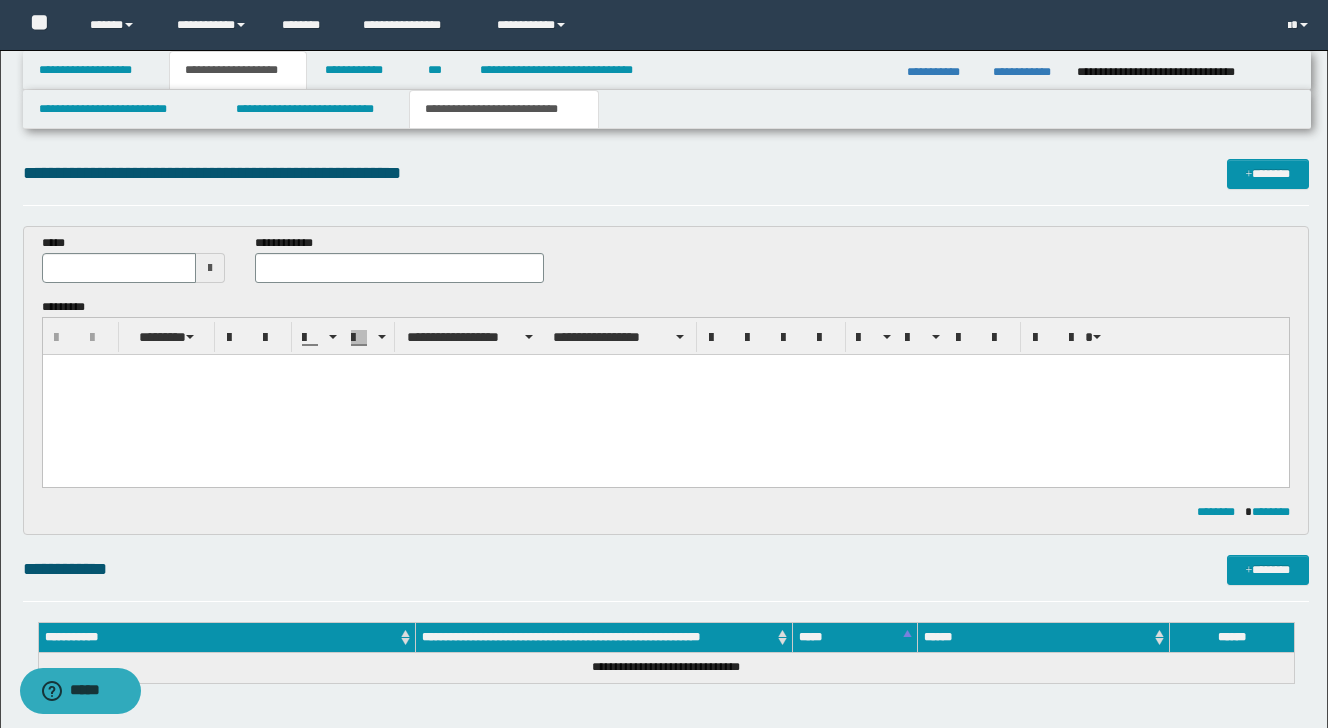 scroll, scrollTop: 0, scrollLeft: 0, axis: both 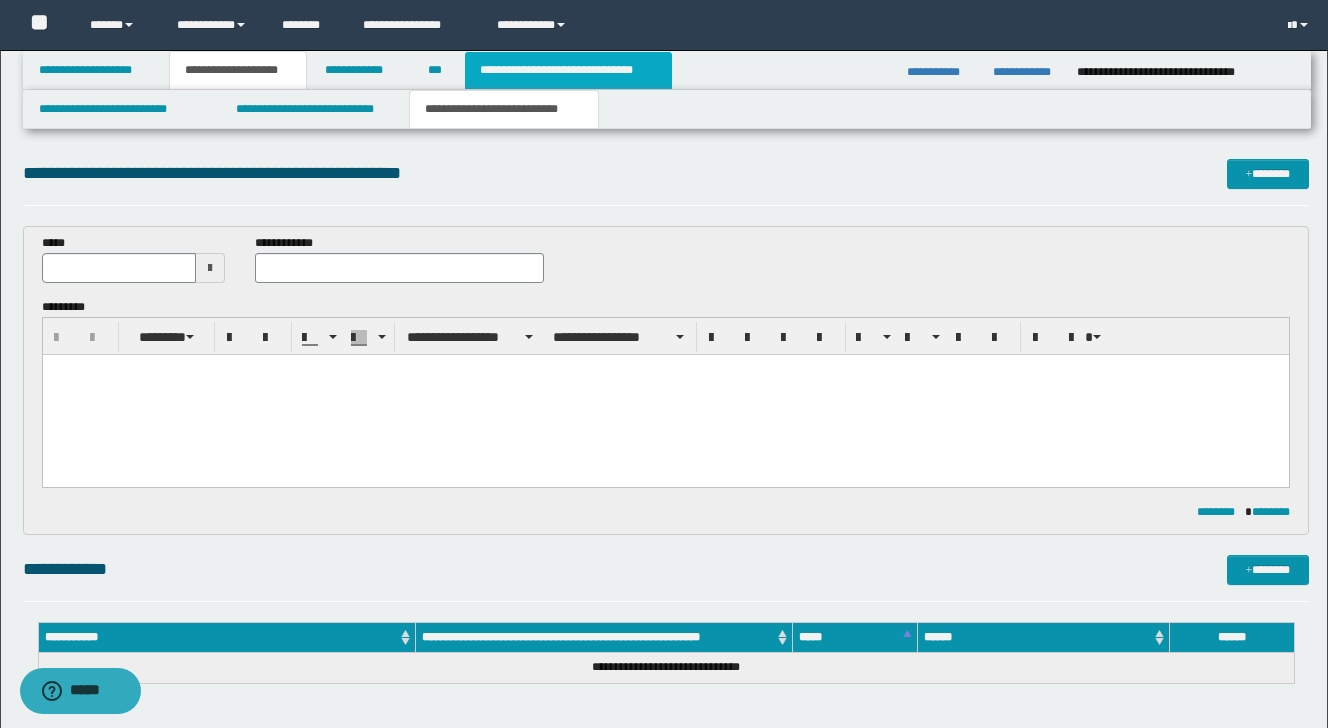 click on "**********" at bounding box center [568, 70] 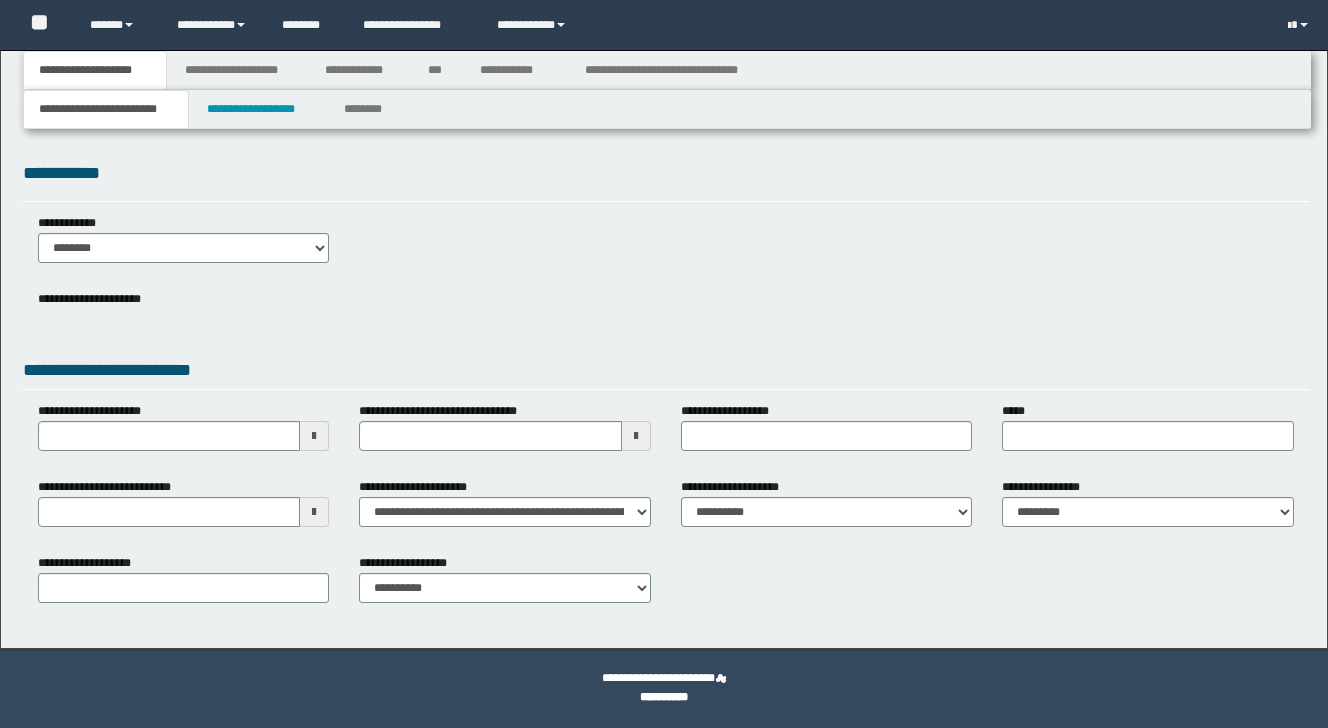 scroll, scrollTop: 0, scrollLeft: 0, axis: both 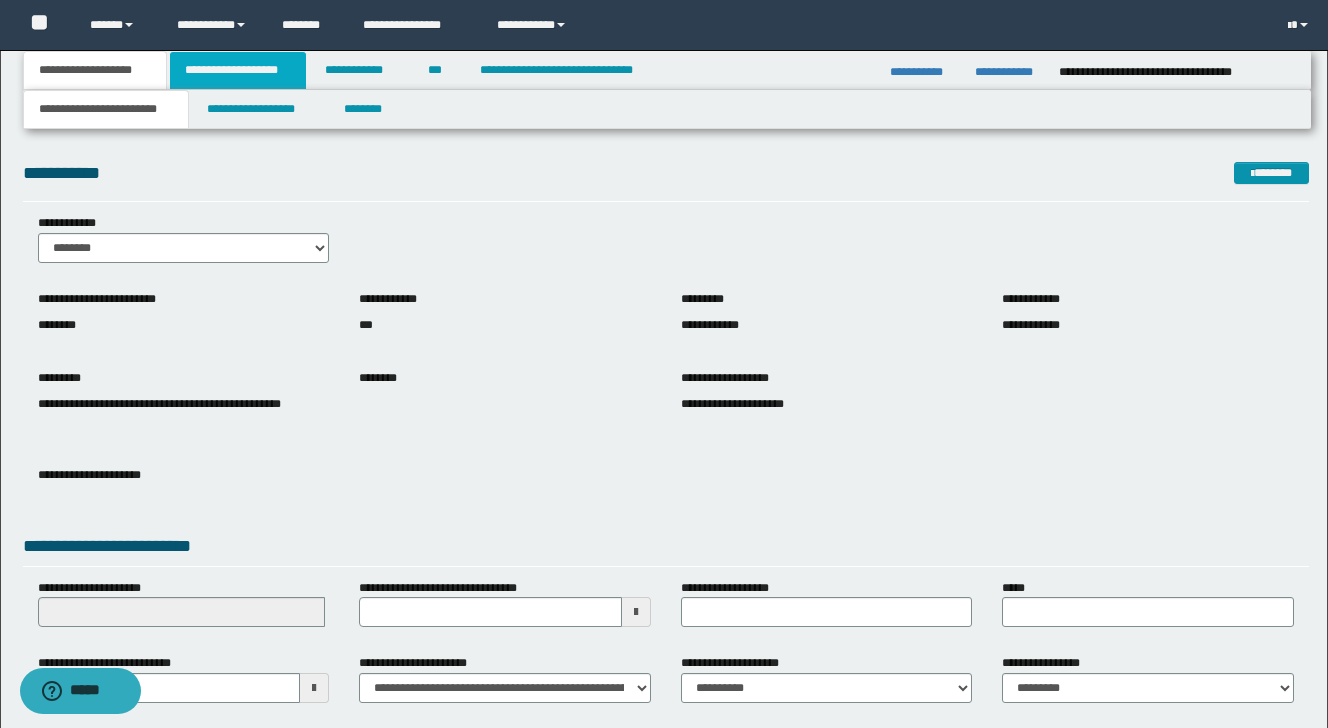 click on "**********" at bounding box center [238, 70] 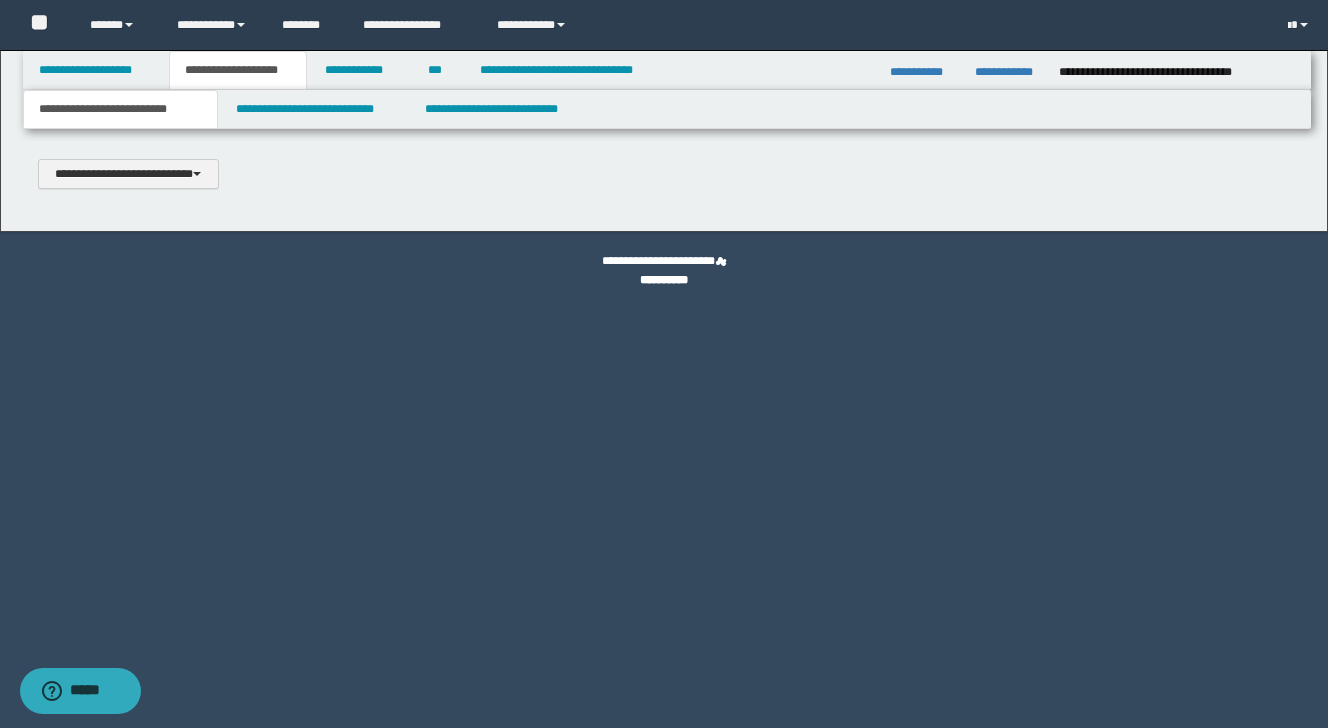 scroll, scrollTop: 0, scrollLeft: 0, axis: both 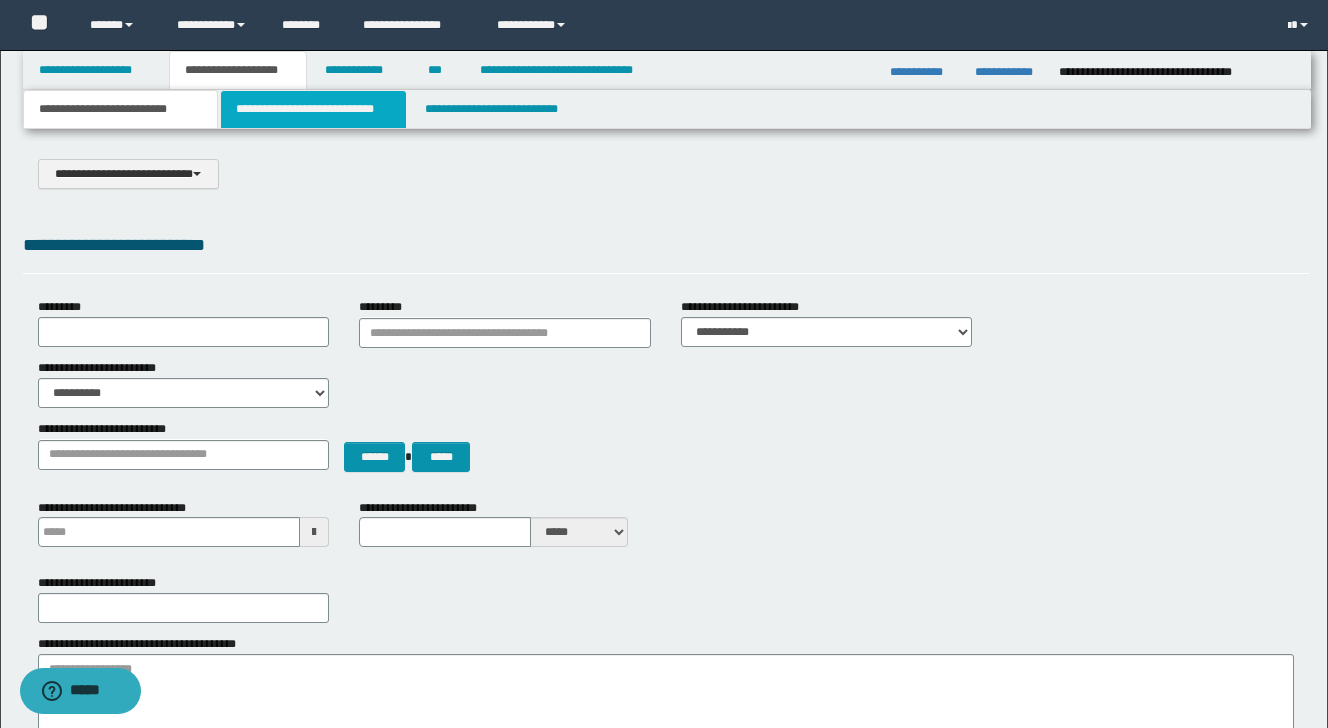 click on "**********" at bounding box center (314, 109) 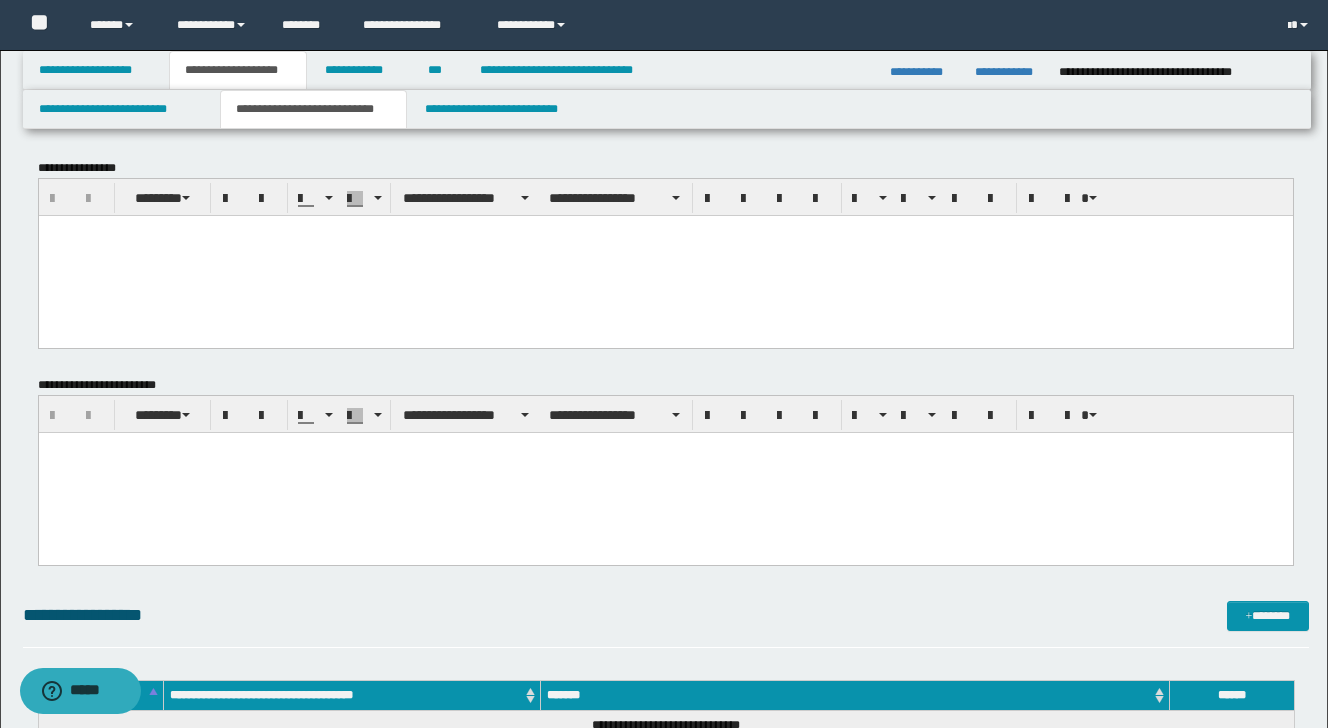 scroll, scrollTop: 0, scrollLeft: 0, axis: both 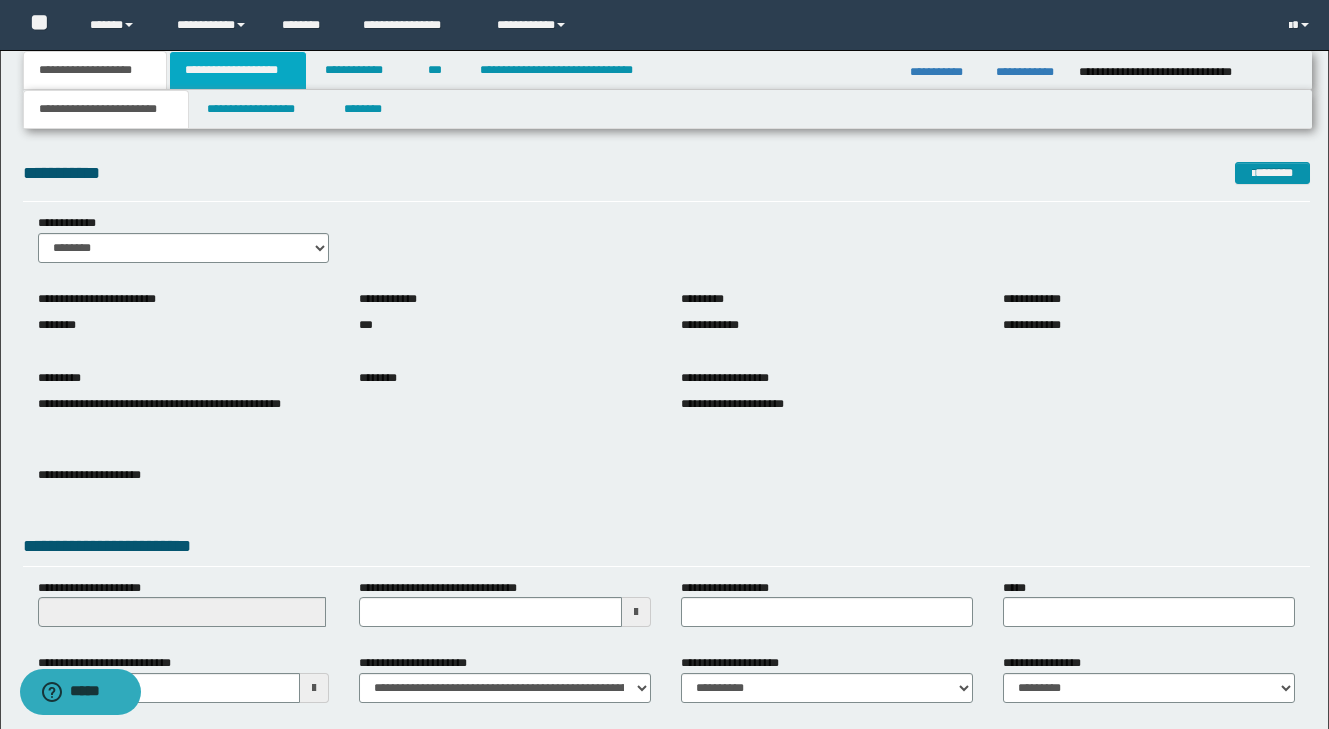 click on "**********" at bounding box center (238, 70) 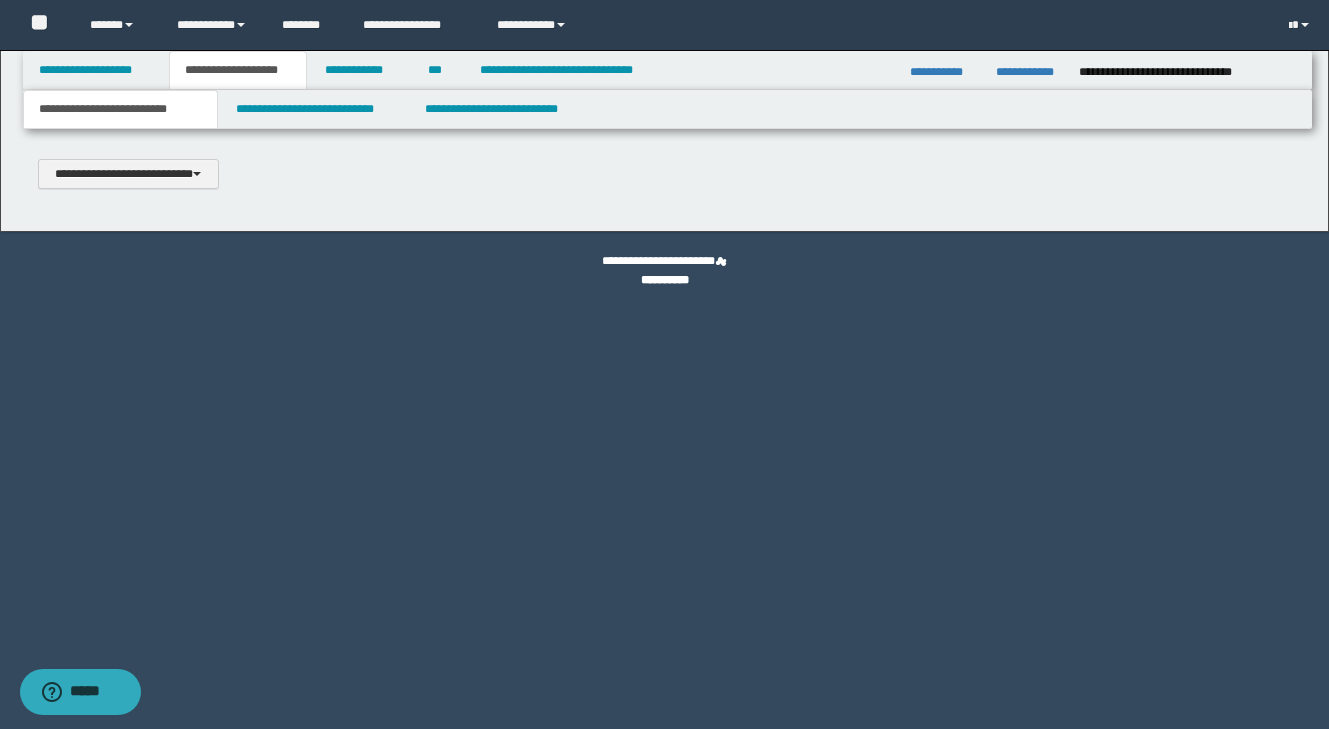 scroll, scrollTop: 0, scrollLeft: 0, axis: both 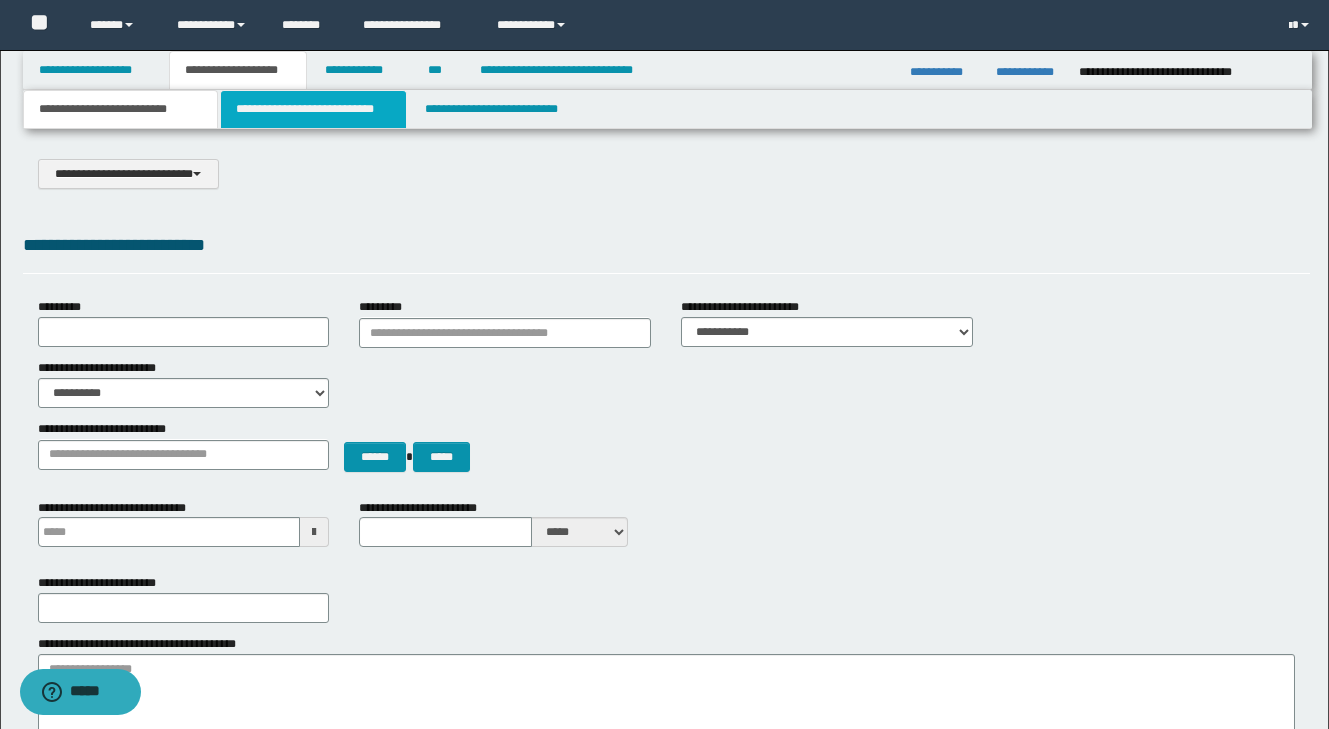 click on "**********" at bounding box center (314, 109) 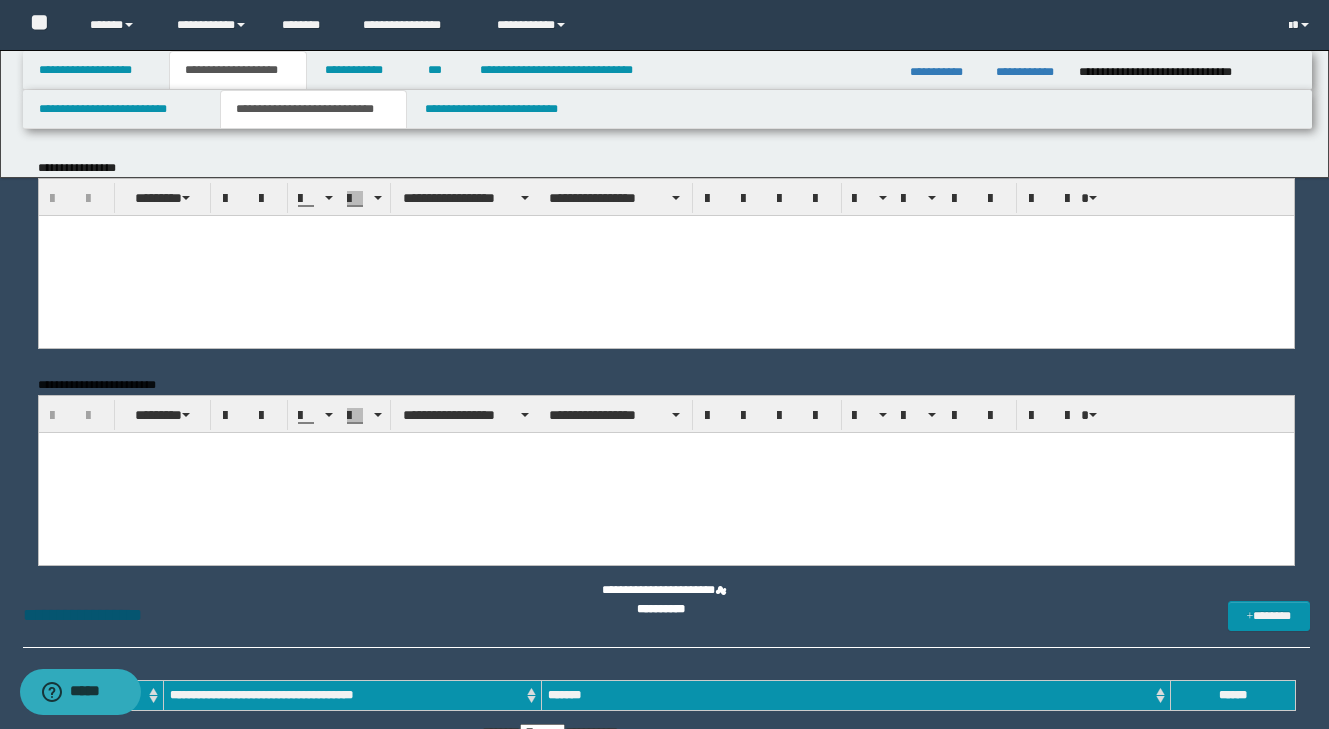 scroll, scrollTop: 0, scrollLeft: 0, axis: both 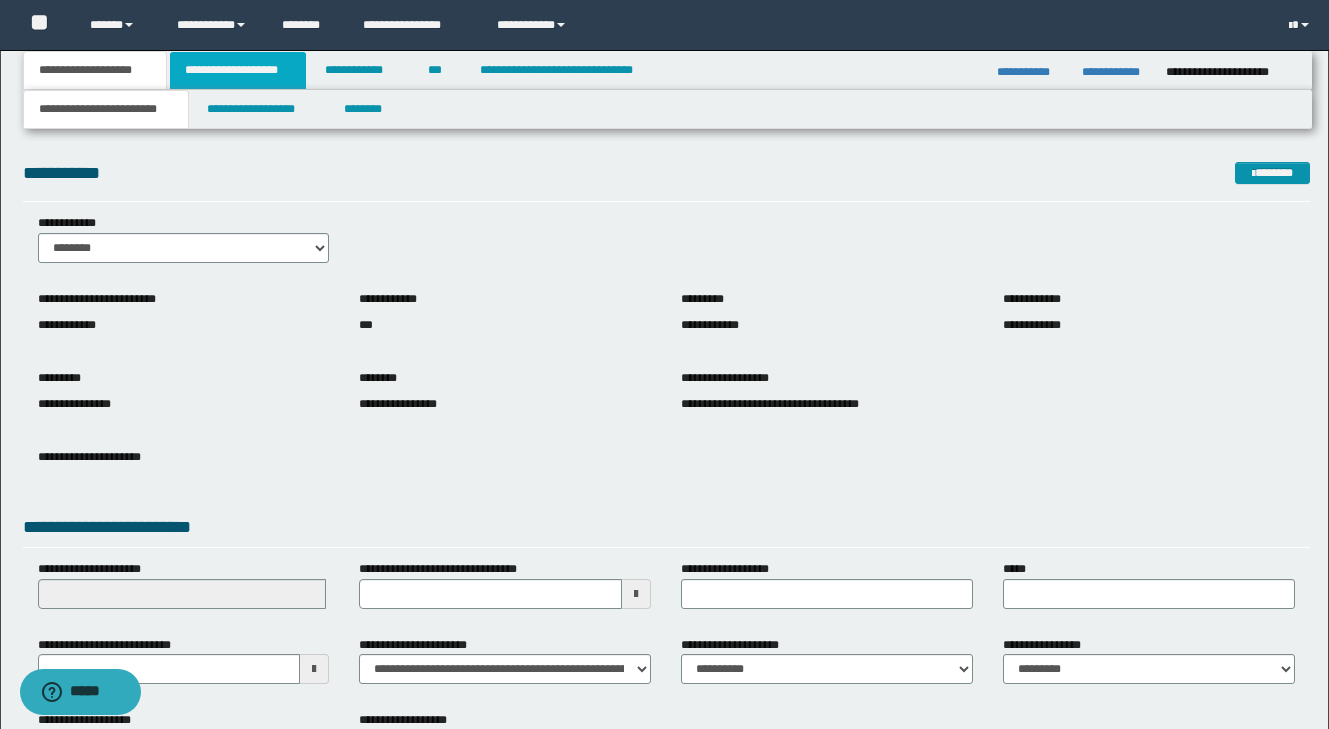 click on "**********" at bounding box center (238, 70) 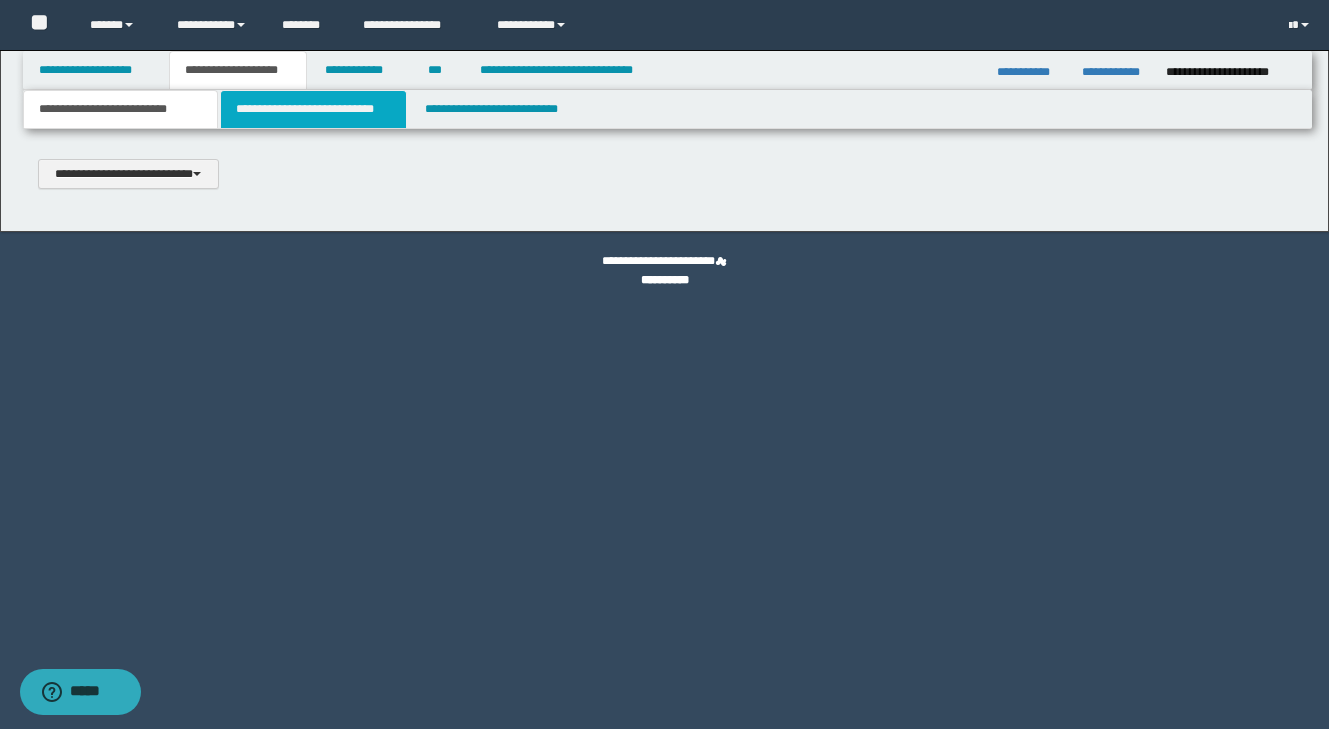scroll, scrollTop: 0, scrollLeft: 0, axis: both 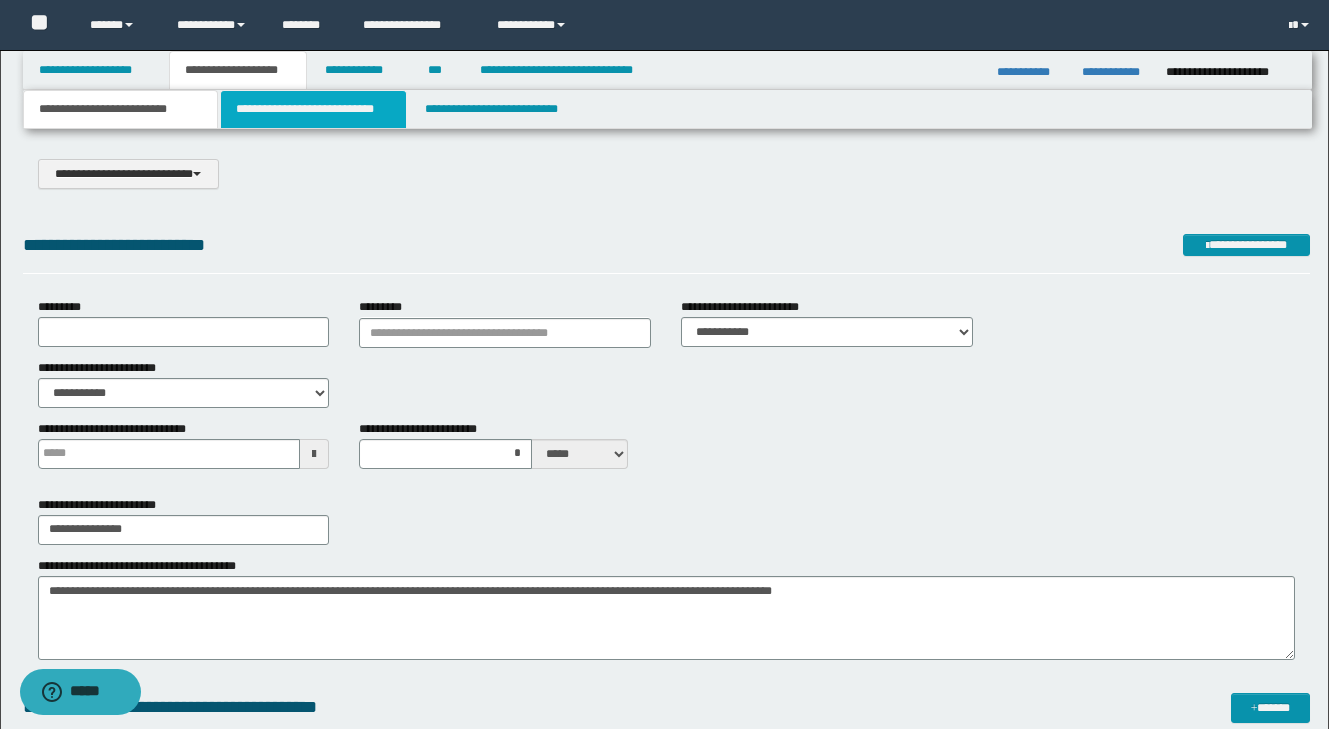 click on "**********" at bounding box center (314, 109) 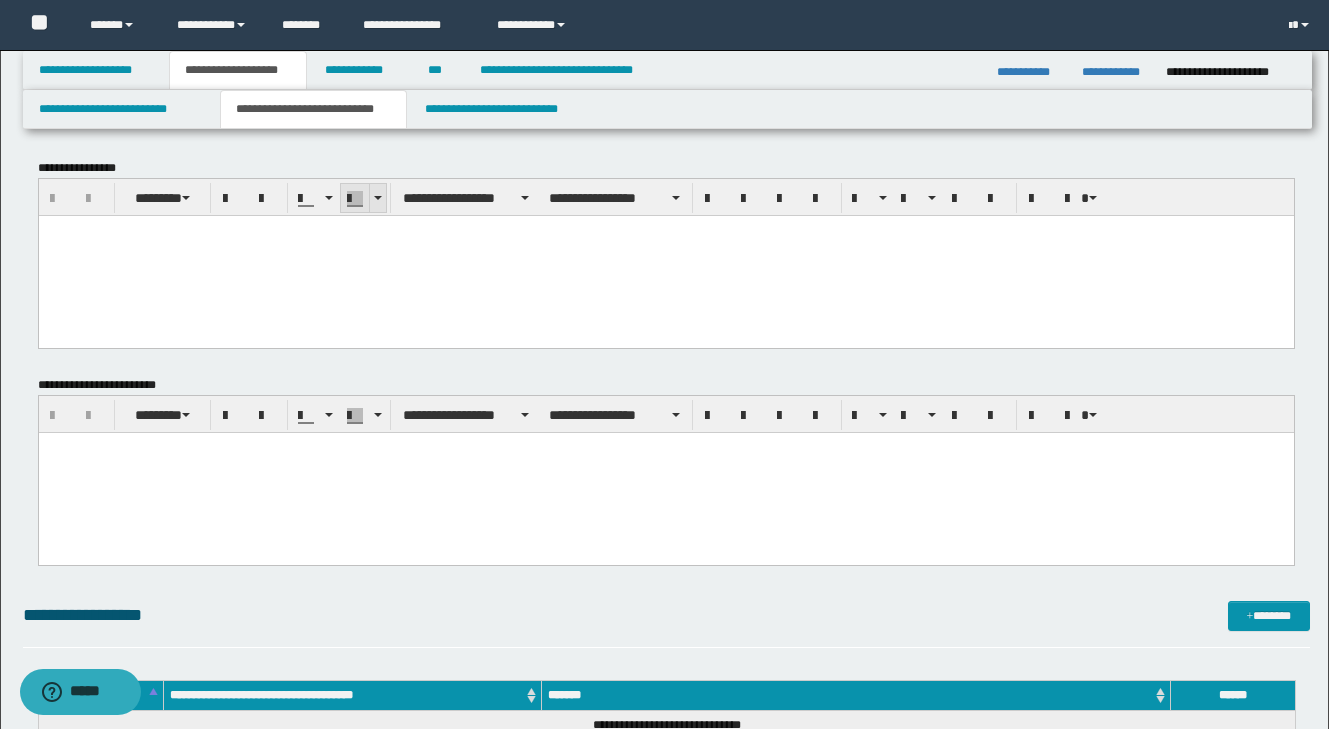 scroll, scrollTop: 0, scrollLeft: 0, axis: both 